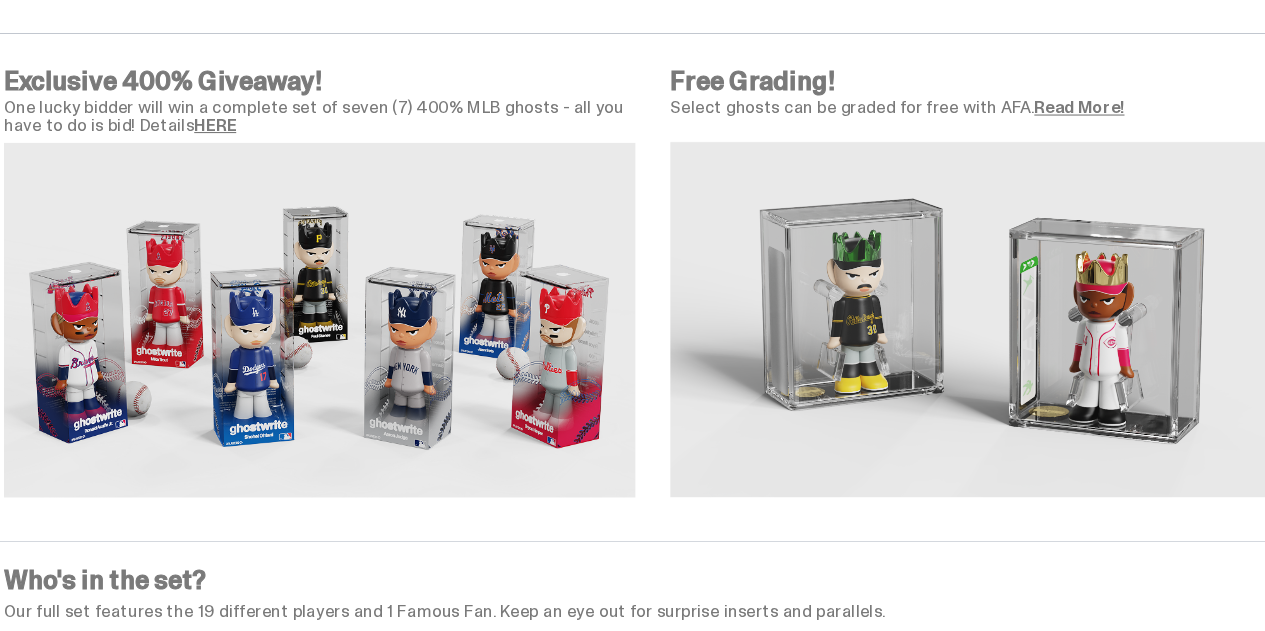 scroll, scrollTop: 1244, scrollLeft: 0, axis: vertical 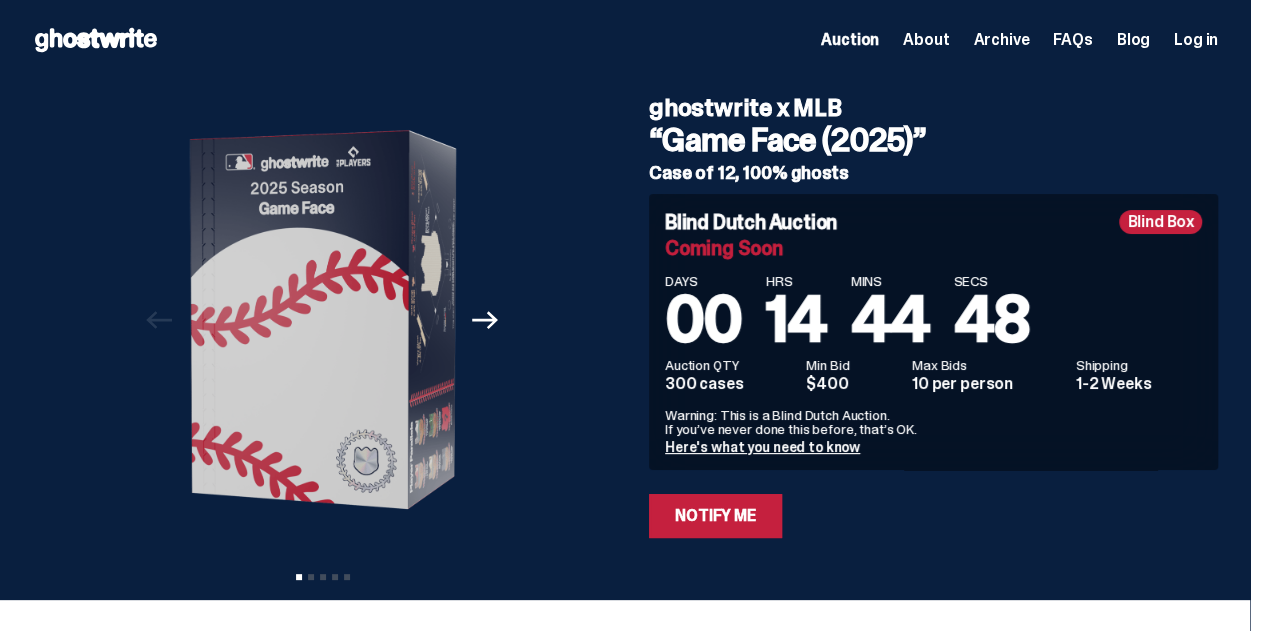 click on "Previous Next View slide 1 View slide 2 View slide 3 View slide 4 View slide 5" at bounding box center (328, 320) 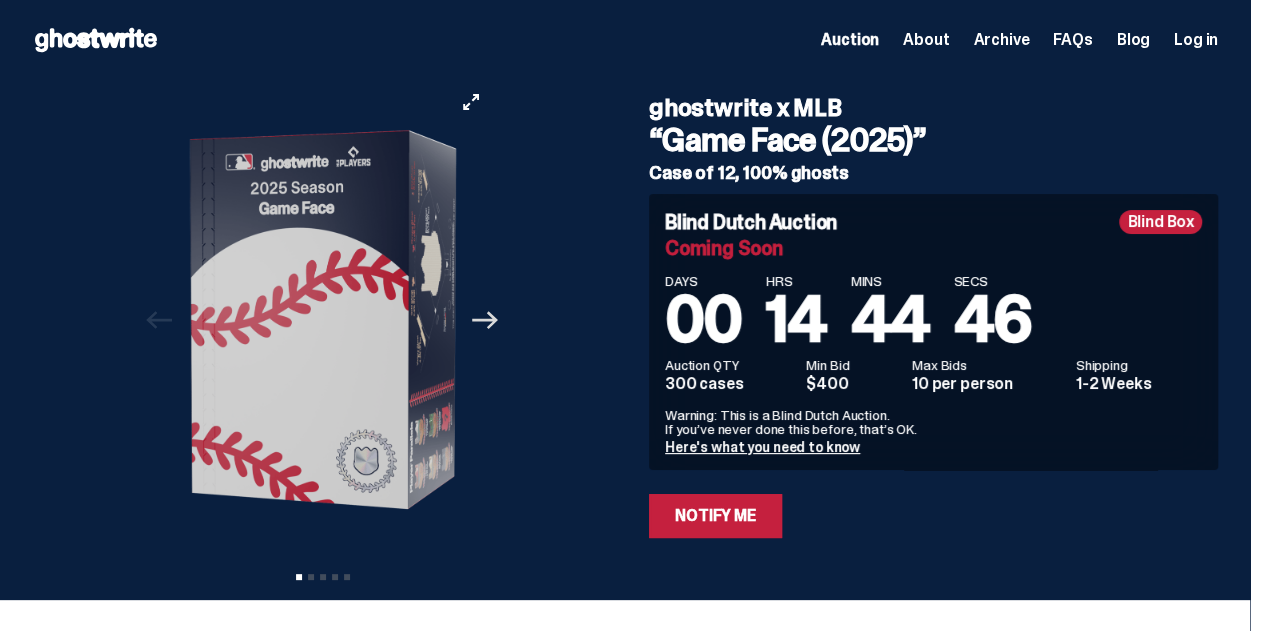 click on "Next" 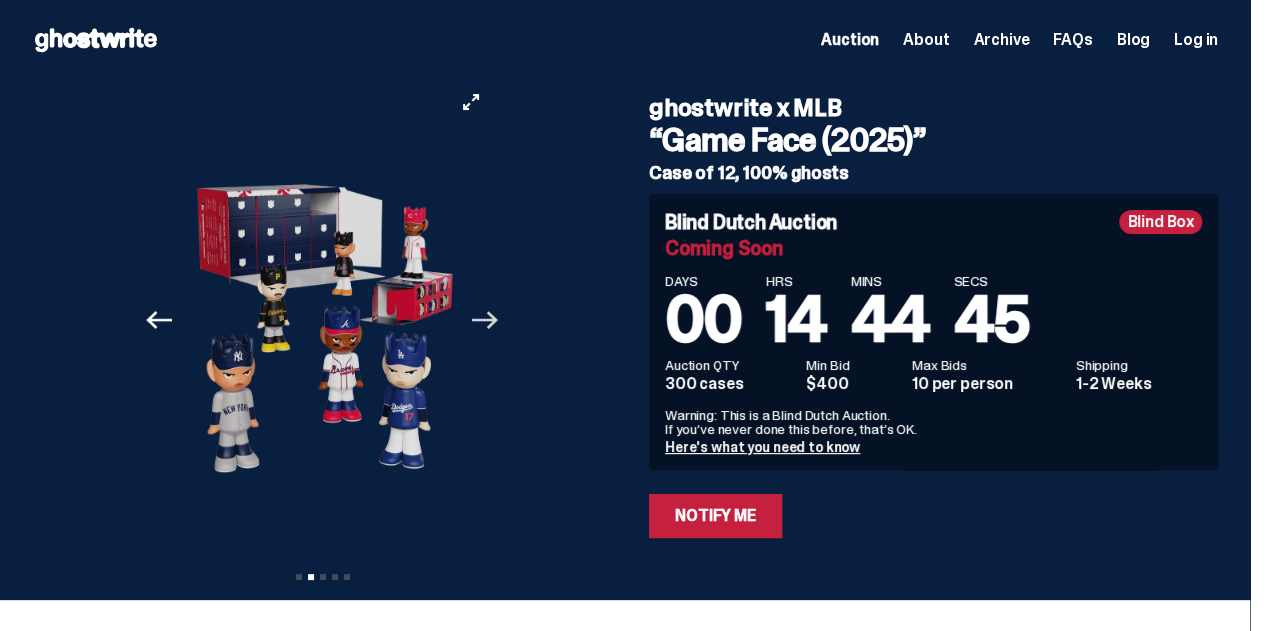 click on "Next" 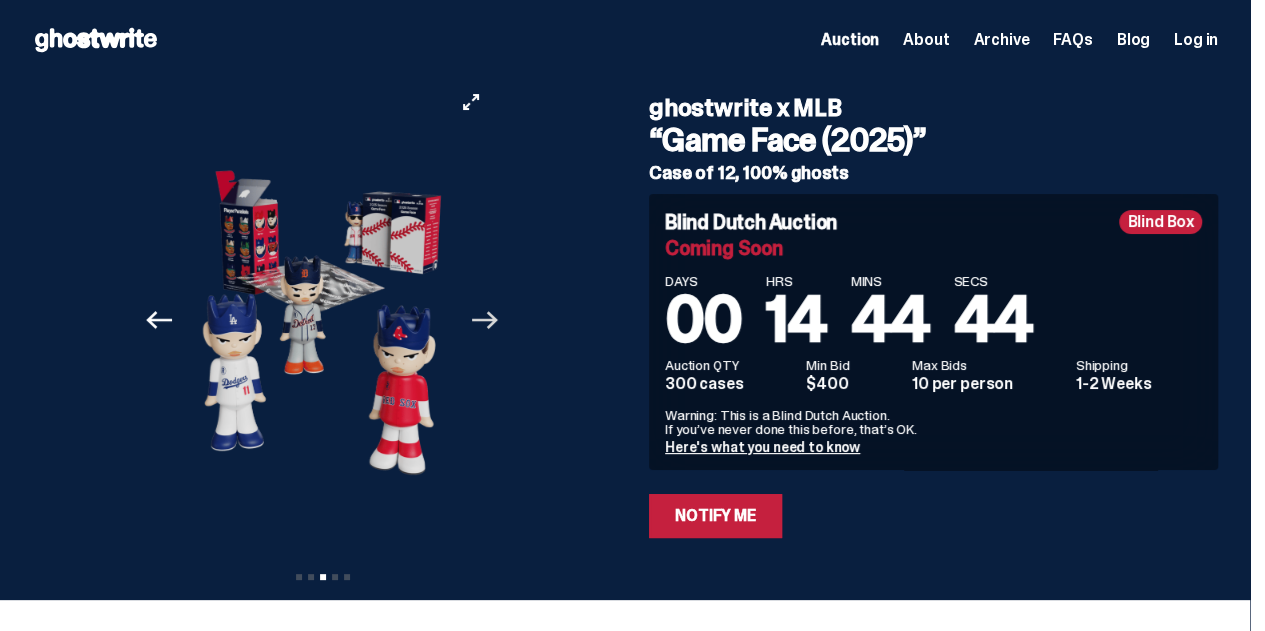 click on "Next" 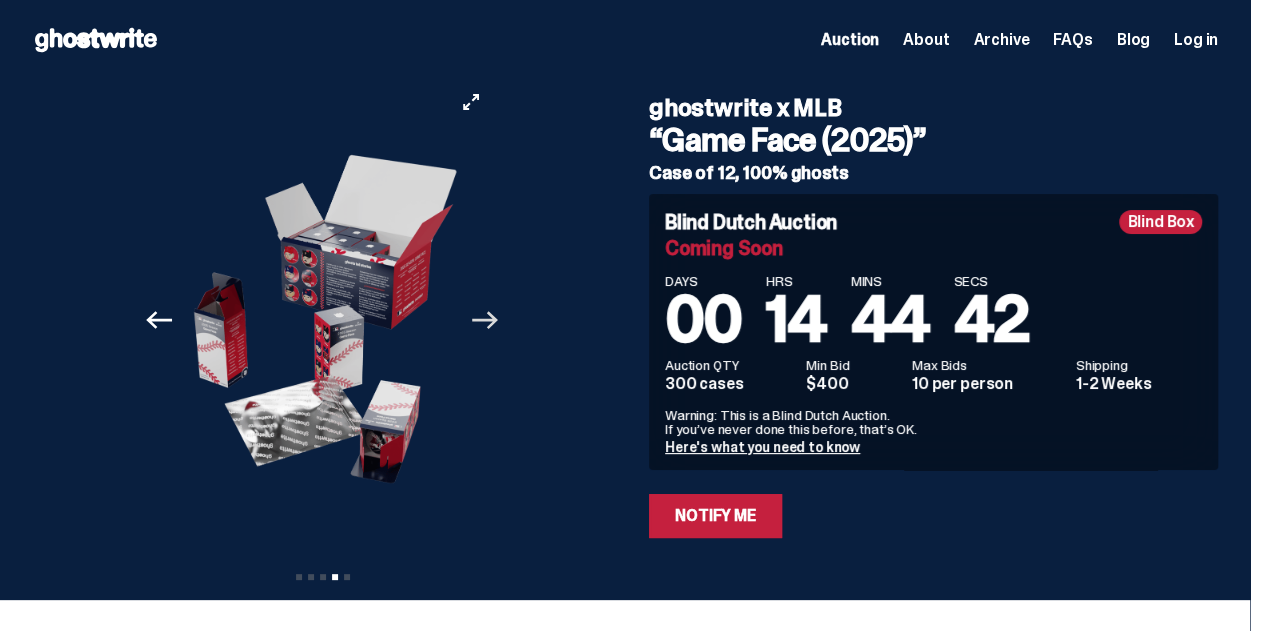 click on "Next" 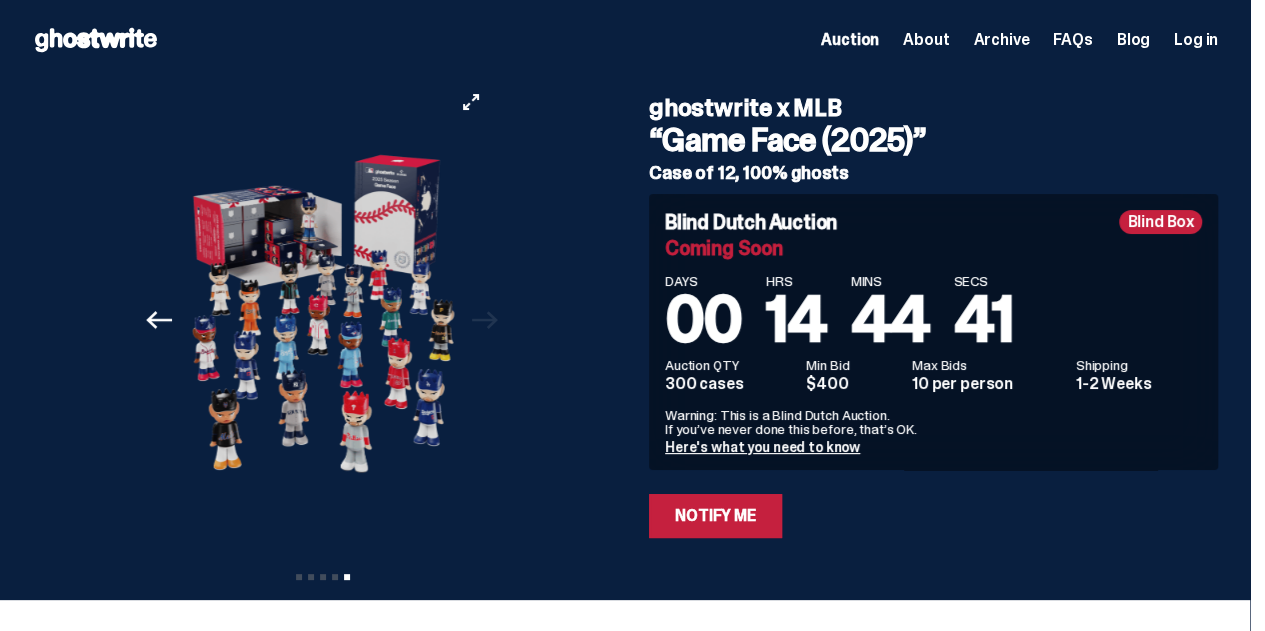click at bounding box center [323, 320] 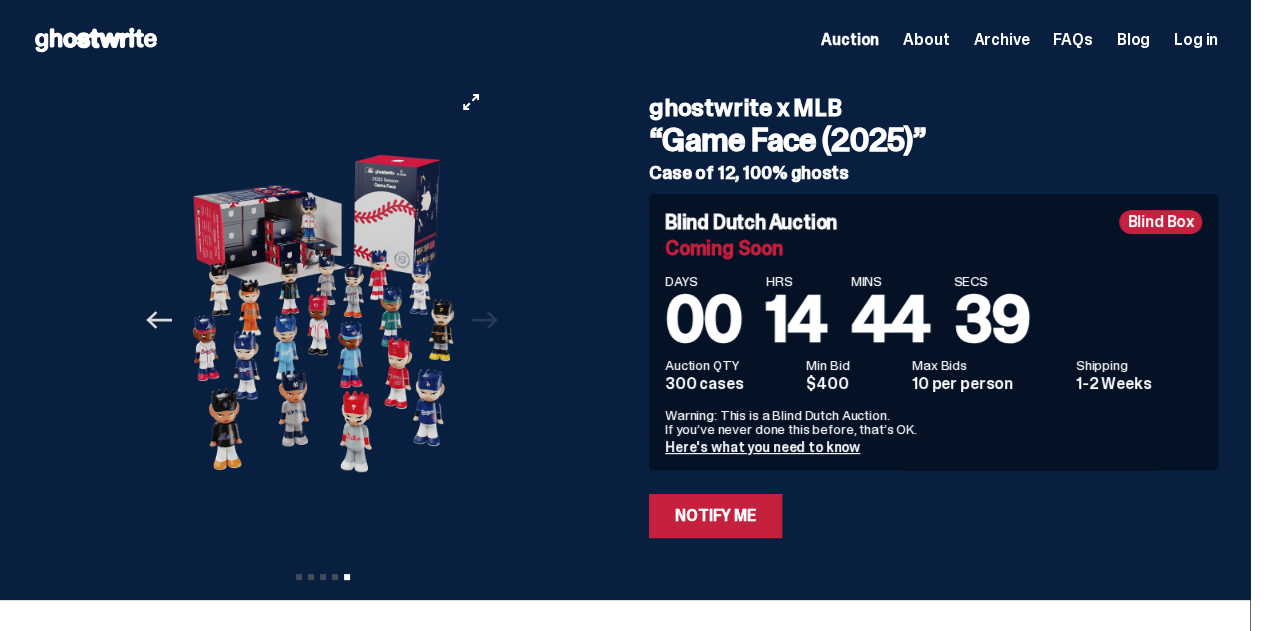 click on "Previous" 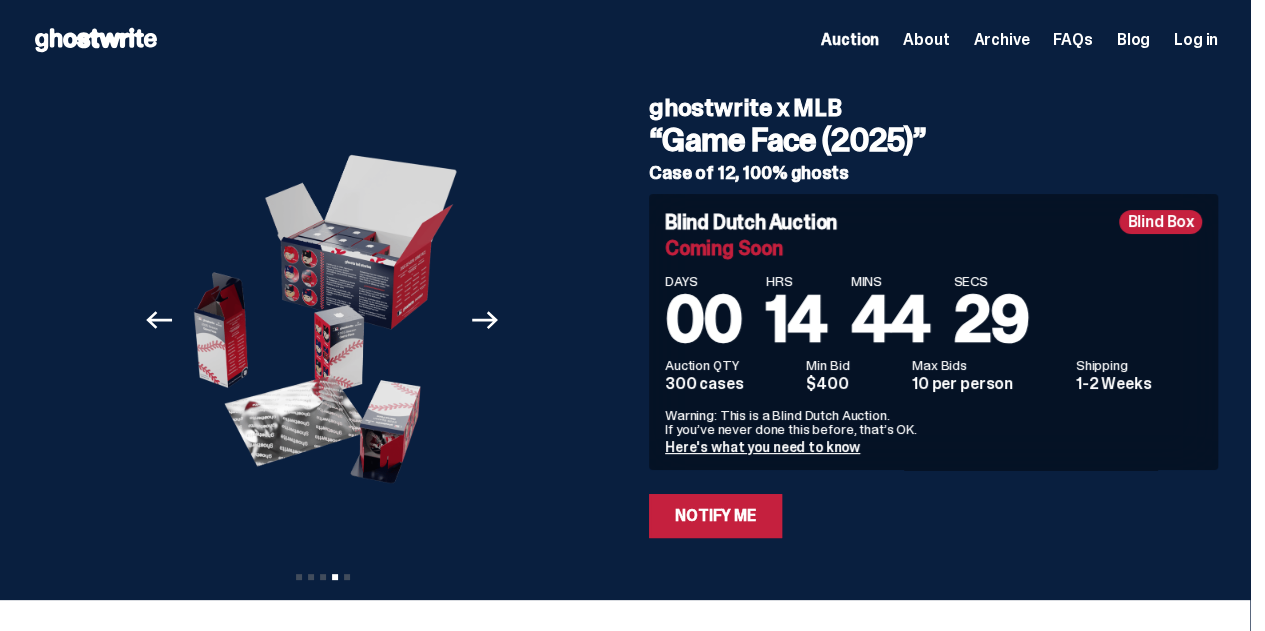 click on "Previous Next View slide 1 View slide 2 View slide 3 View slide 4 View slide 5" at bounding box center [328, 320] 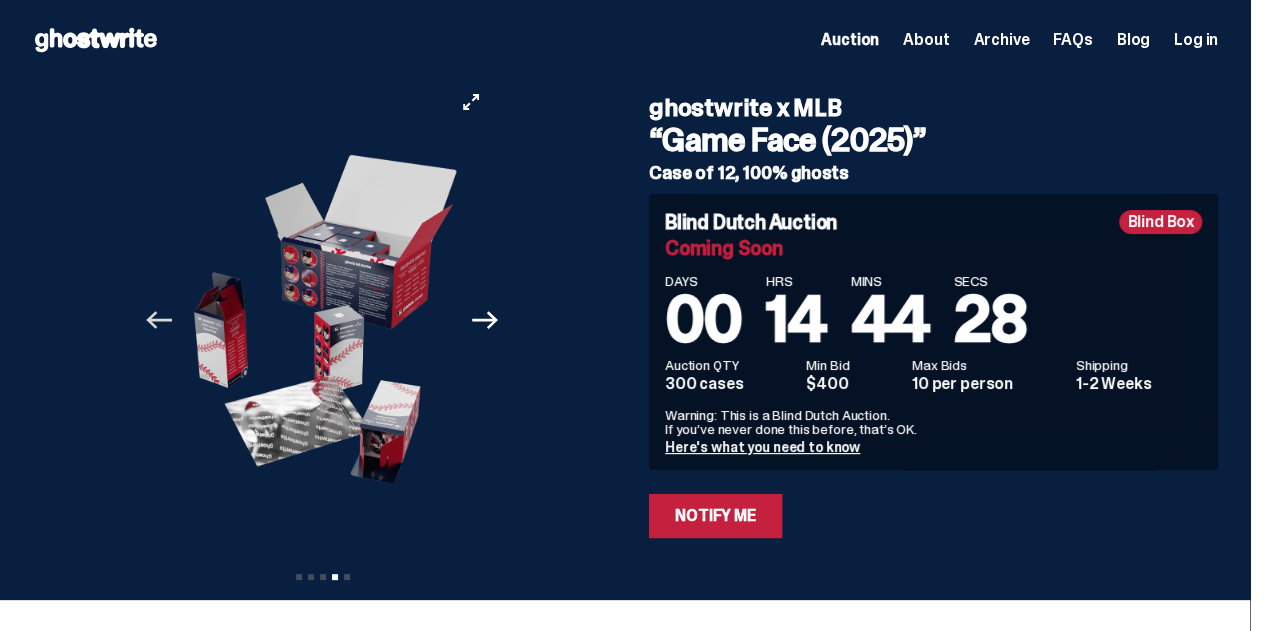 click 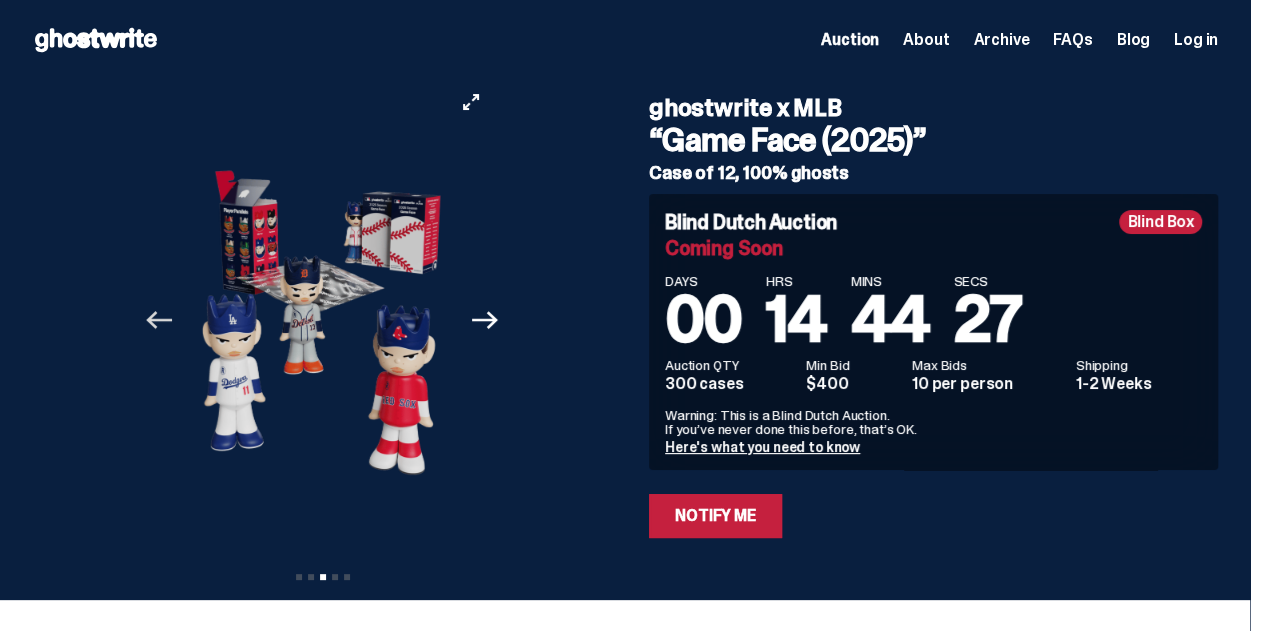 click 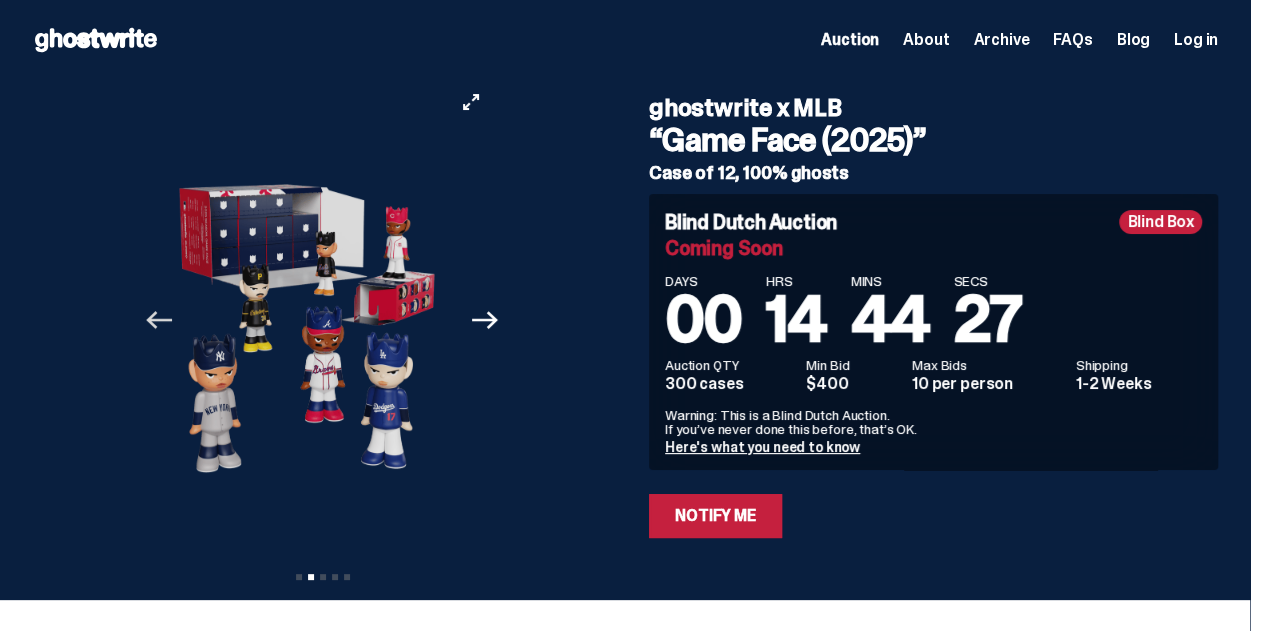 click 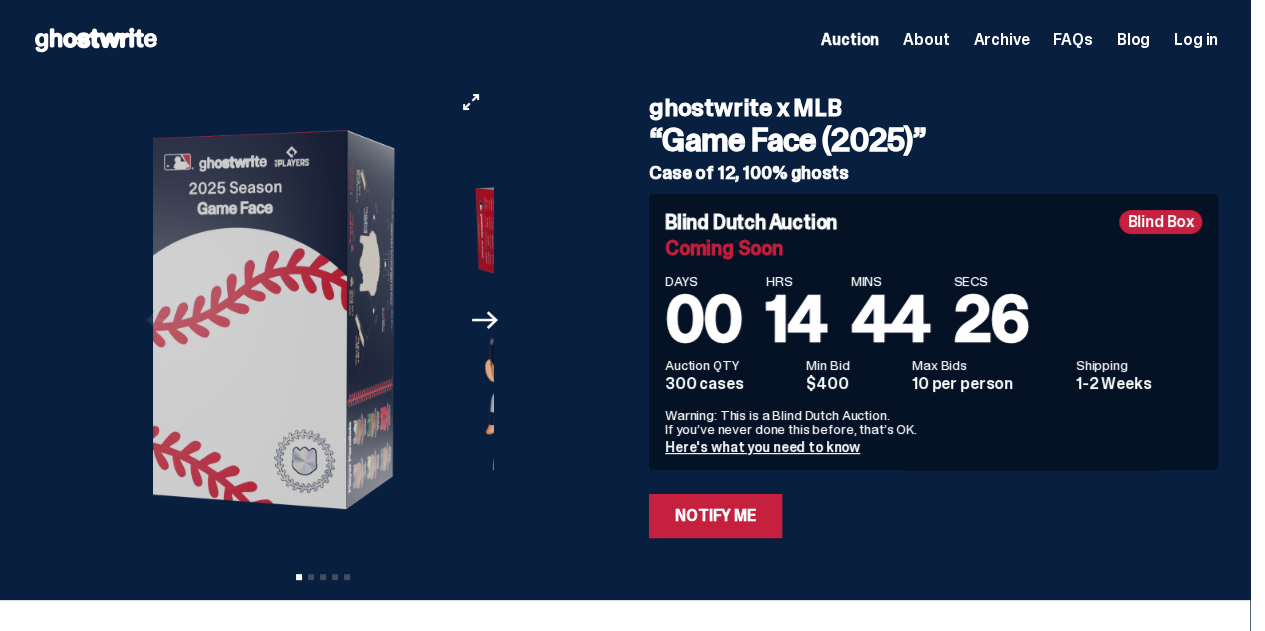 click at bounding box center [261, 320] 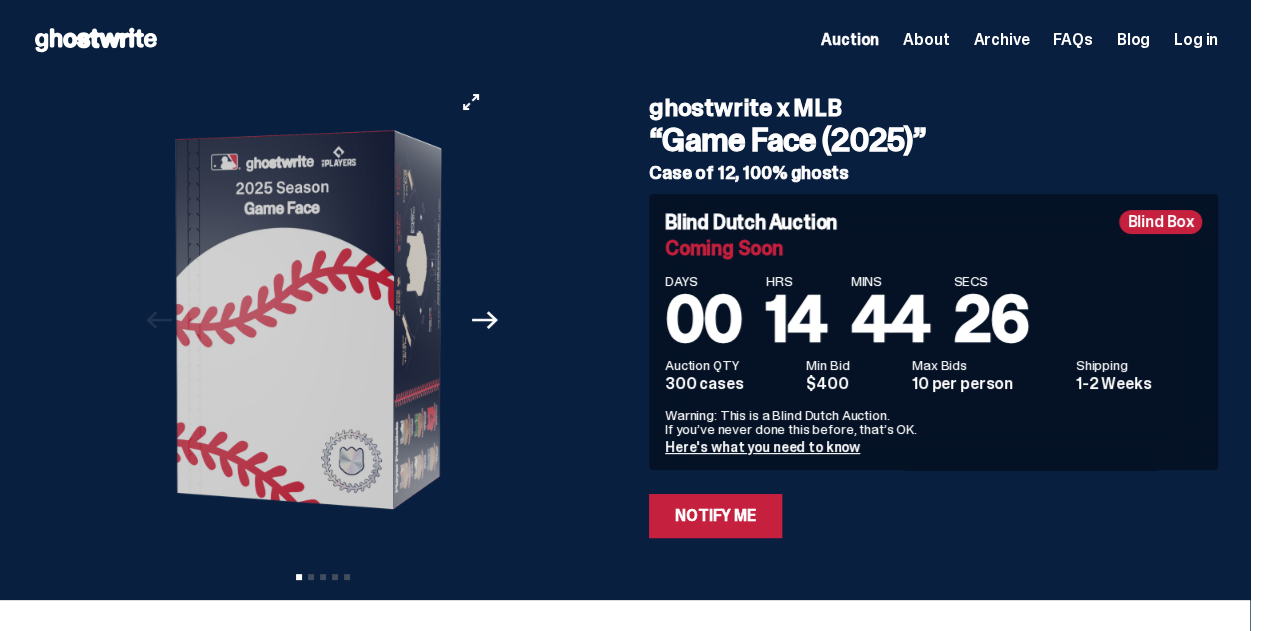 click at bounding box center [308, 320] 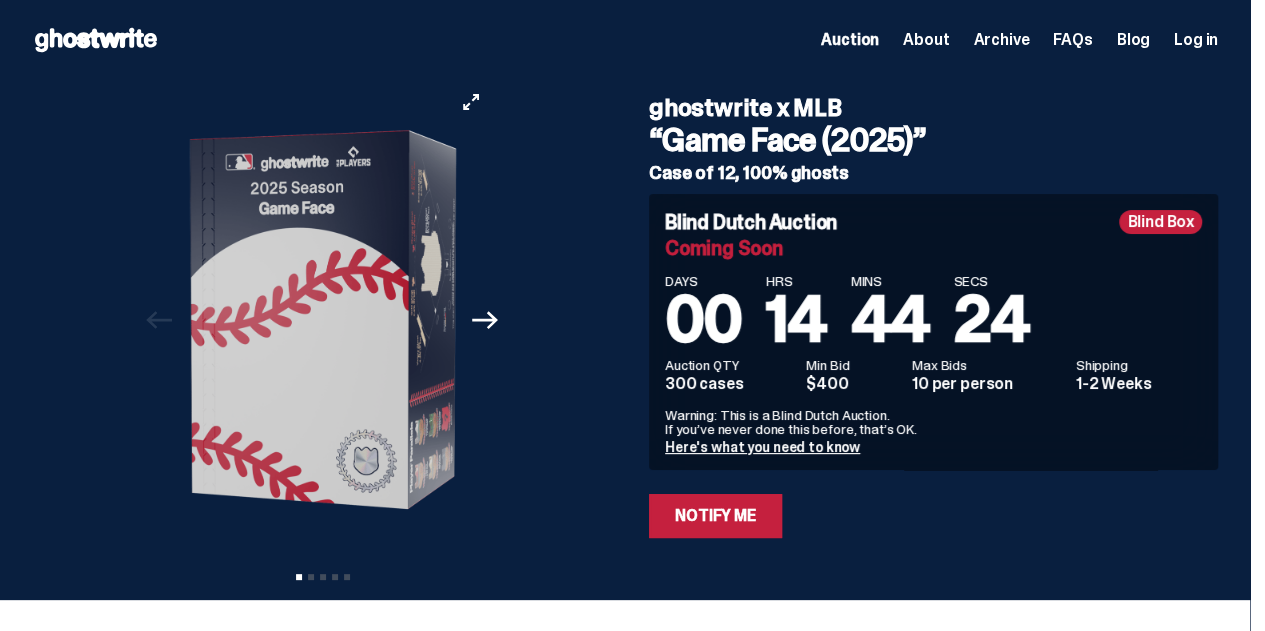 click on "Next" at bounding box center (486, 320) 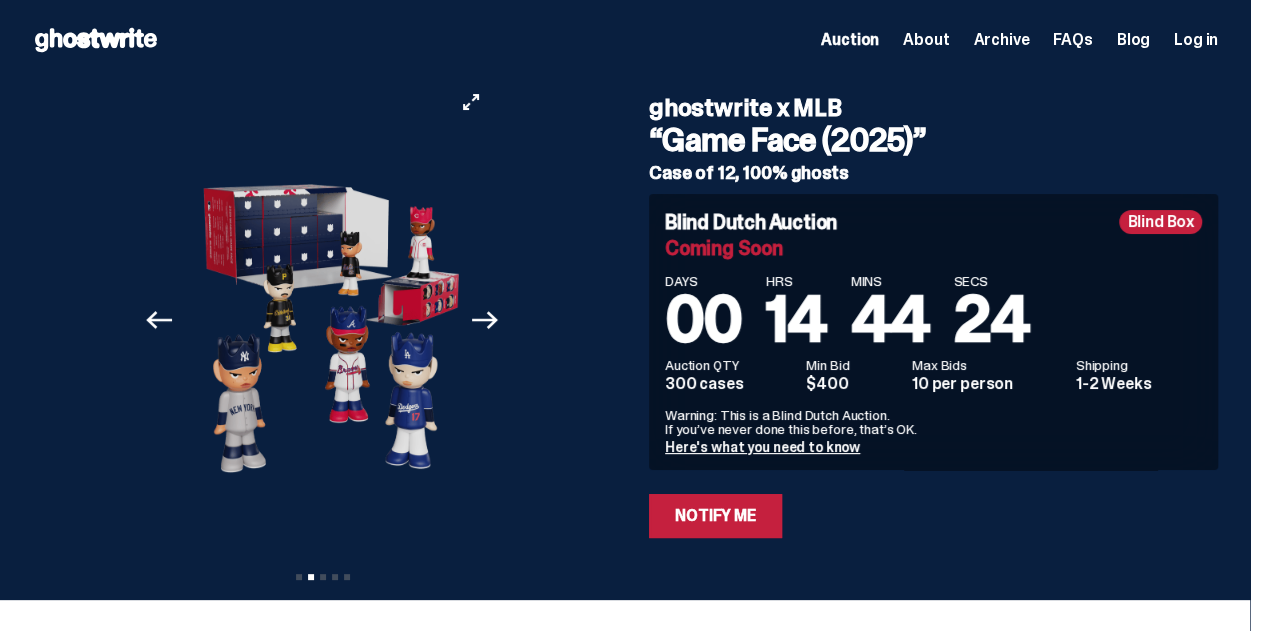 click on "Next" at bounding box center [486, 320] 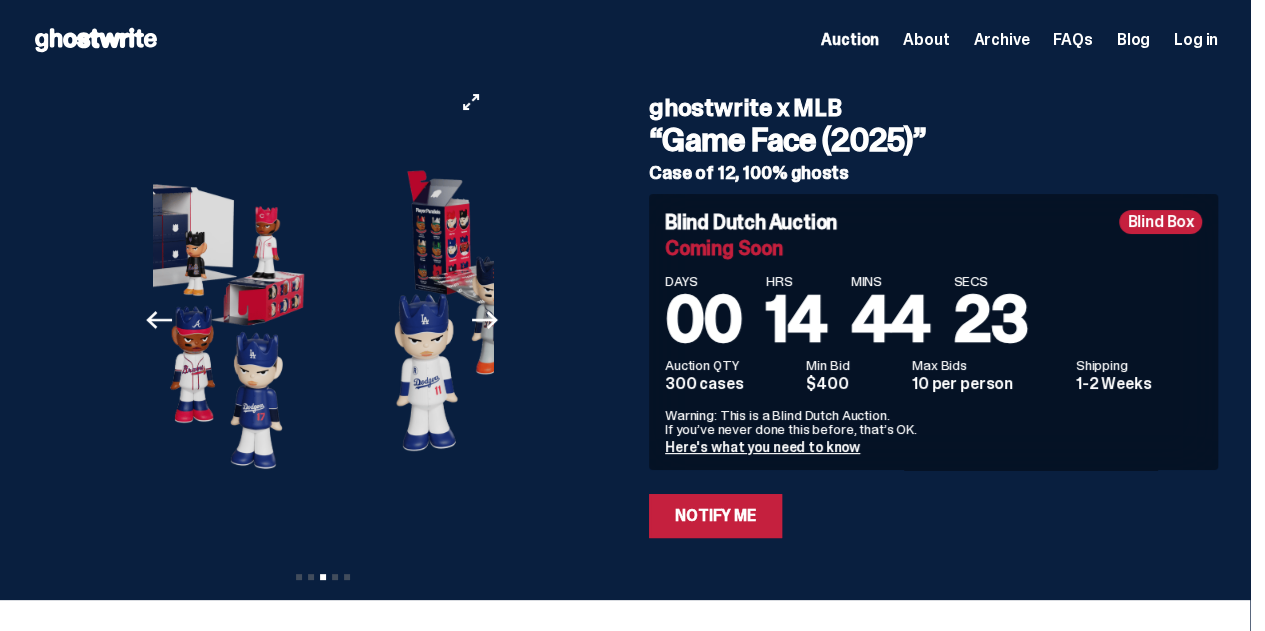 click on "Next" at bounding box center [486, 320] 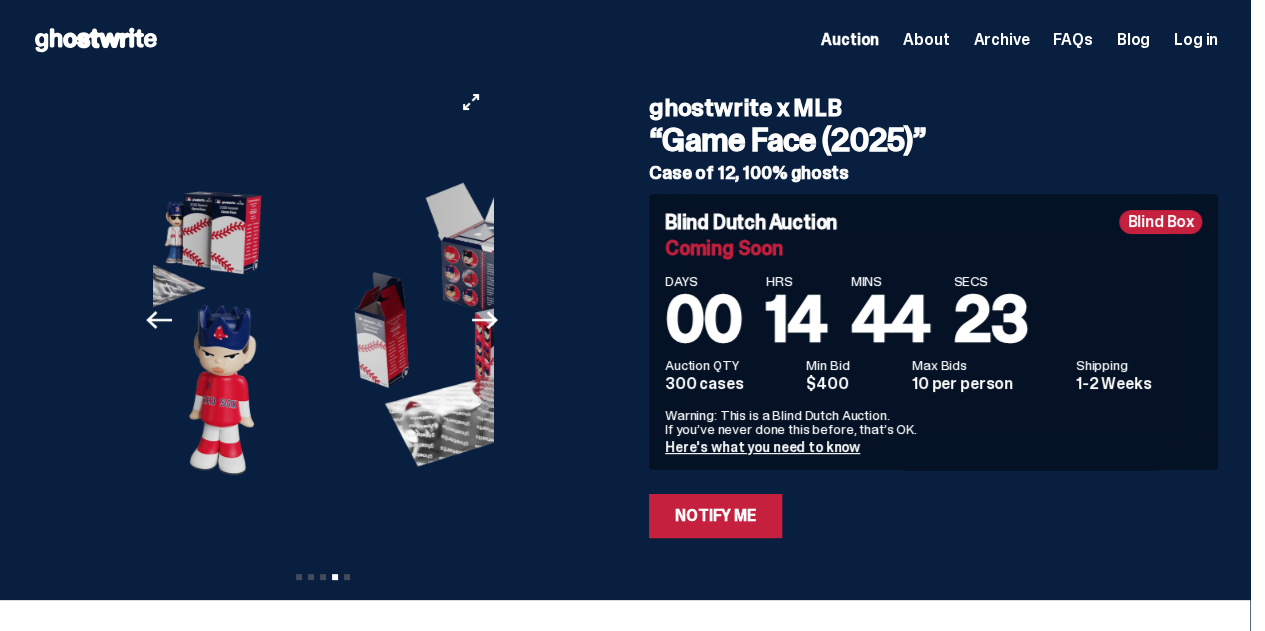 click on "Next" at bounding box center (486, 320) 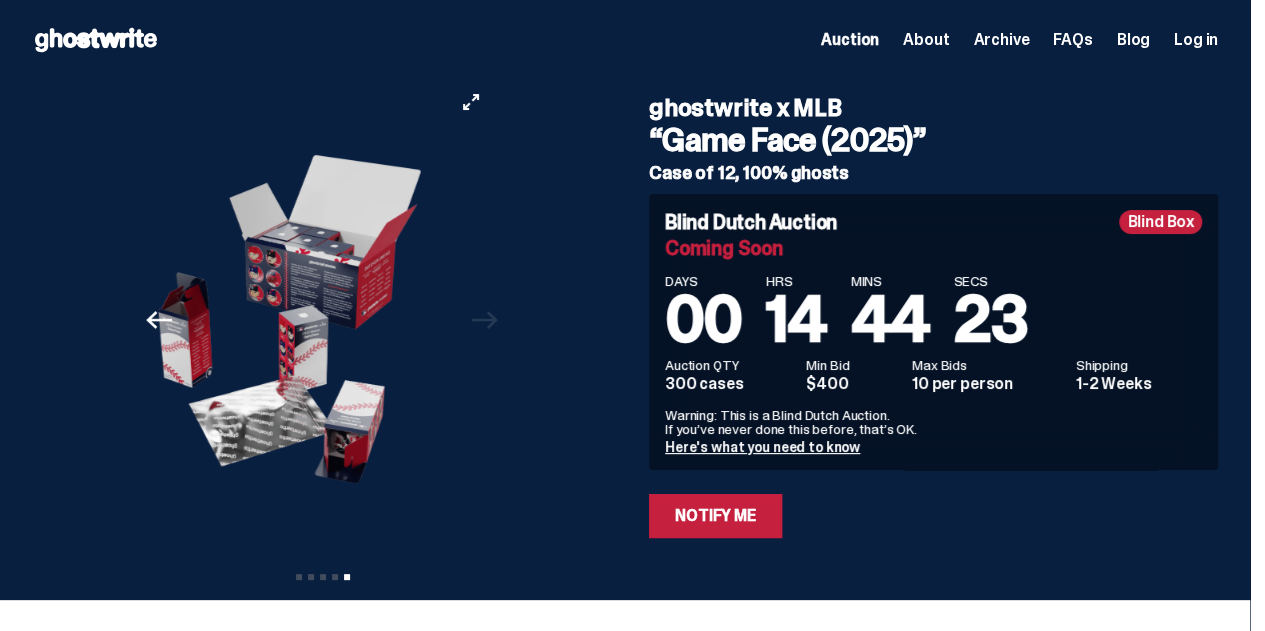 click at bounding box center (627, 320) 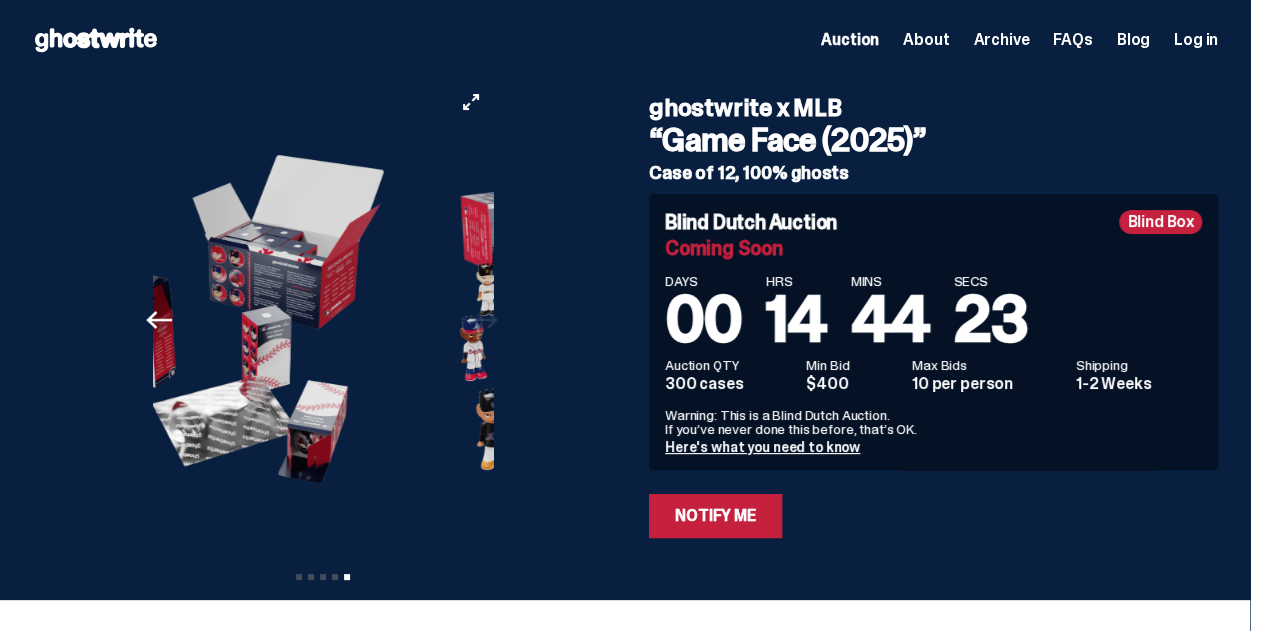 click at bounding box center (590, 320) 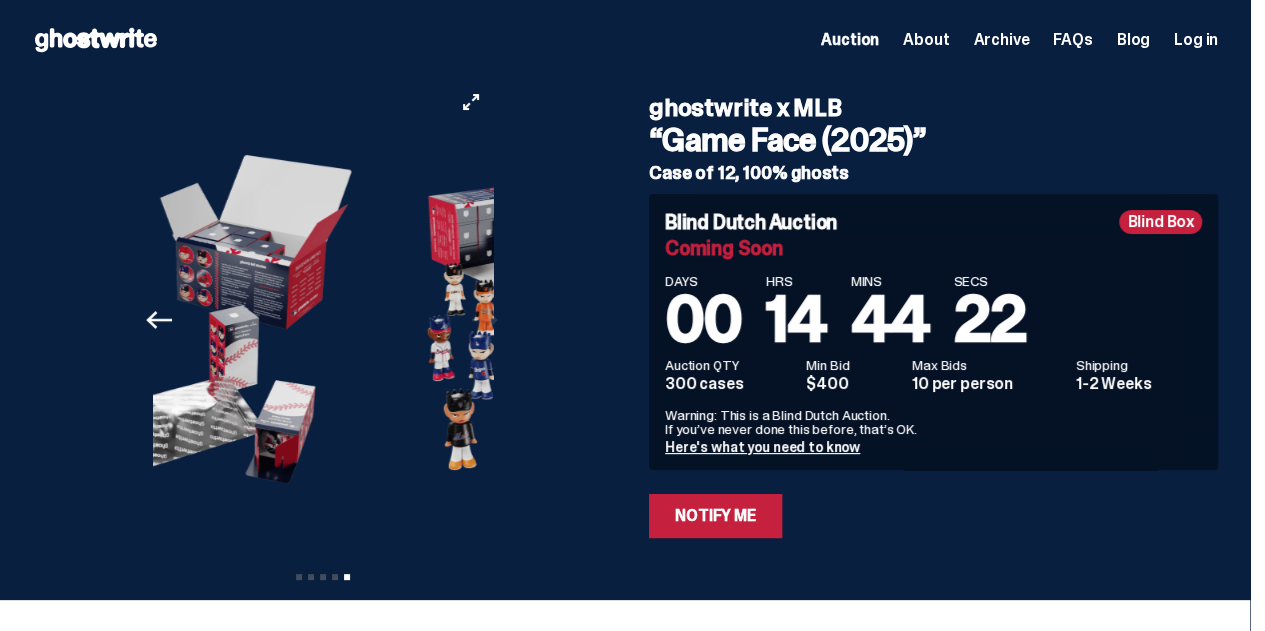 click at bounding box center [557, 320] 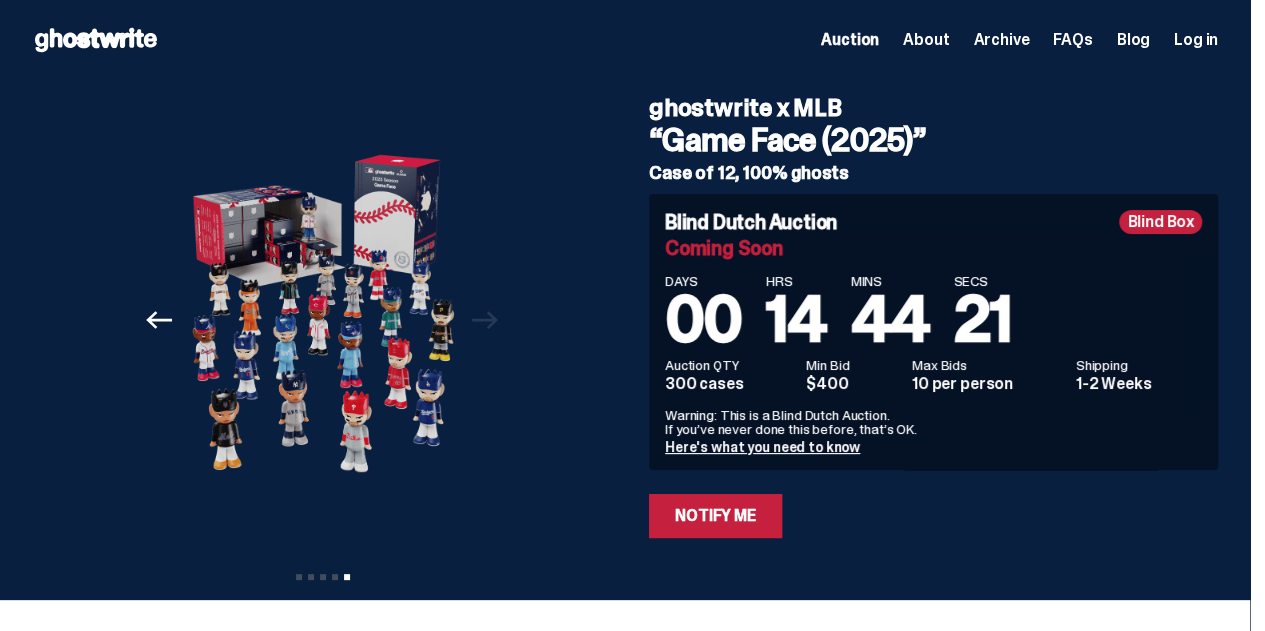 click 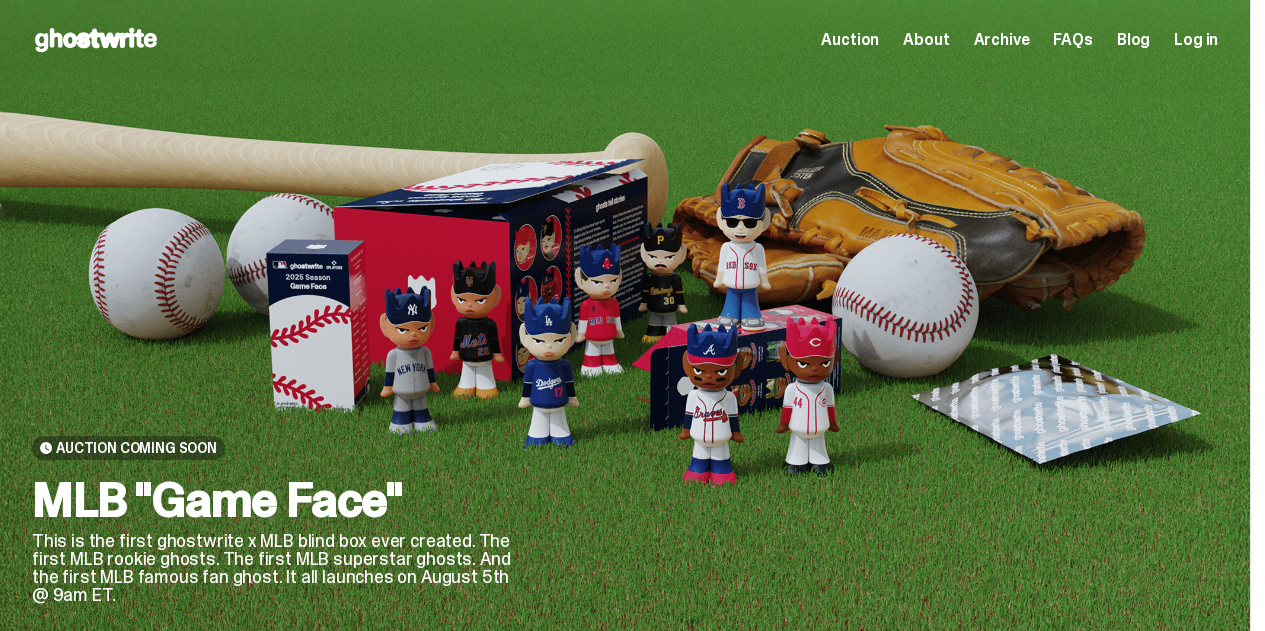 click on "Auction Coming Soon
MLB "Game Face"
This is the first ghostwrite x MLB blind box ever created. The first MLB rookie ghosts. The first MLB superstar ghosts. And the first MLB famous fan ghost. It all launches on August 5th @ 9am ET.
View Details" at bounding box center [625, 380] 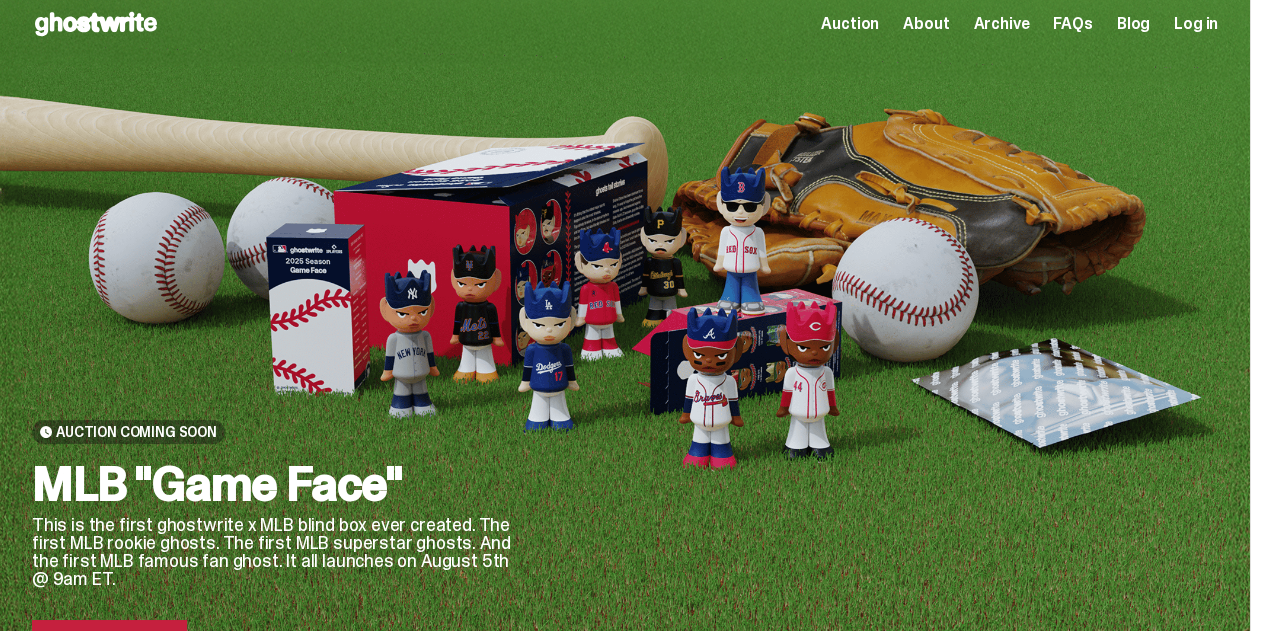 scroll, scrollTop: 0, scrollLeft: 0, axis: both 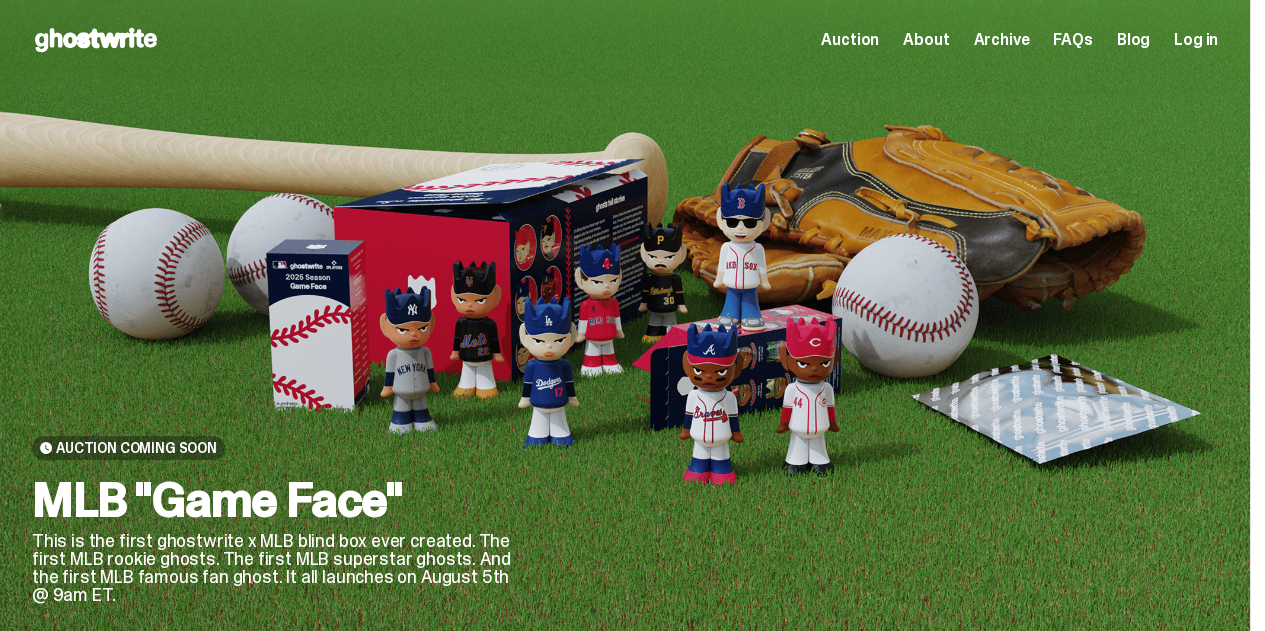 click on "Auction Coming Soon
MLB "Game Face"
This is the first ghostwrite x MLB blind box ever created. The first MLB rookie ghosts. The first MLB superstar ghosts. And the first MLB famous fan ghost. It all launches on August 5th @ 9am ET.
View Details" at bounding box center [625, 427] 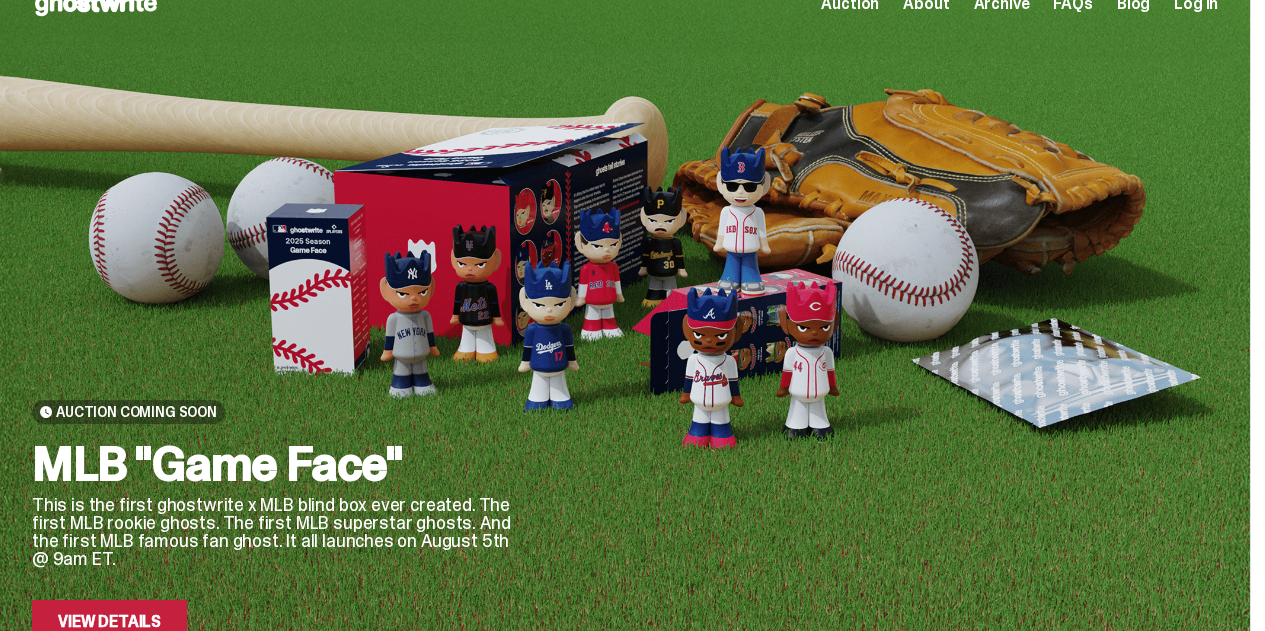 scroll, scrollTop: 40, scrollLeft: 0, axis: vertical 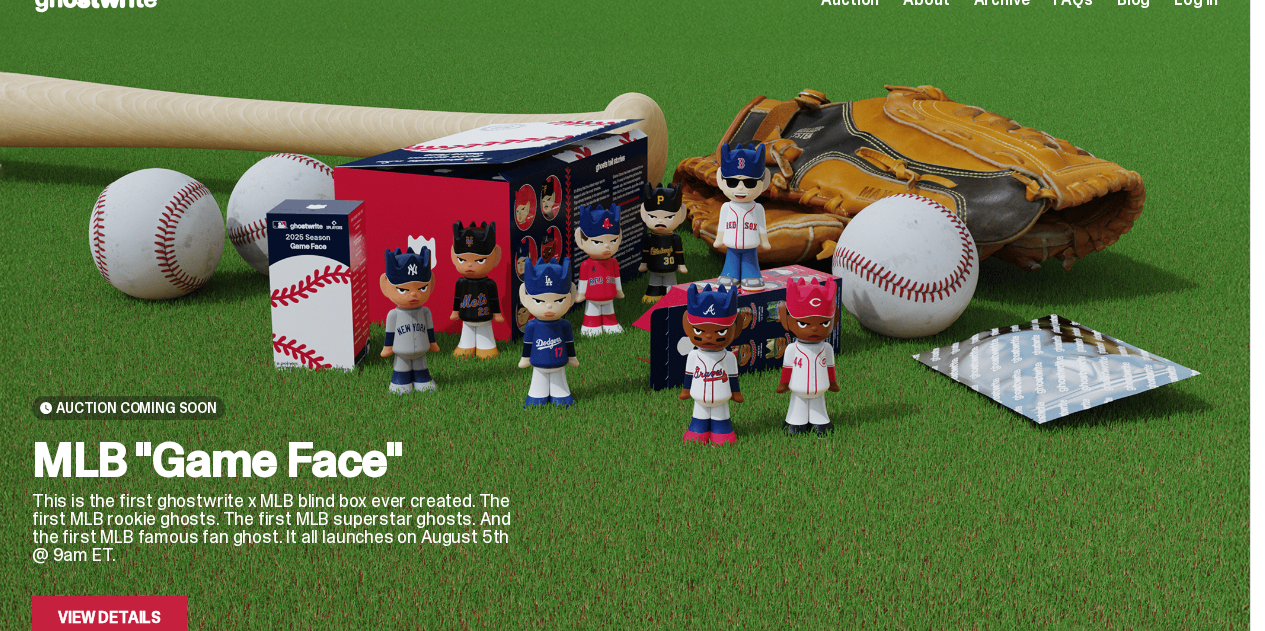 click on "View Details" at bounding box center [109, 618] 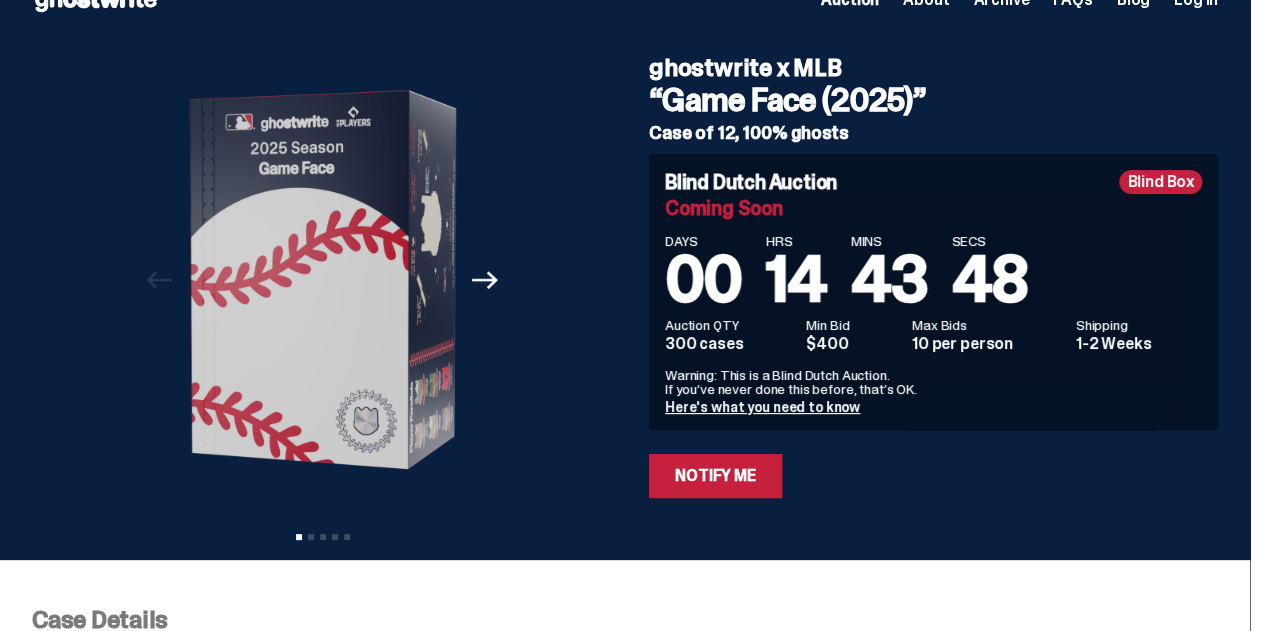 scroll, scrollTop: 0, scrollLeft: 0, axis: both 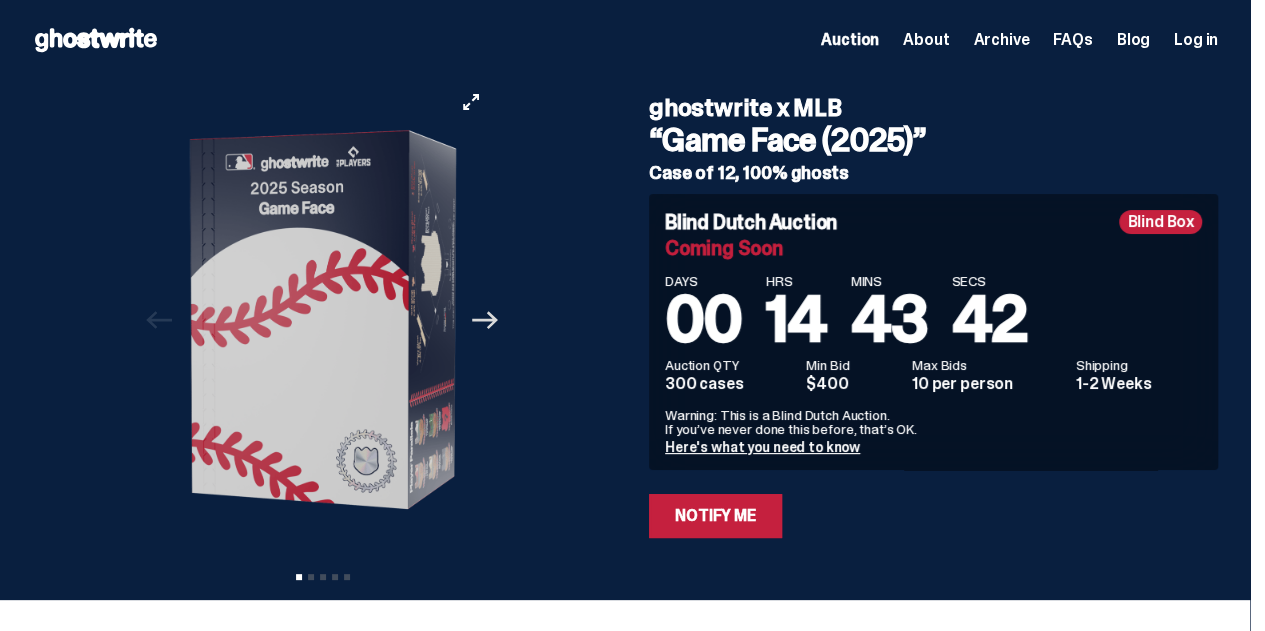 click on "Next" 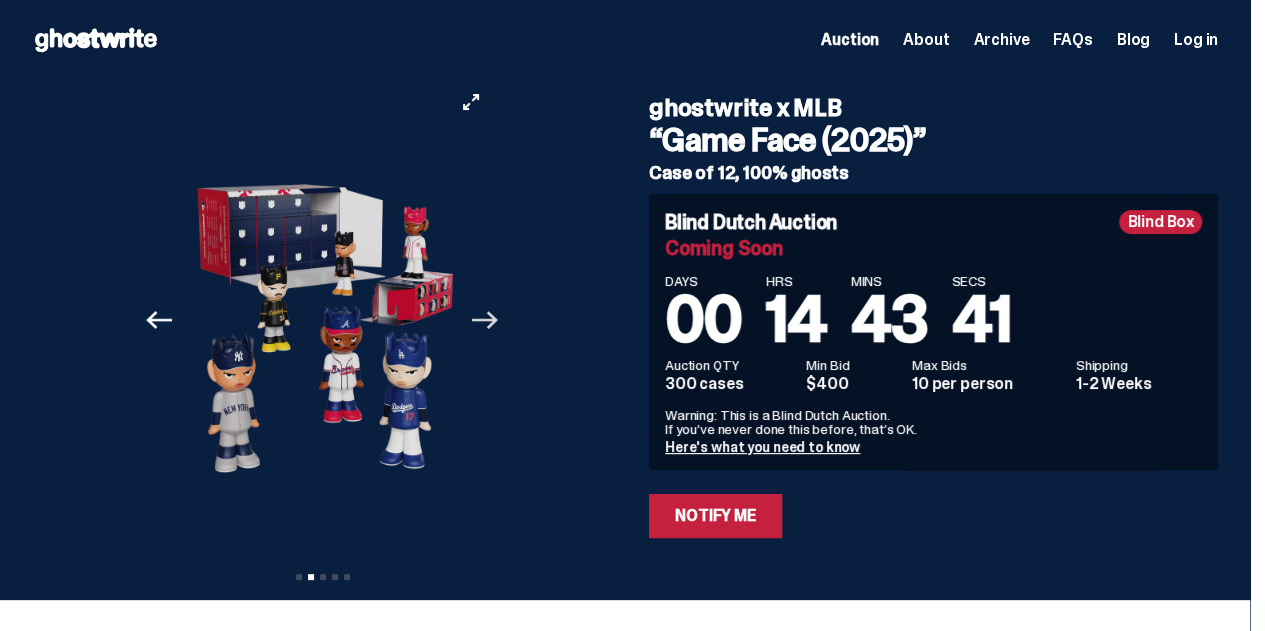 click on "Next" 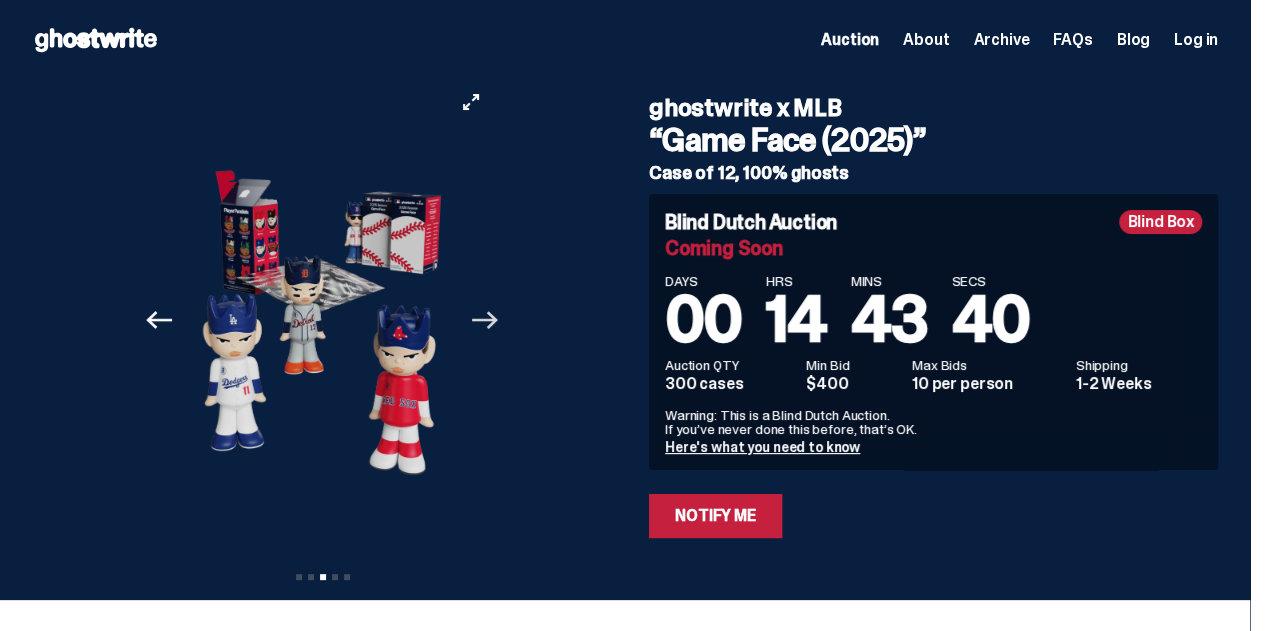 click on "Next" 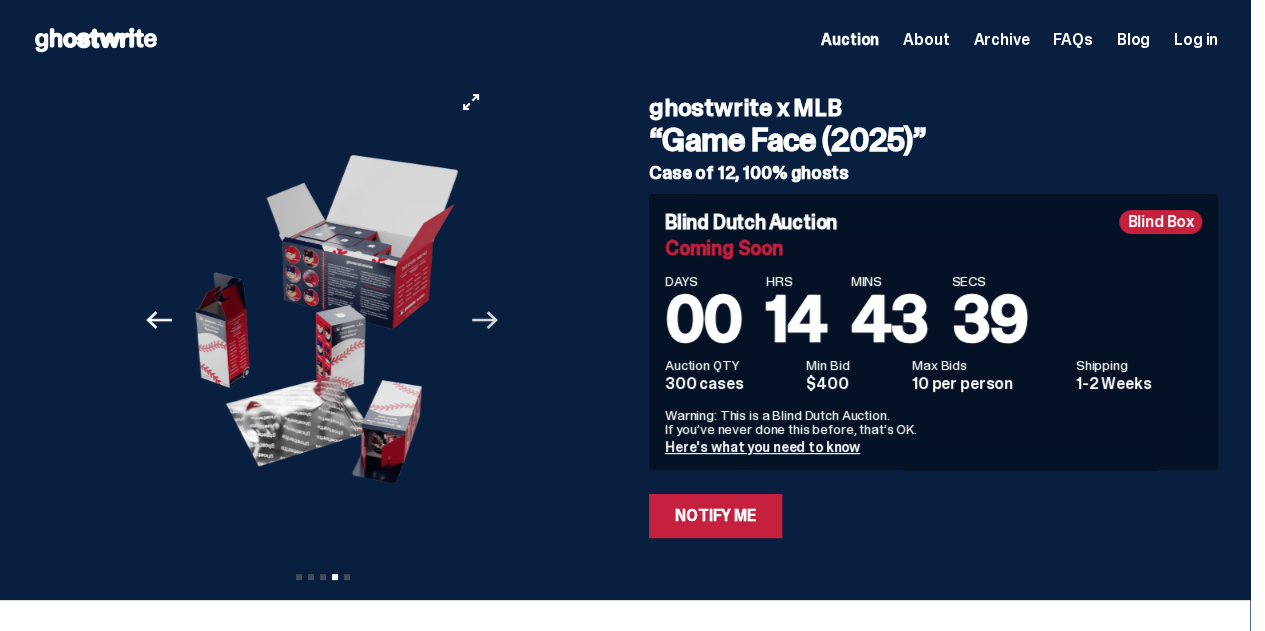 click on "Next" 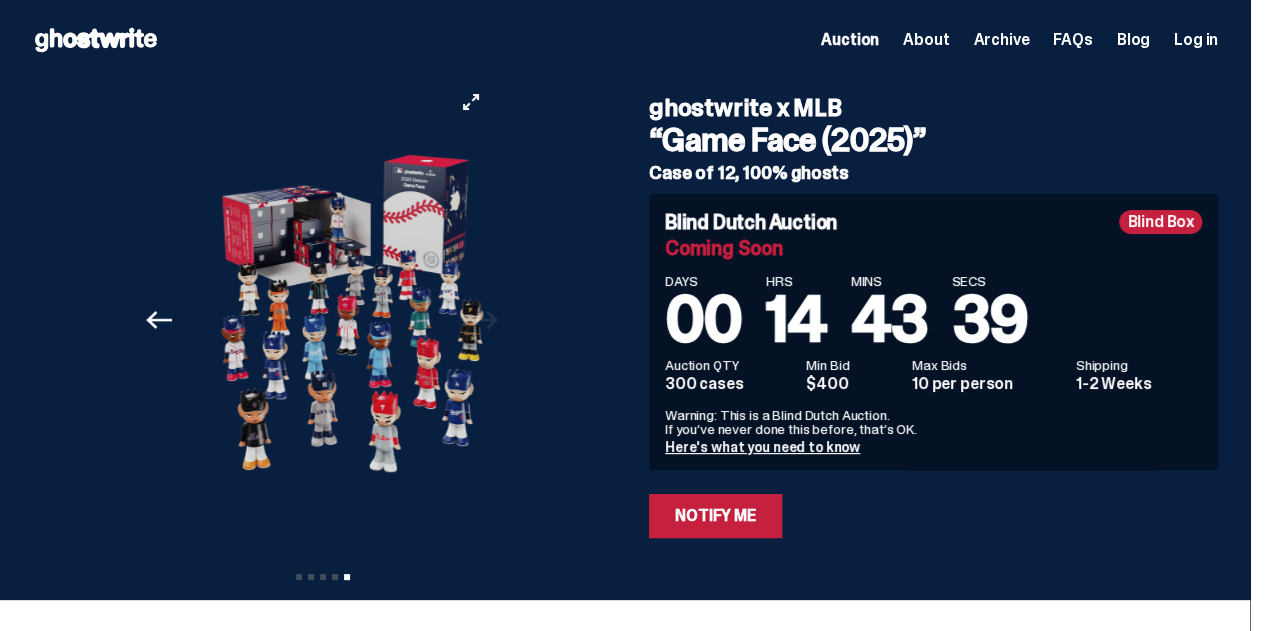 click on "Previous Next View slide 1 View slide 2 View slide 3 View slide 4 View slide 5" at bounding box center (328, 320) 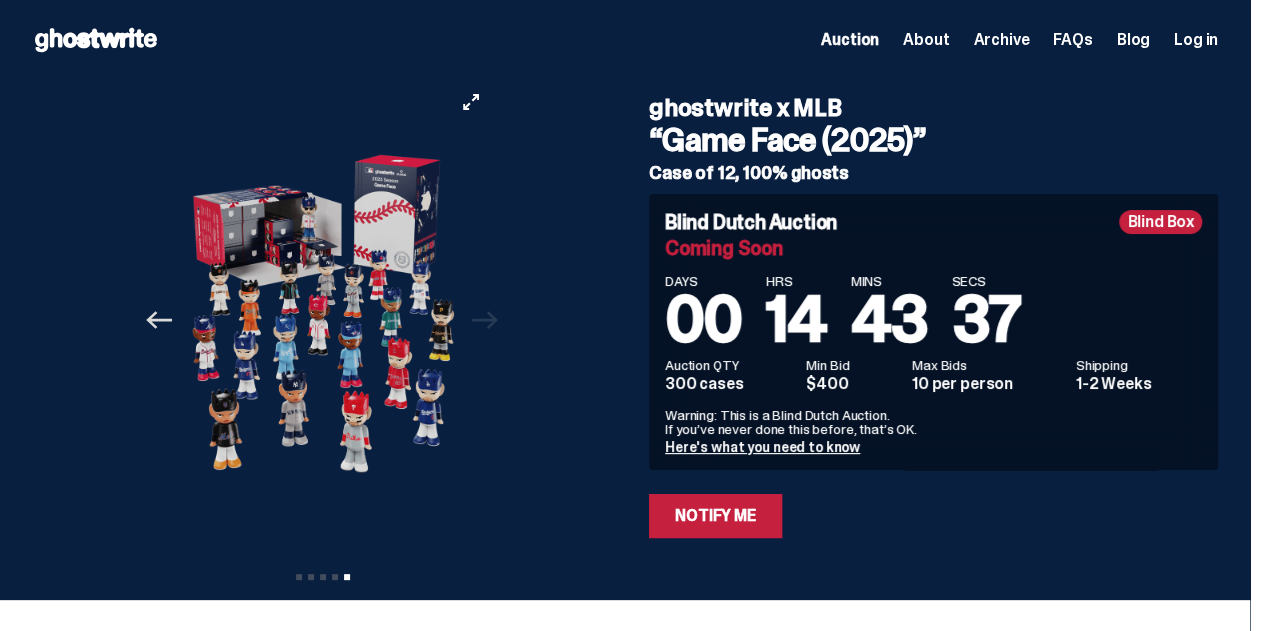 click 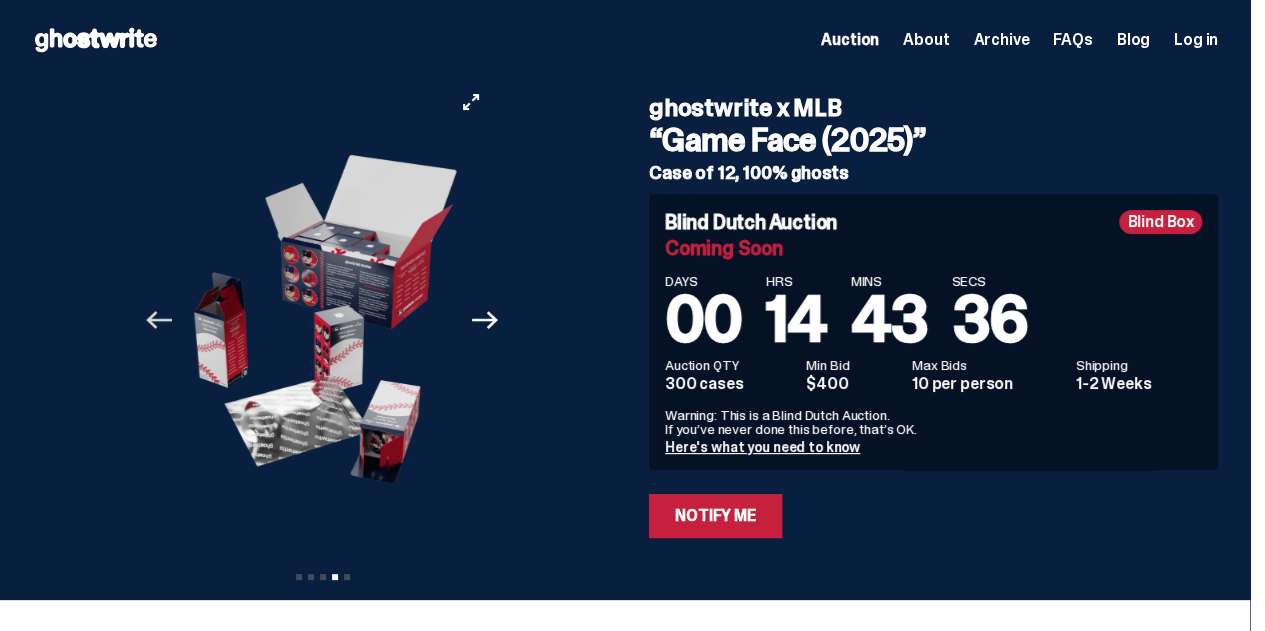 click 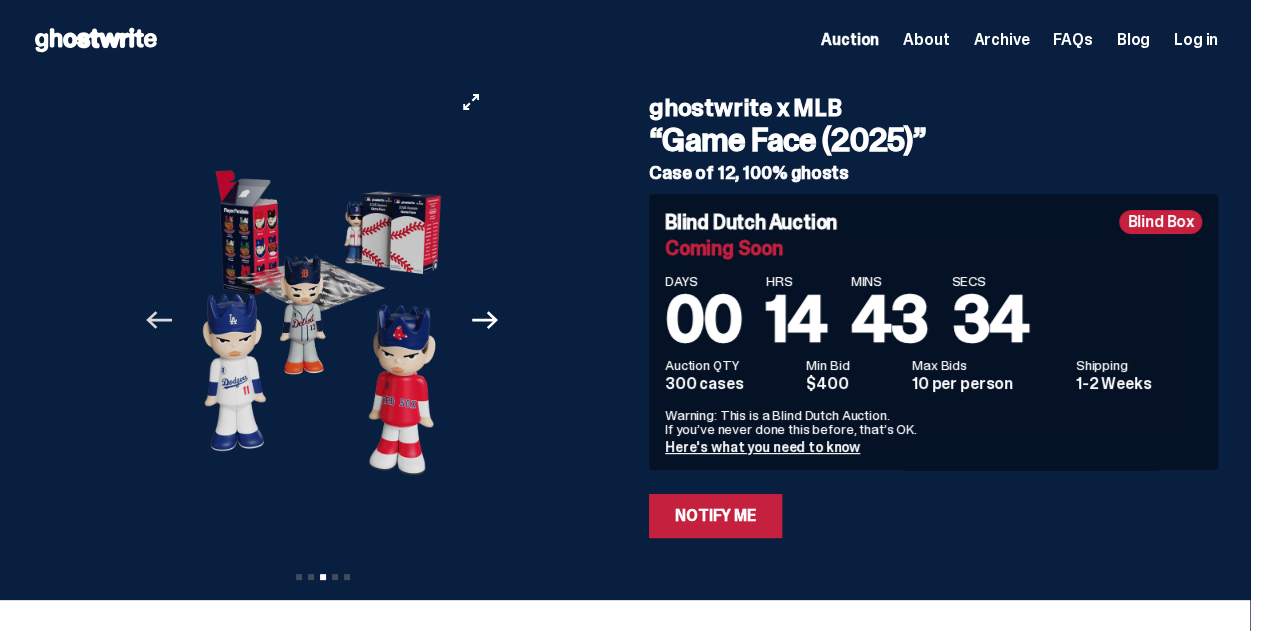 click 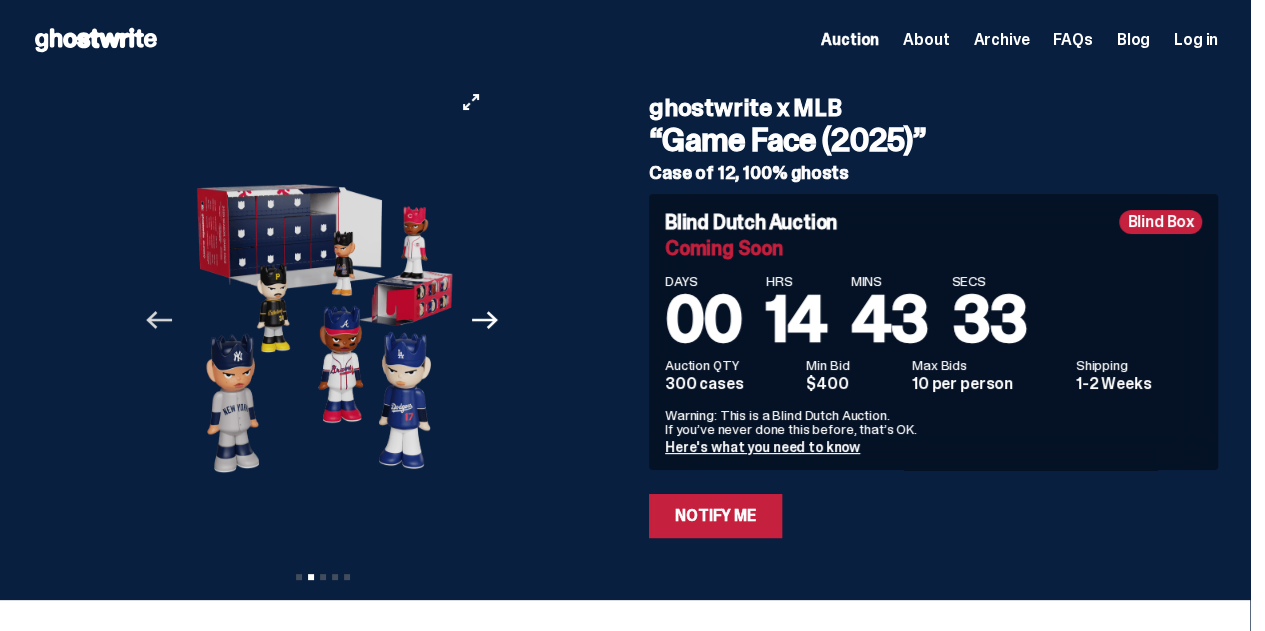 click 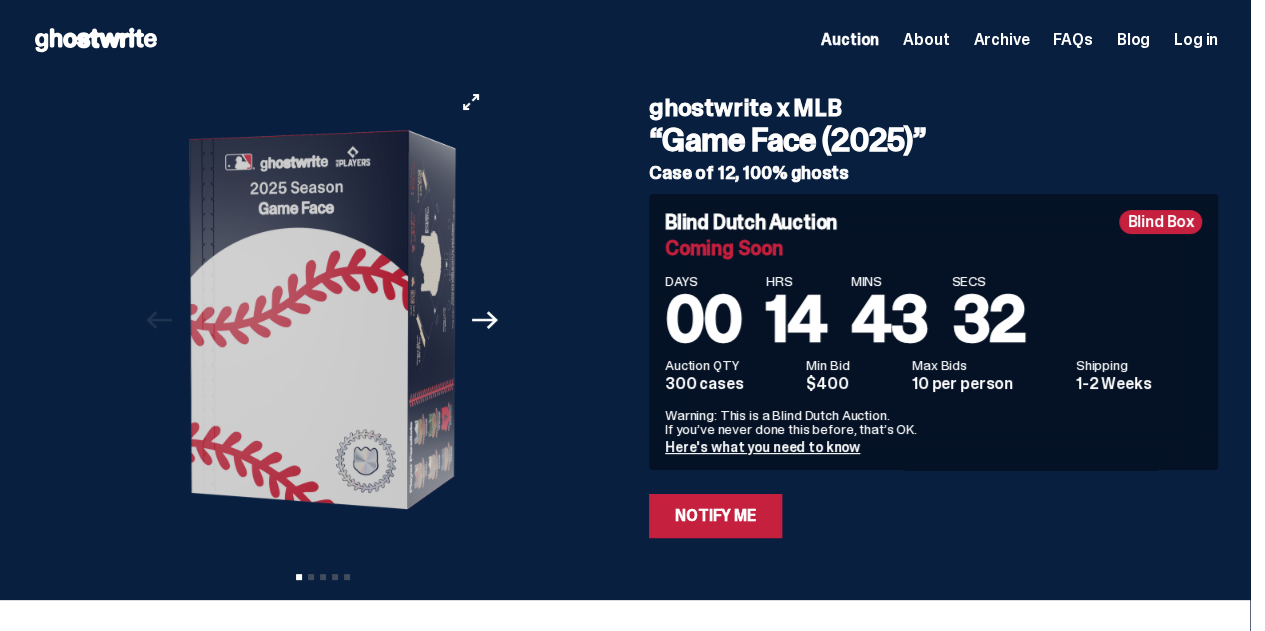 click at bounding box center (322, 320) 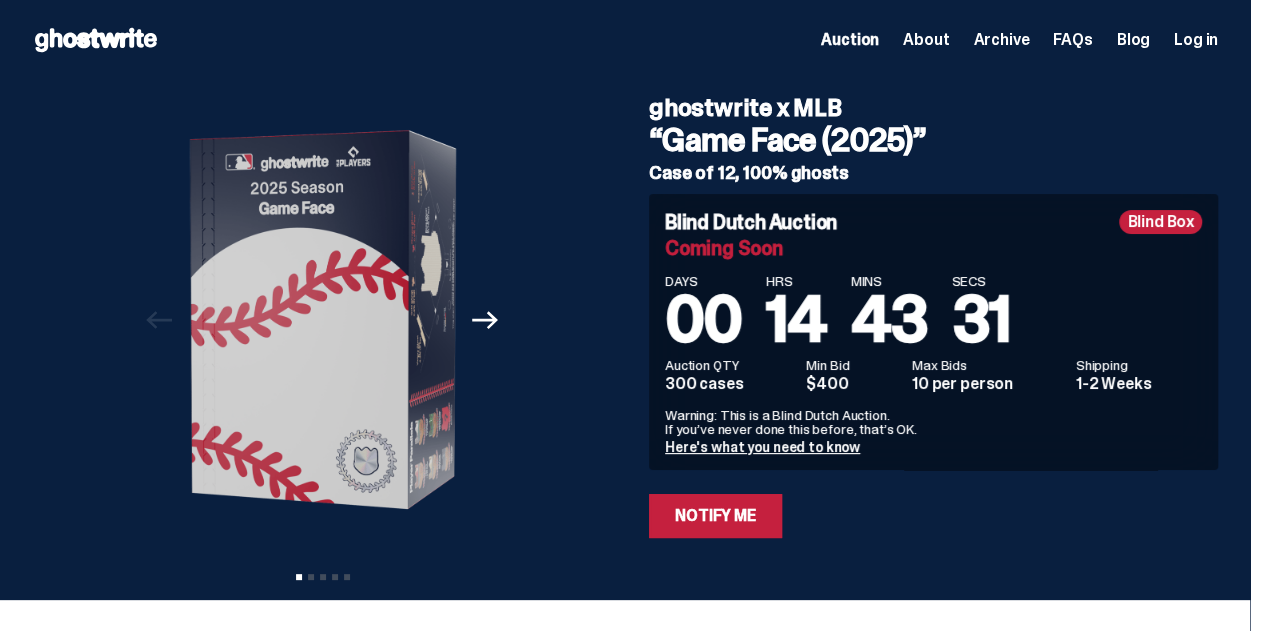 click on "ghostwrite x MLB
“Game Face (2025)”
Case of 12, 100% ghosts
Previous Next View slide 1 View slide 2 View slide 3 View slide 4 View slide 5
ghostwrite x MLB
“Game Face (2025)”
Case of 12, 100% ghosts
Blind Dutch Auction
Blind Box
Coming Soon
DAYS
00
HRS
14
MINS
43
SECS
31
Auction QTY
300 cases
Min Bid
$400
Max Bids
10 per person
Shipping
1-2 Weeks" at bounding box center (625, 340) 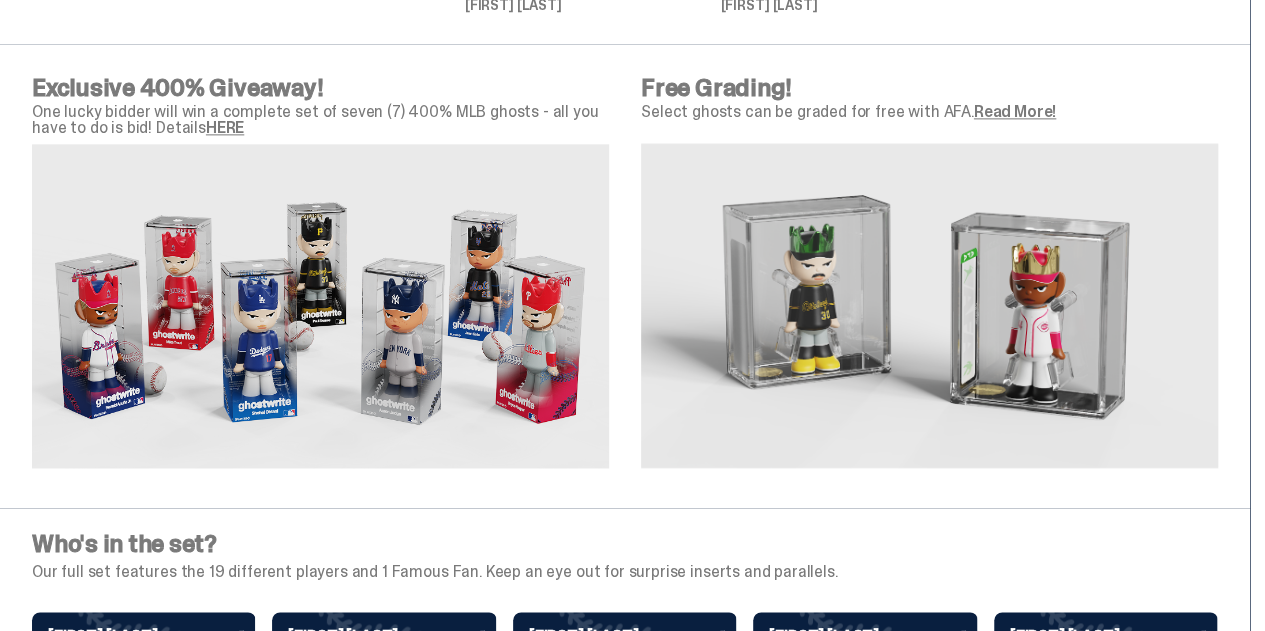 scroll, scrollTop: 1240, scrollLeft: 0, axis: vertical 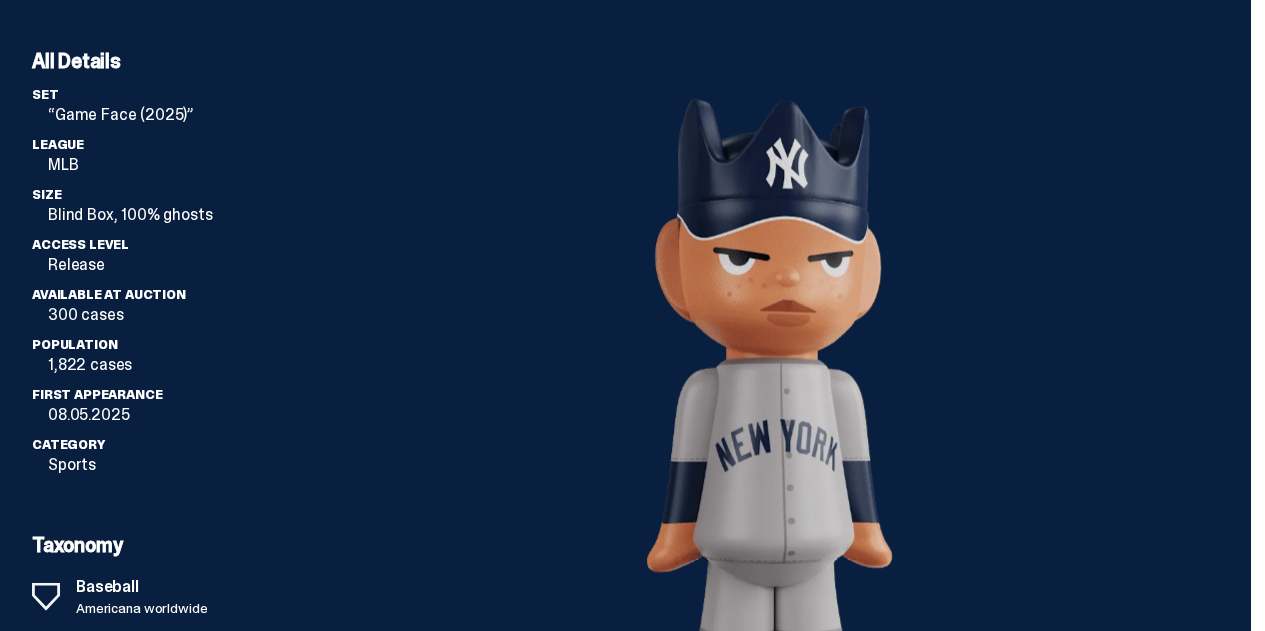 click at bounding box center (774, 424) 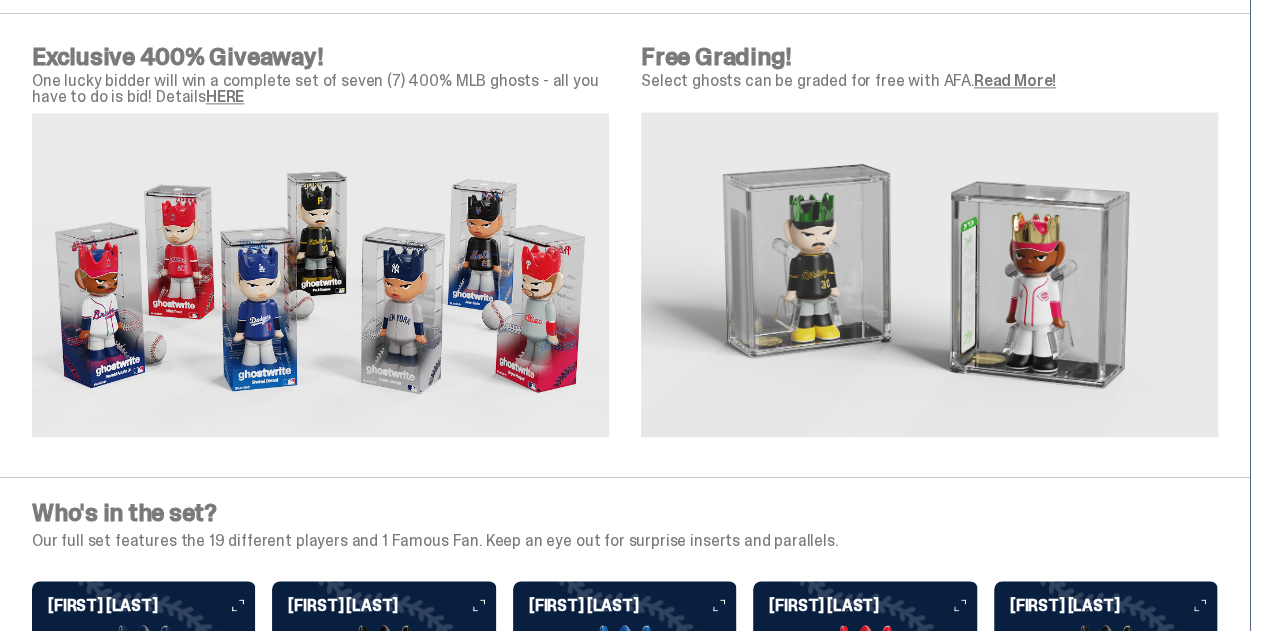 scroll, scrollTop: 1280, scrollLeft: 0, axis: vertical 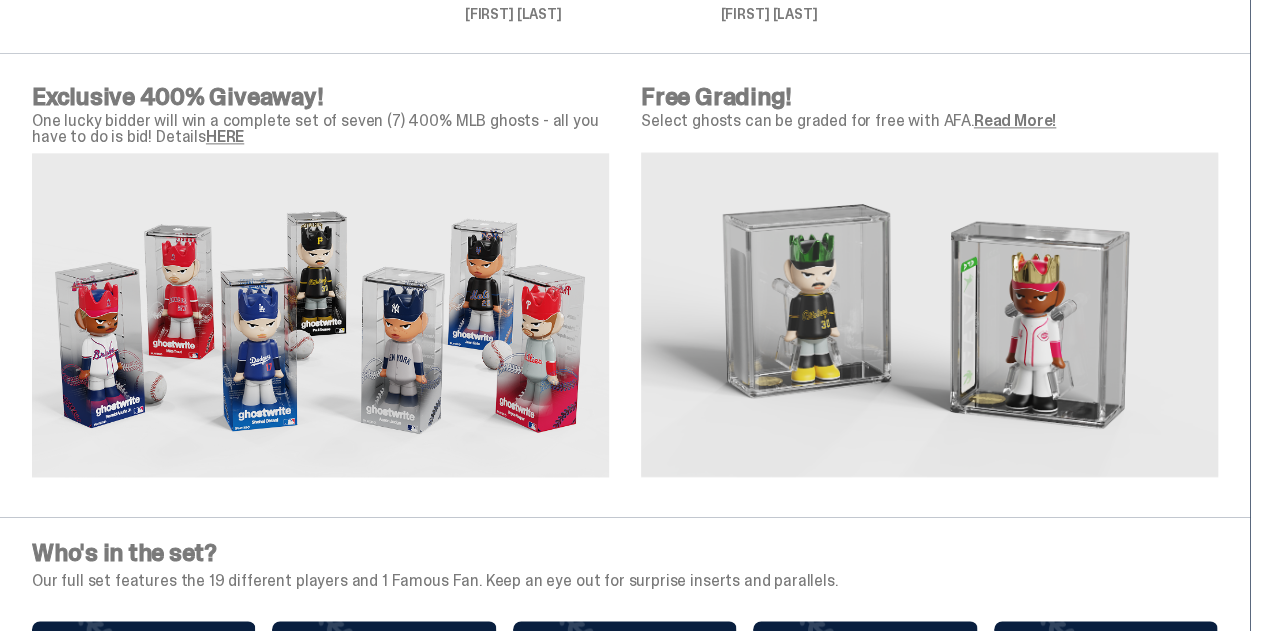 click on "Exclusive 400% Giveaway!
One lucky bidder will win a complete set of seven (7) 400% MLB ghosts - all you have to do is bid! Details  HERE
Free Grading!
Select ghosts can be graded for free with AFA.  Read More!" at bounding box center [625, 285] 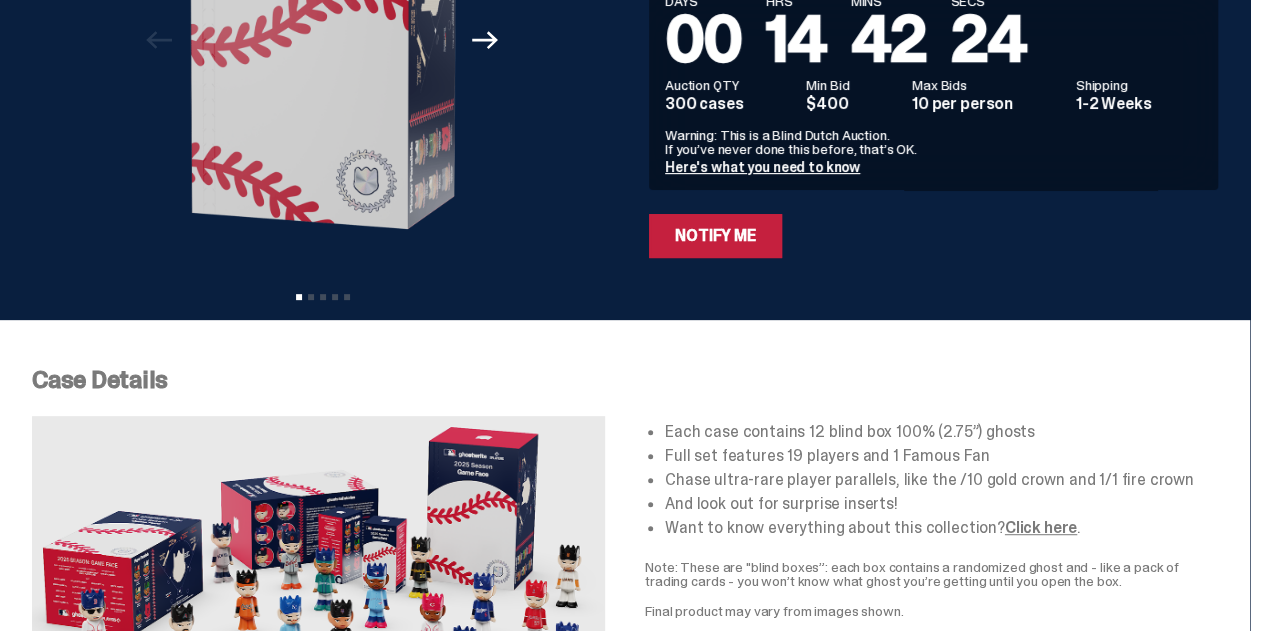 click at bounding box center [322, 40] 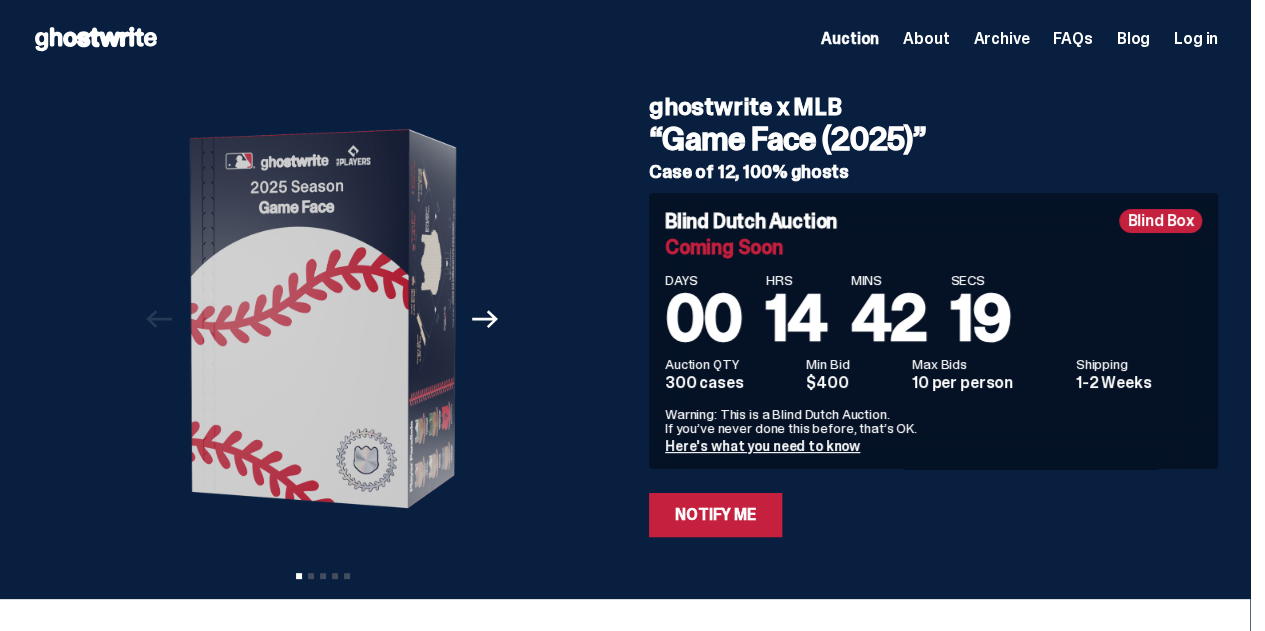 scroll, scrollTop: 0, scrollLeft: 0, axis: both 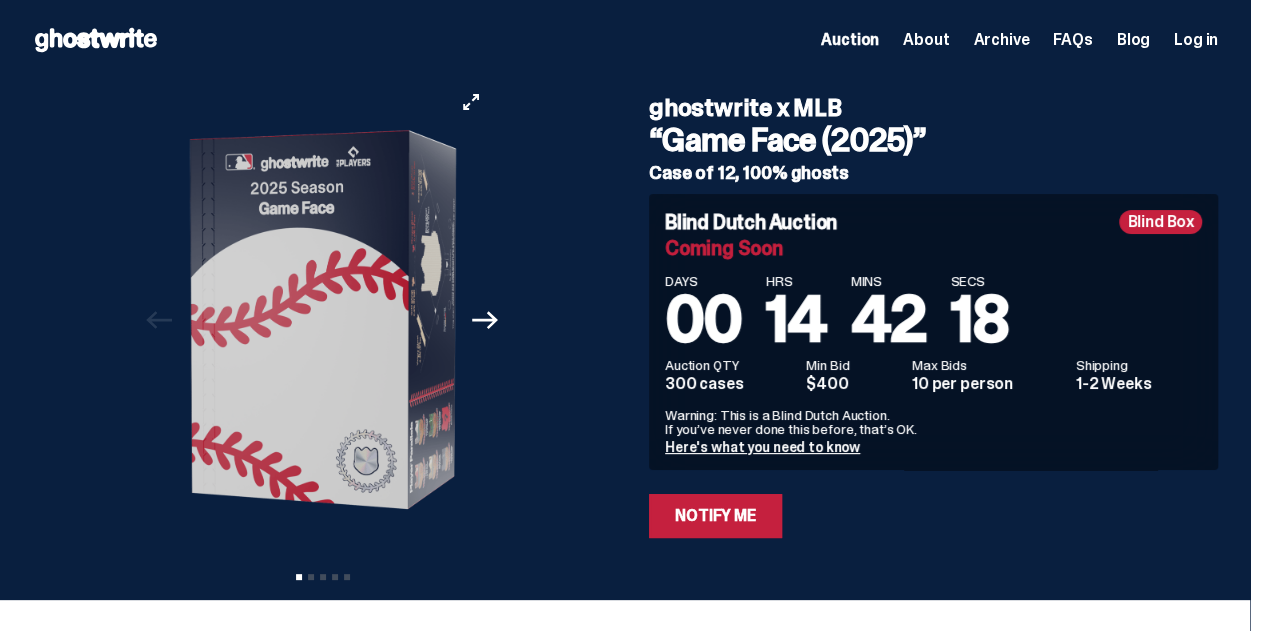 click on "Next" at bounding box center (486, 320) 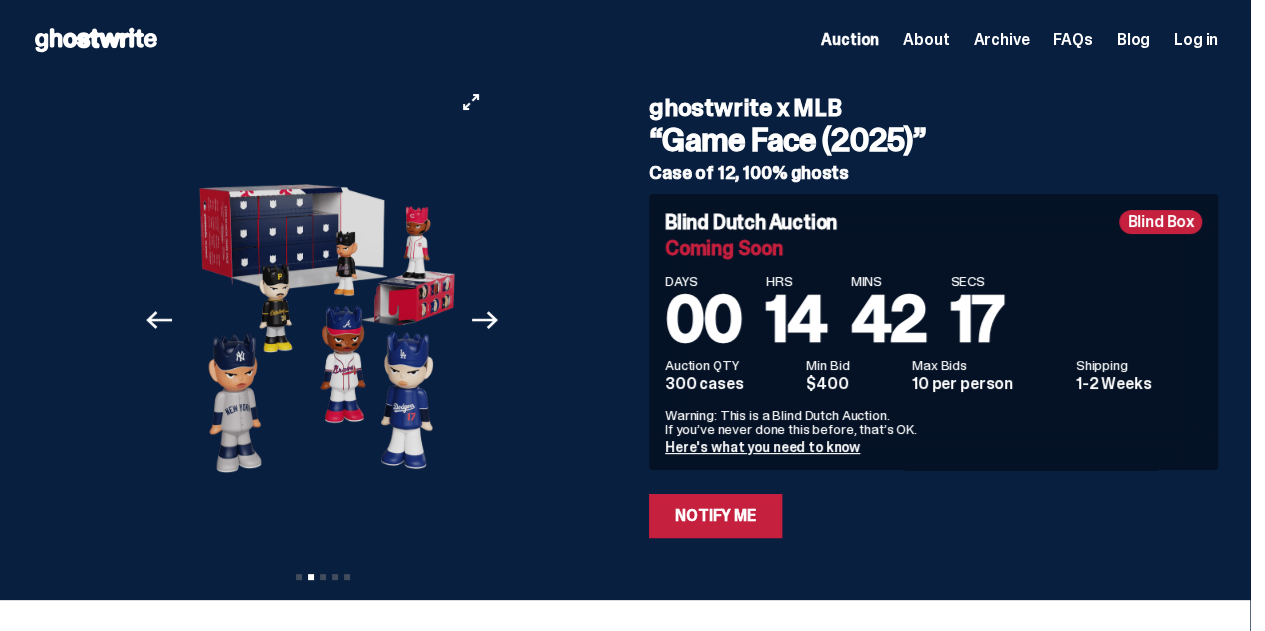 click on "Next" at bounding box center [486, 320] 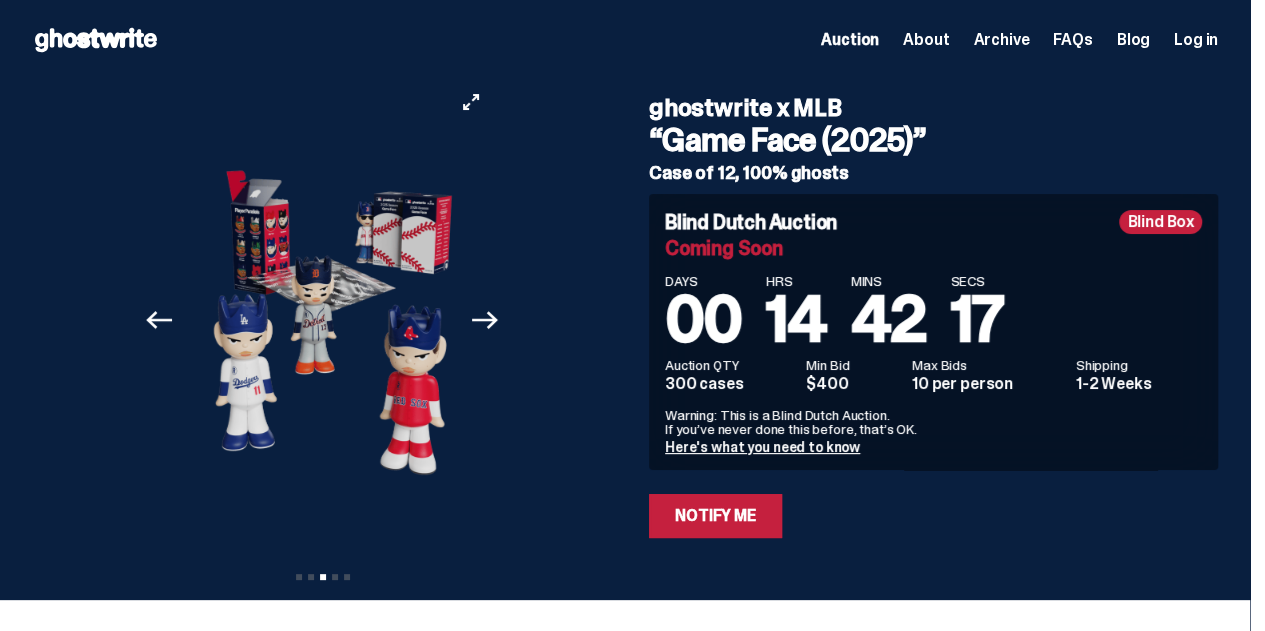 click on "Next" at bounding box center (486, 320) 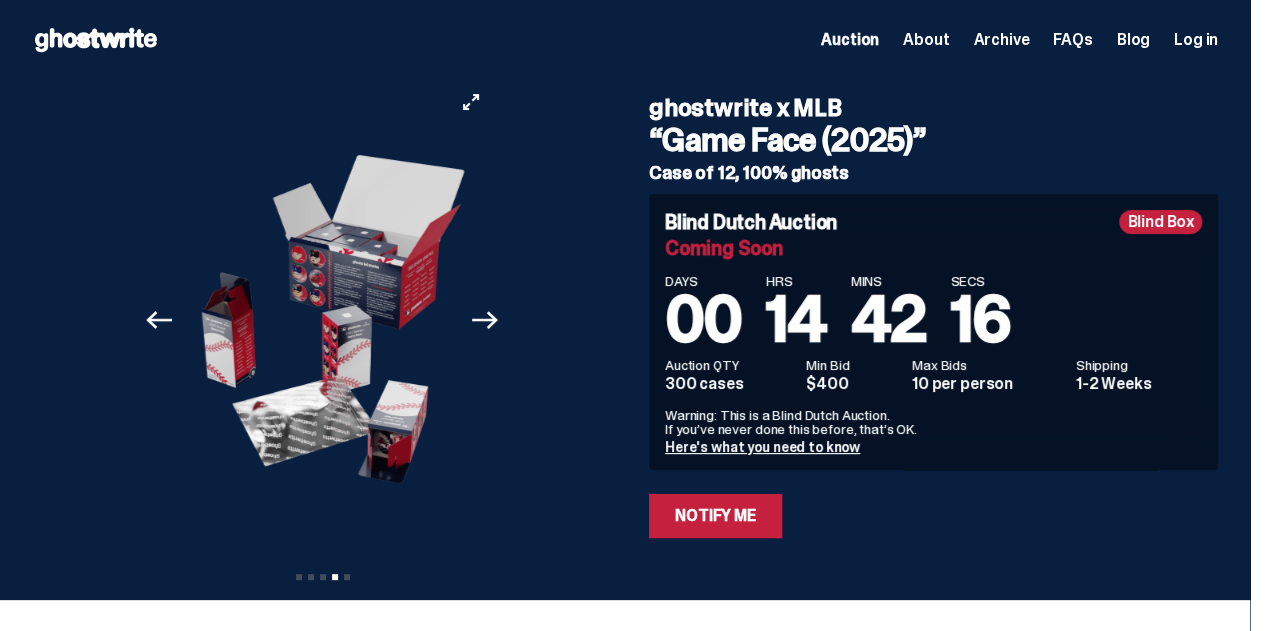 click on "Next" at bounding box center [486, 320] 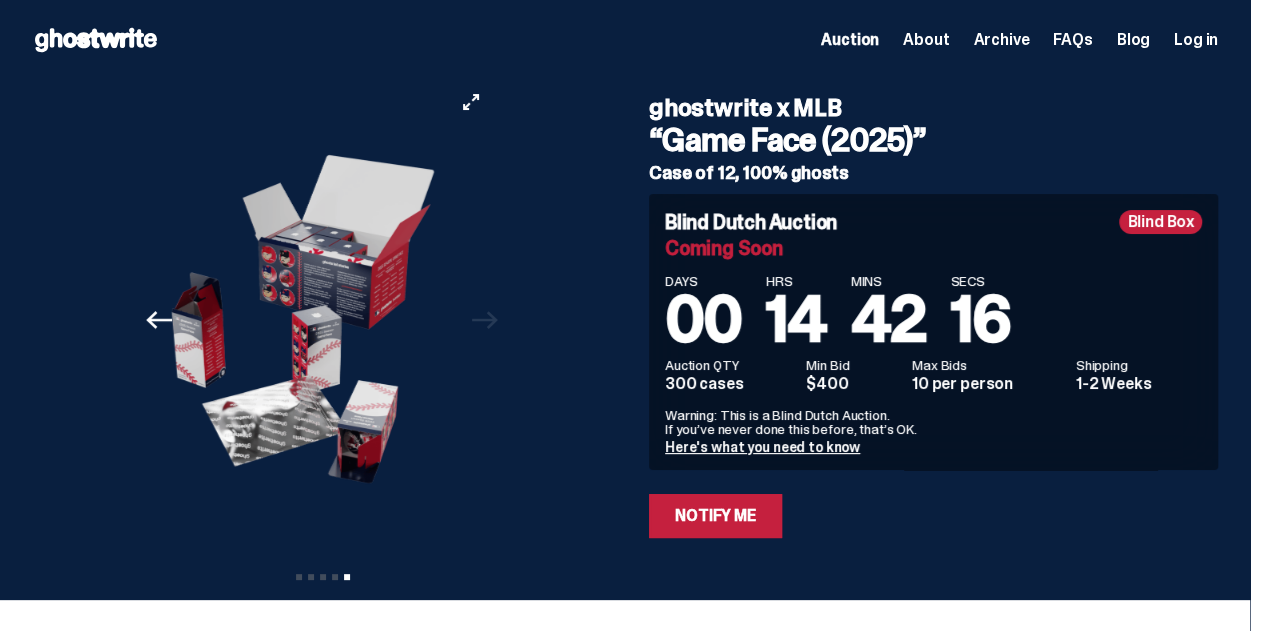 click on "Previous Next View slide 1 View slide 2 View slide 3 View slide 4 View slide 5" at bounding box center [328, 320] 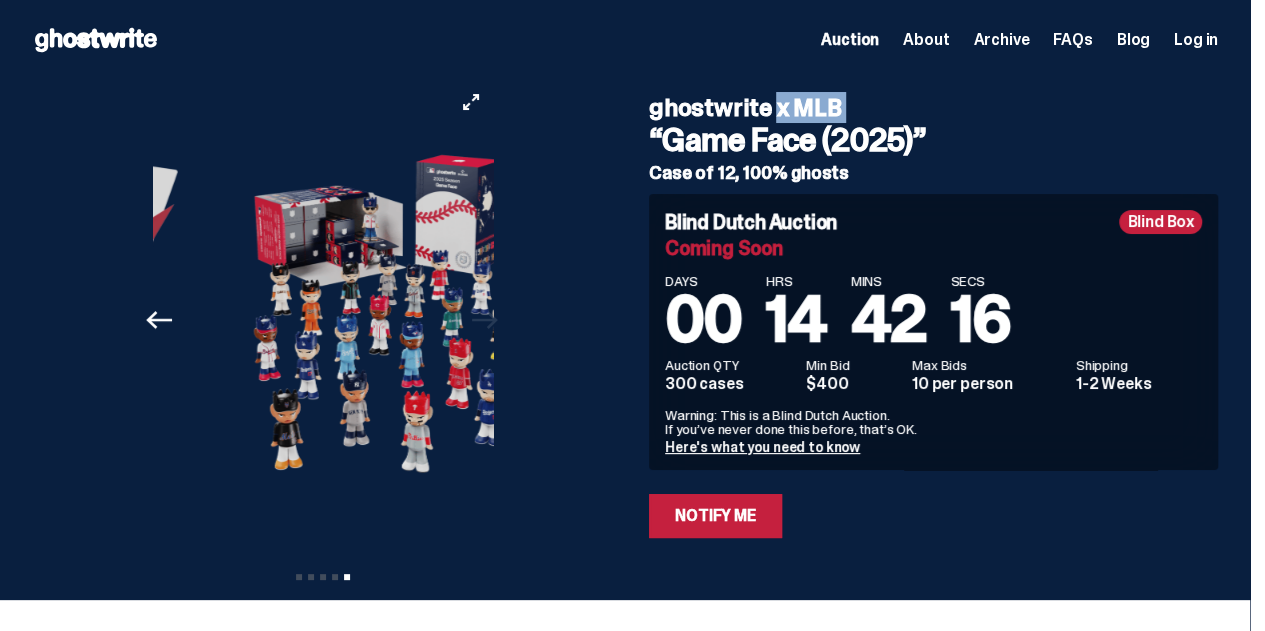 click on "Previous Next View slide 1 View slide 2 View slide 3 View slide 4 View slide 5" at bounding box center [328, 320] 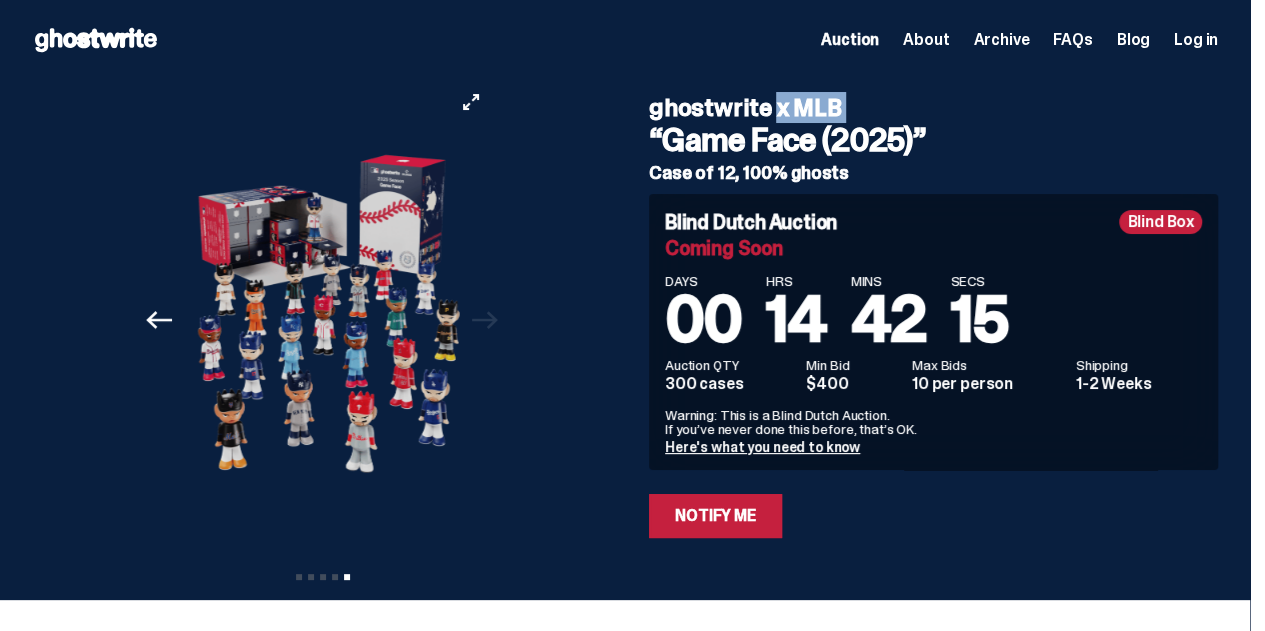 click on "Previous Next View slide 1 View slide 2 View slide 3 View slide 4 View slide 5" at bounding box center (328, 320) 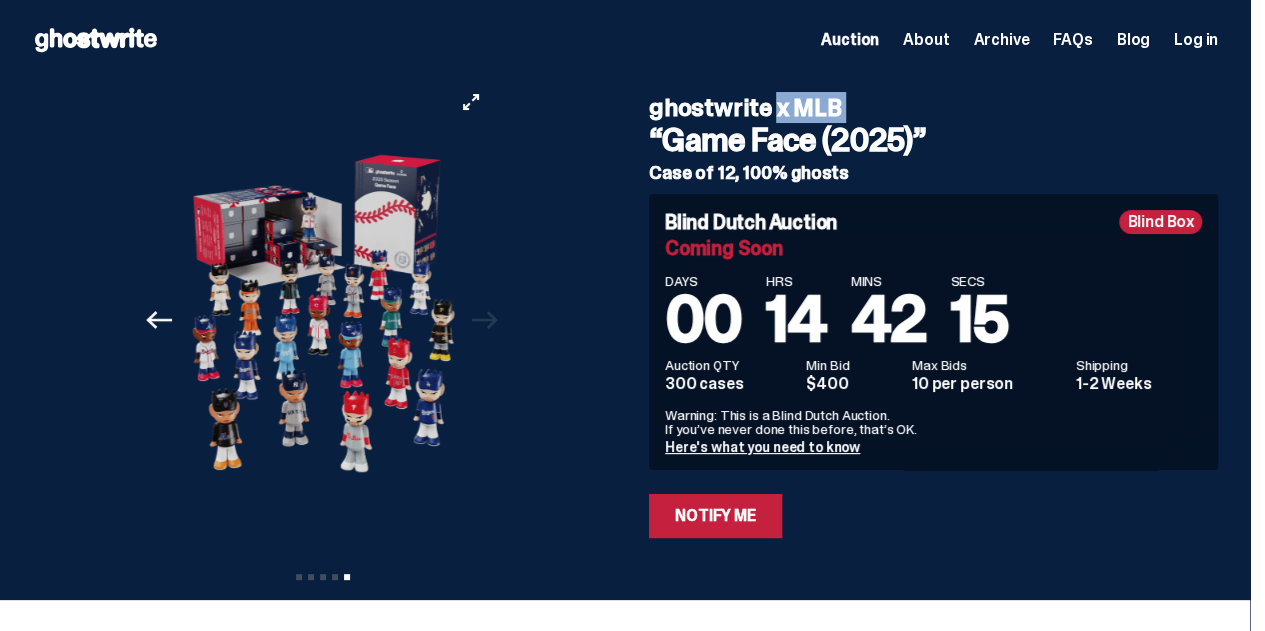 click on "Previous Next View slide 1 View slide 2 View slide 3 View slide 4 View slide 5" at bounding box center [328, 320] 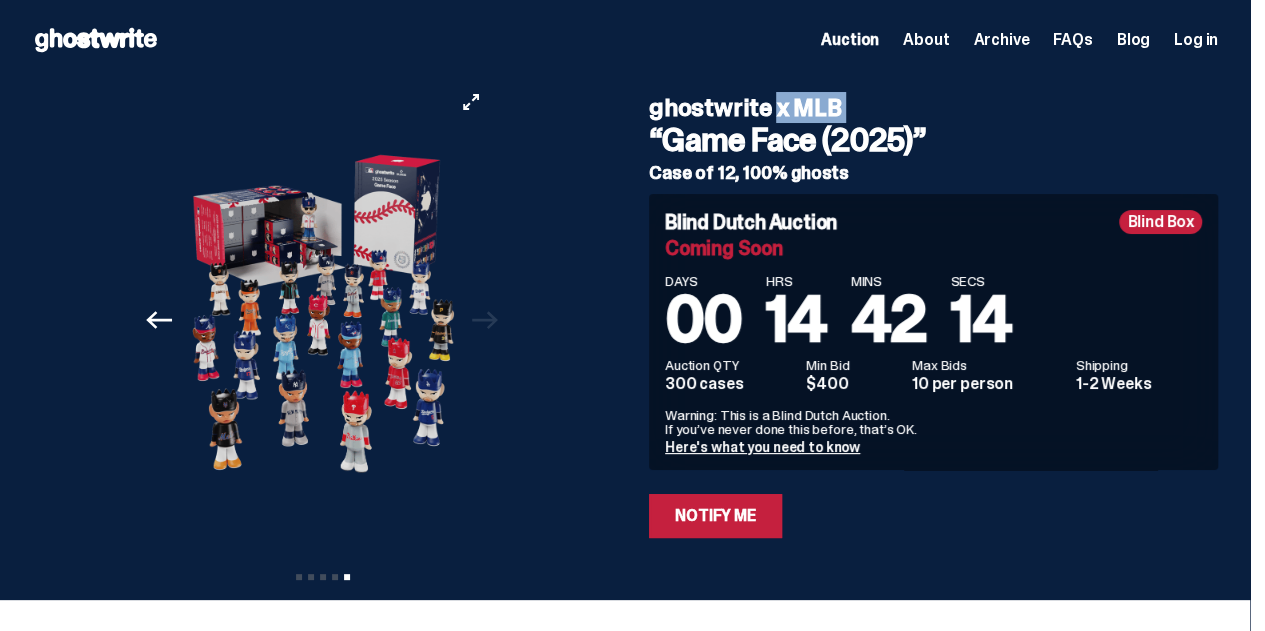 click on "Previous" at bounding box center [160, 320] 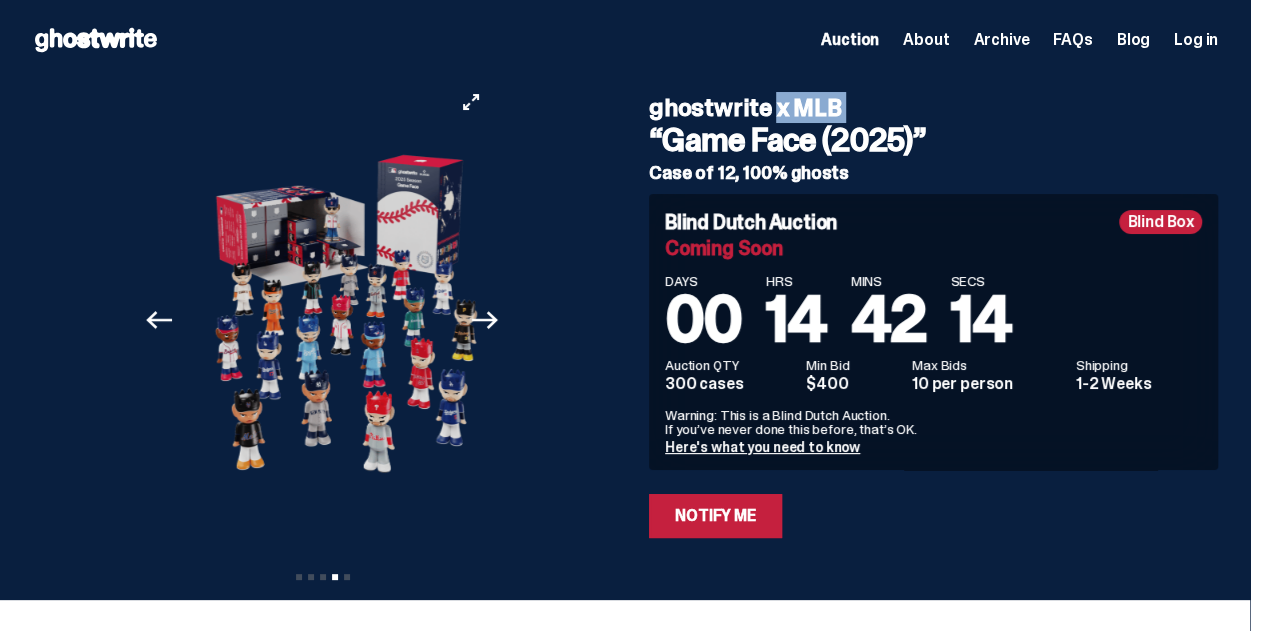 click on "Previous" at bounding box center [160, 320] 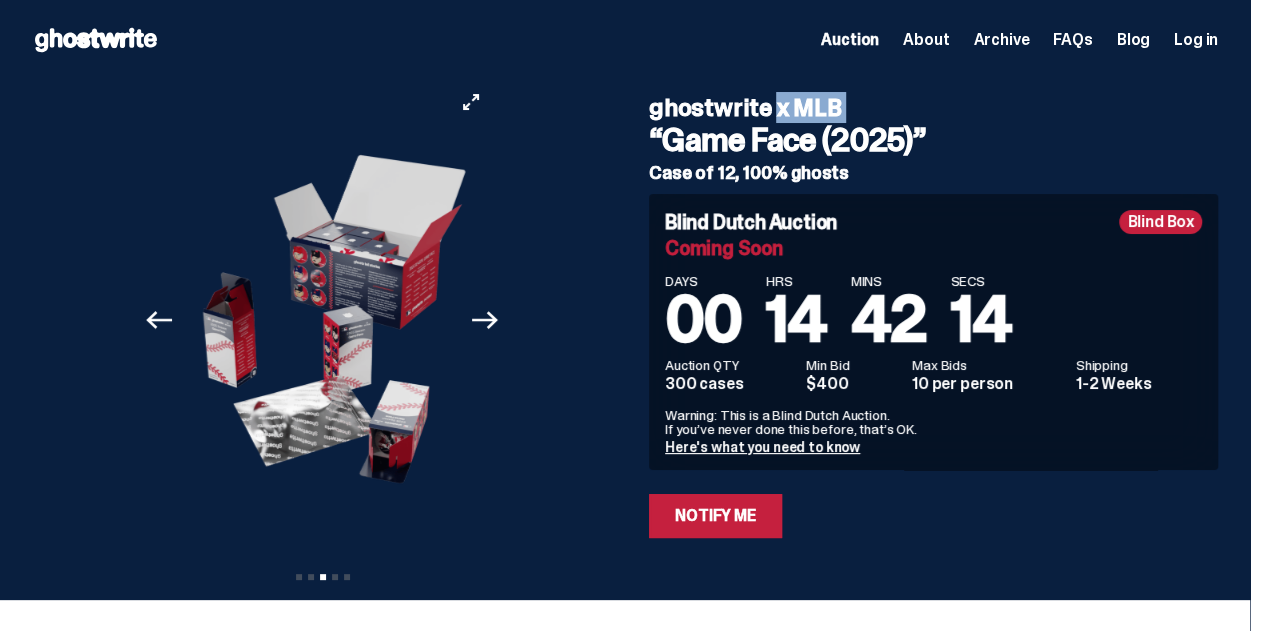 click on "Previous" at bounding box center (160, 320) 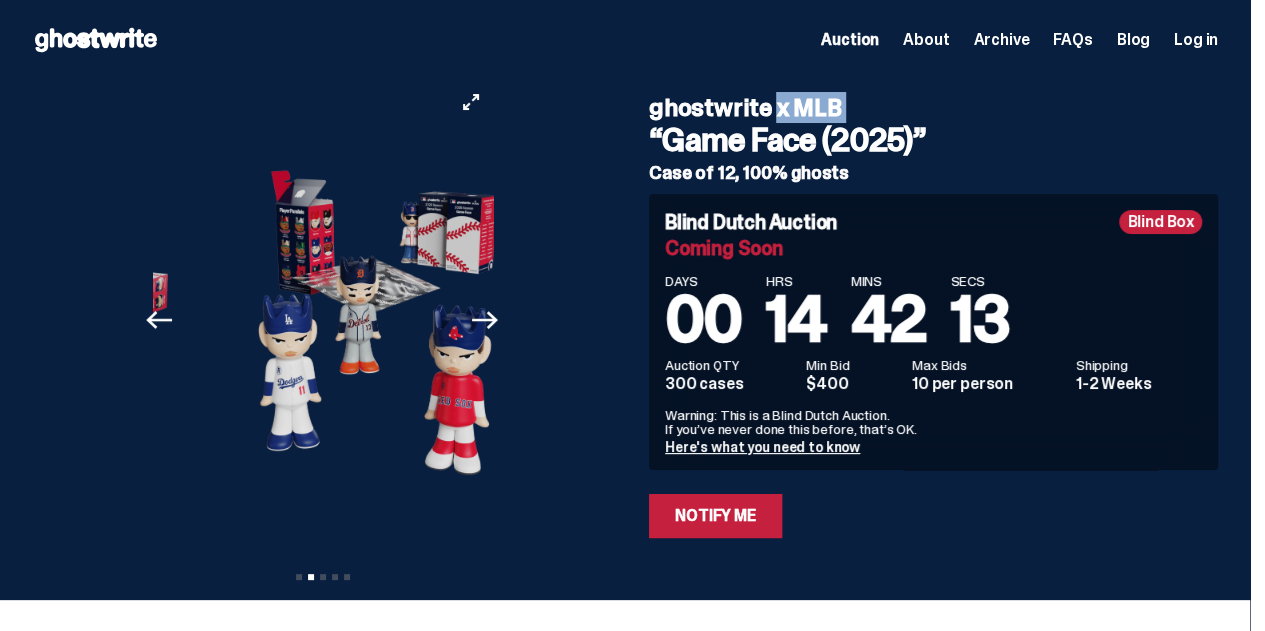click on "Previous" at bounding box center (160, 320) 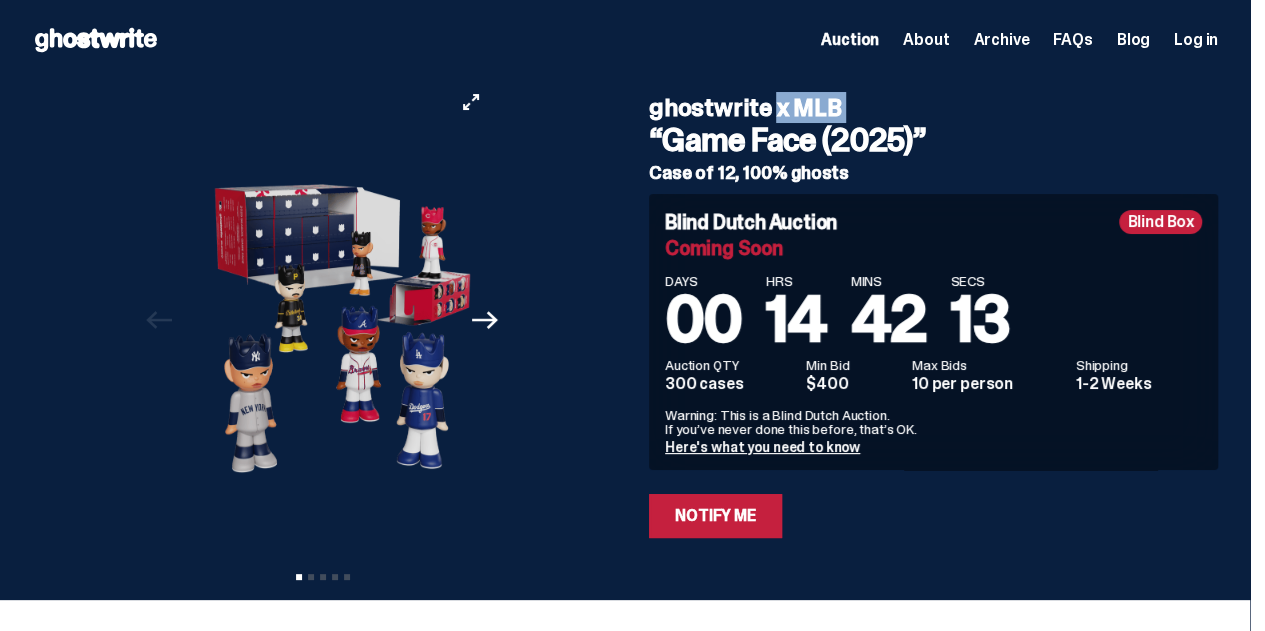 click at bounding box center (340, 320) 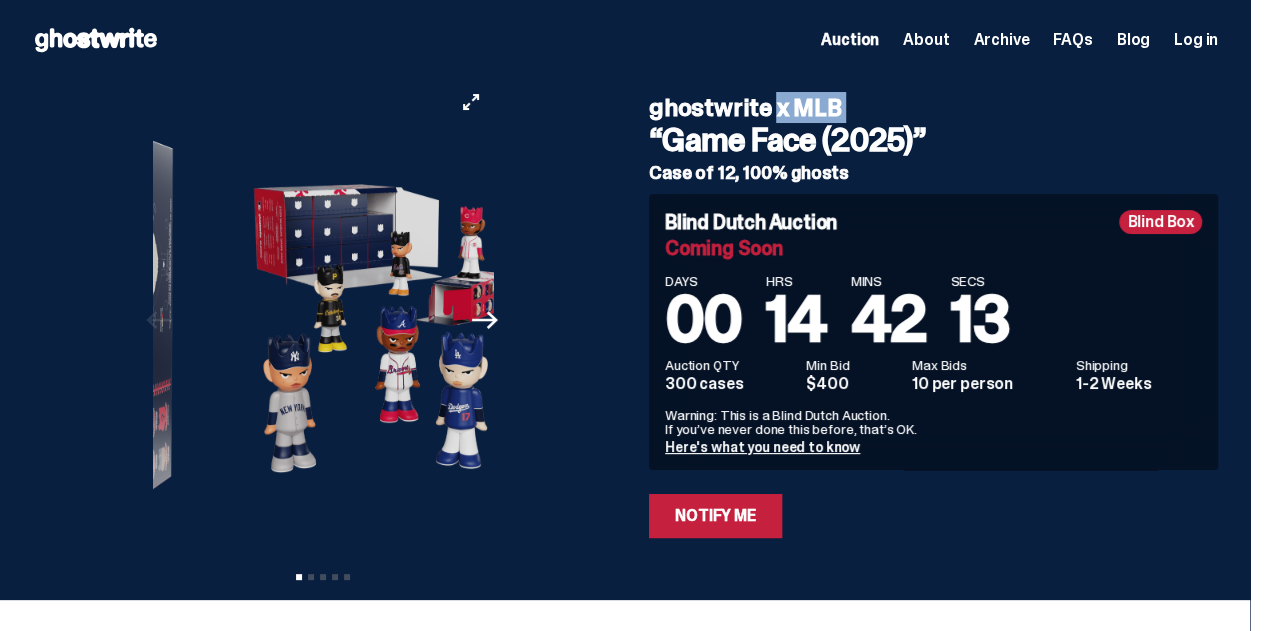 click at bounding box center [39, 320] 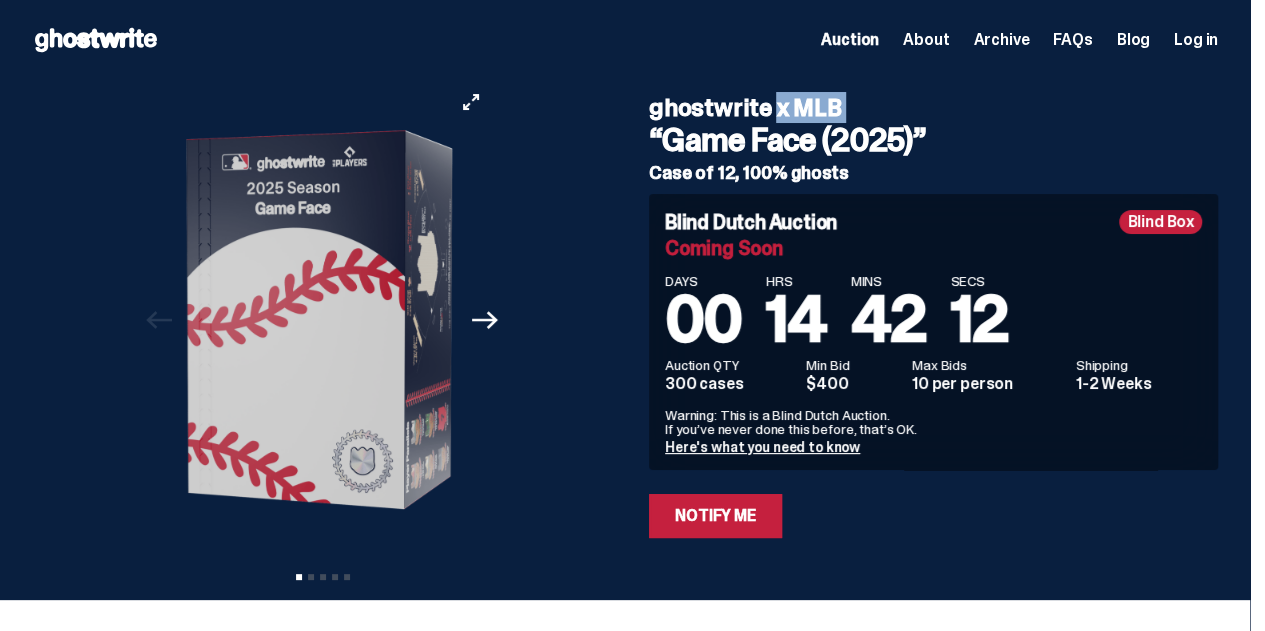 click at bounding box center (319, 320) 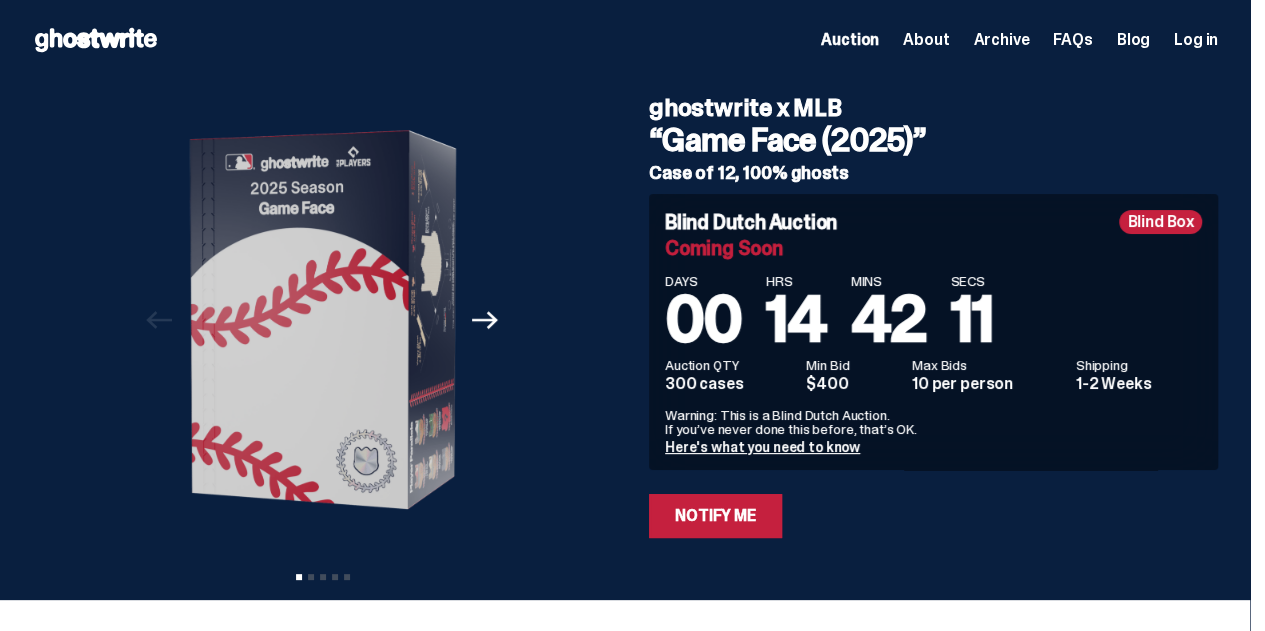 click on "Previous Next View slide 1 View slide 2 View slide 3 View slide 4 View slide 5" at bounding box center [328, 320] 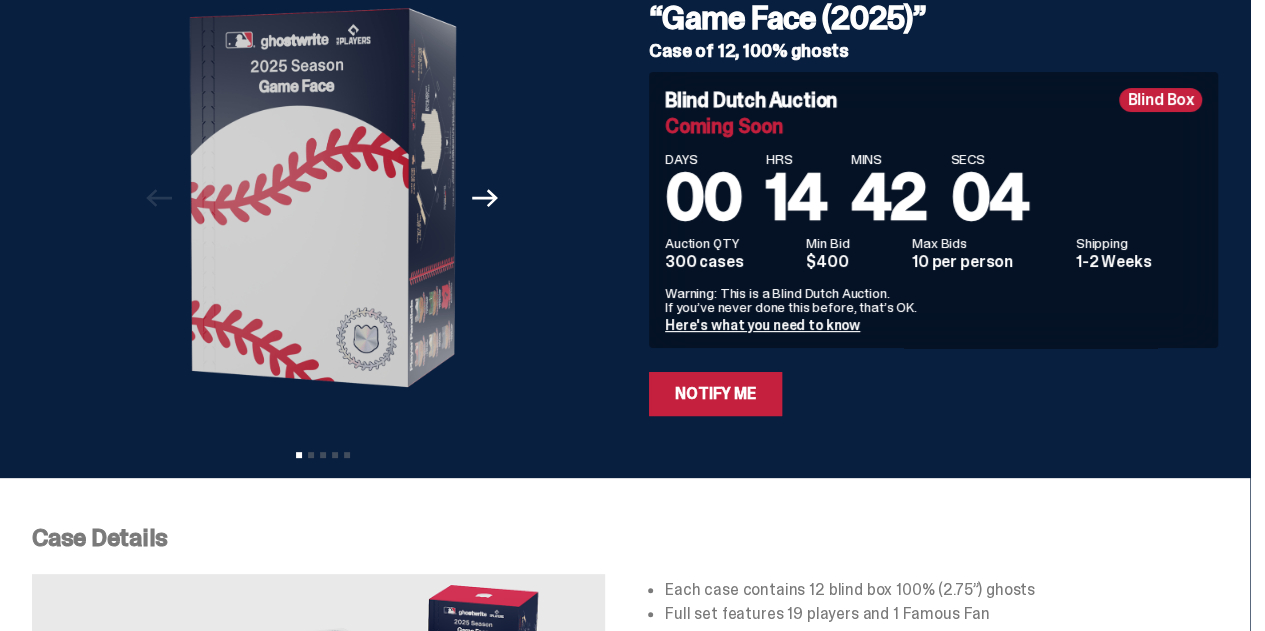 scroll, scrollTop: 120, scrollLeft: 0, axis: vertical 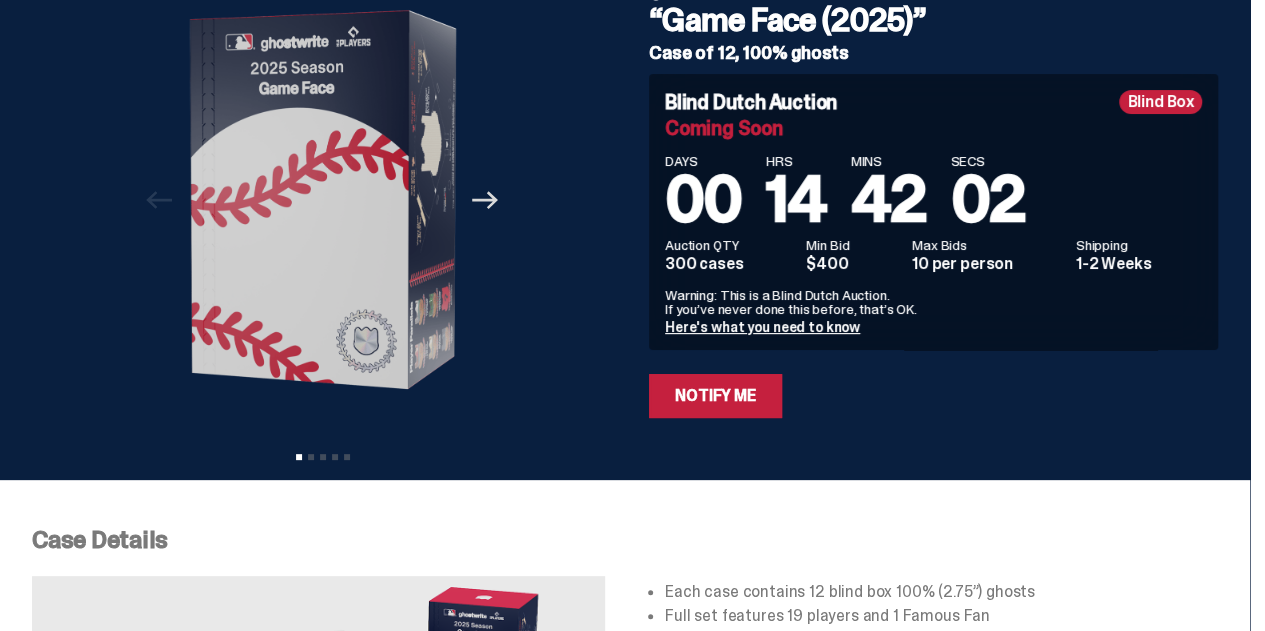 click on "Next" 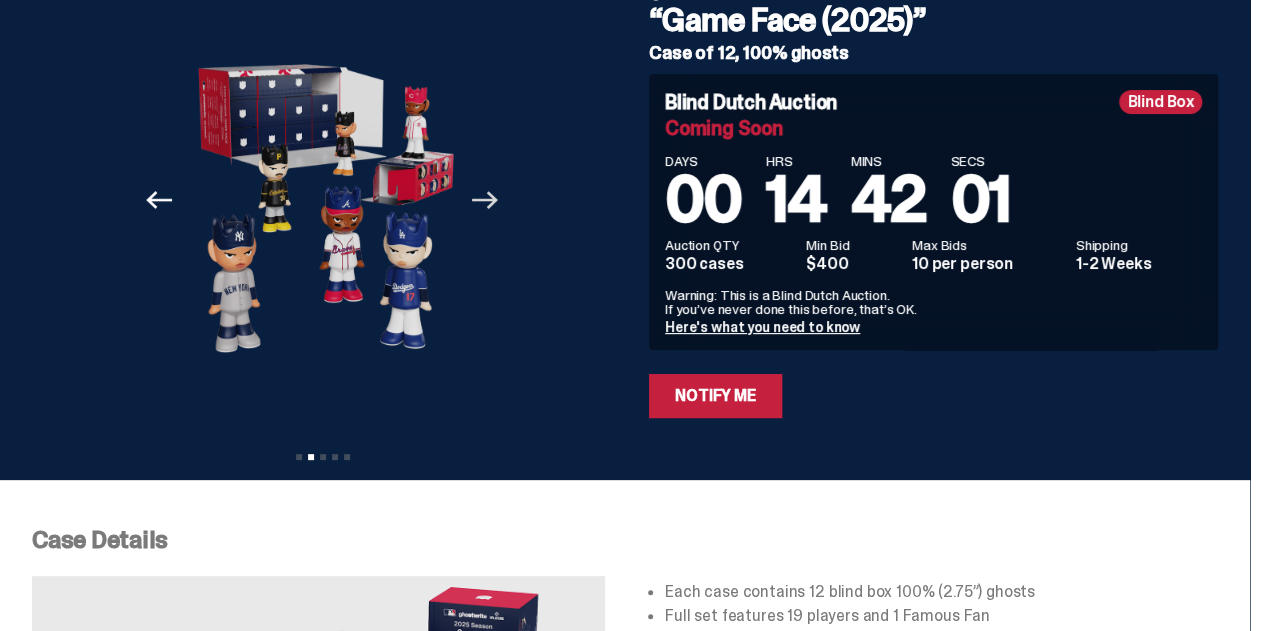 click on "Next" 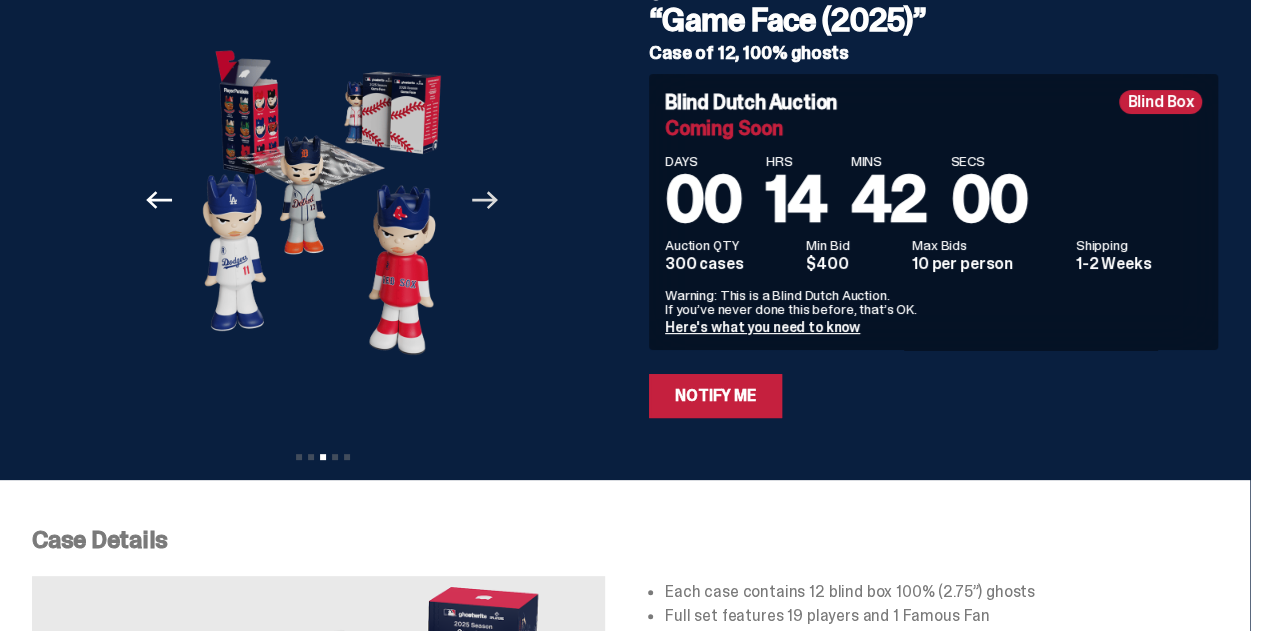 click on "Next" 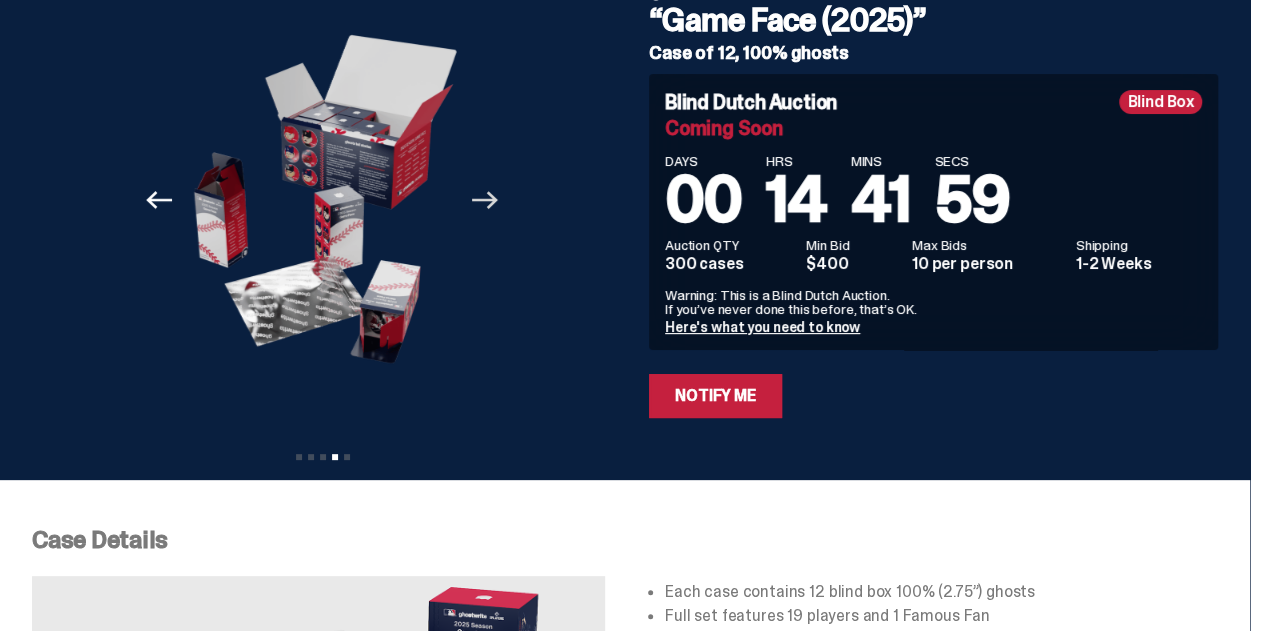 click on "Next" 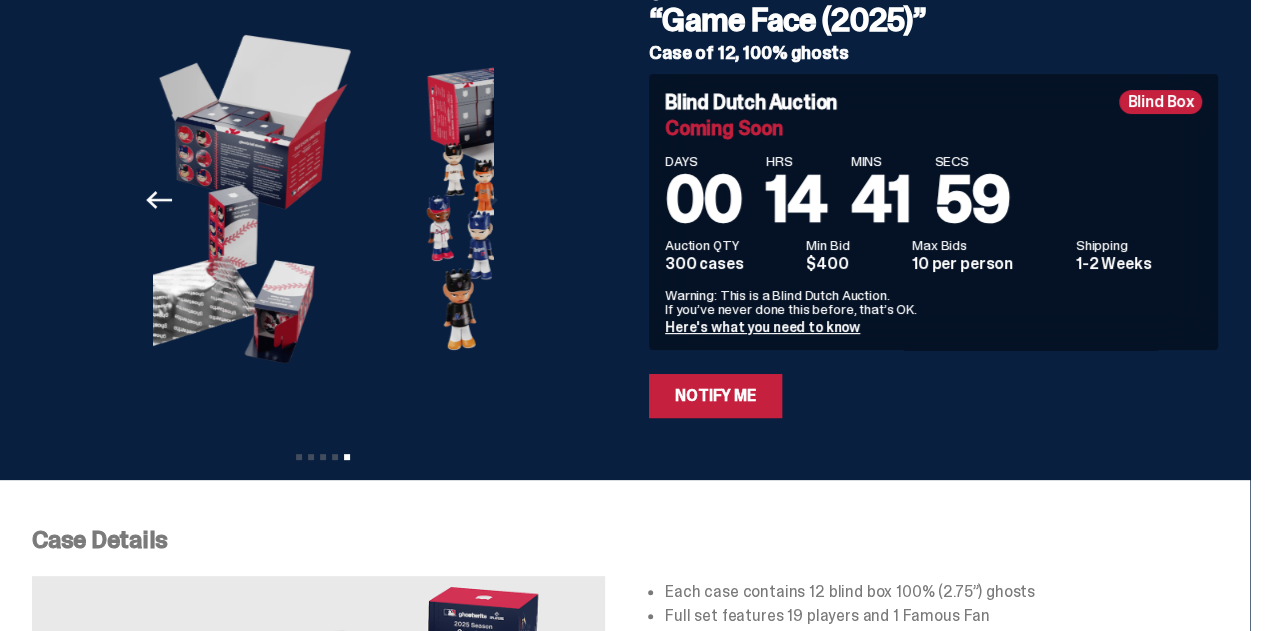 click at bounding box center (557, 200) 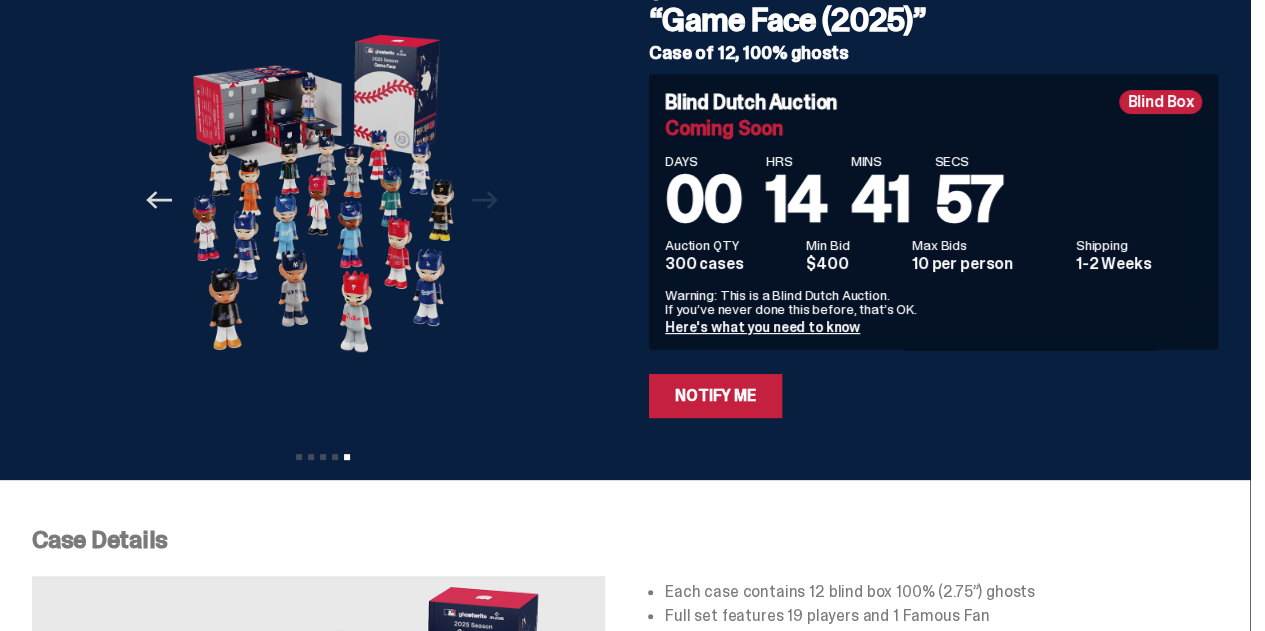 click on "Previous" 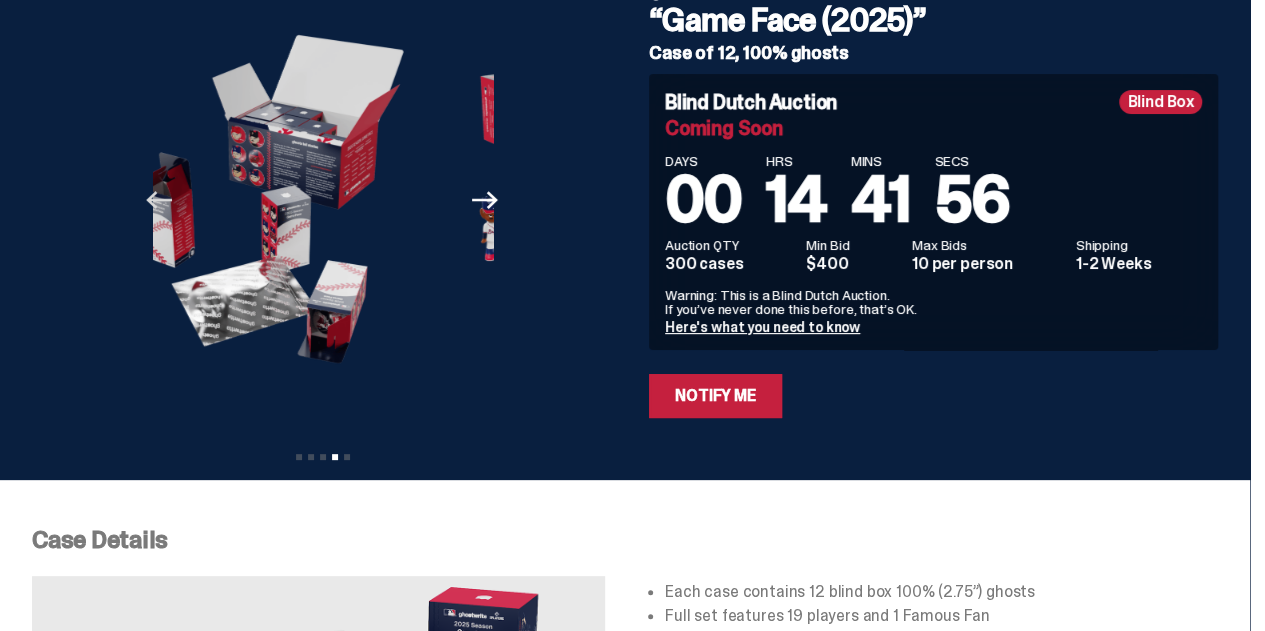 click on "Previous" 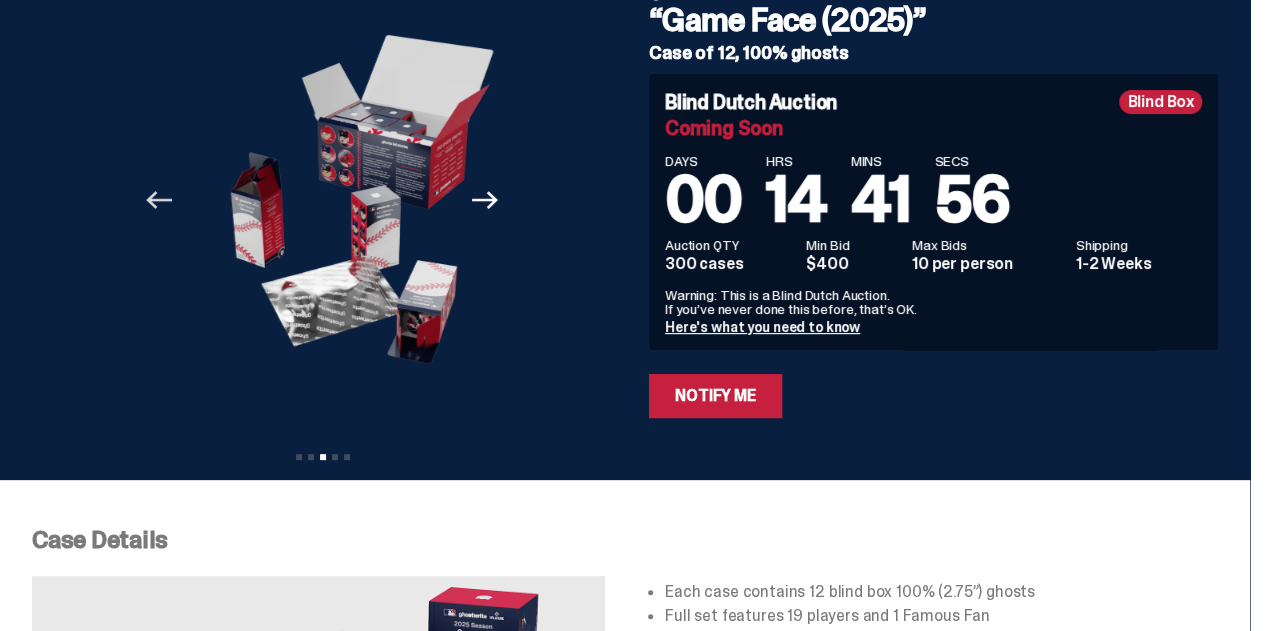 click on "Previous" 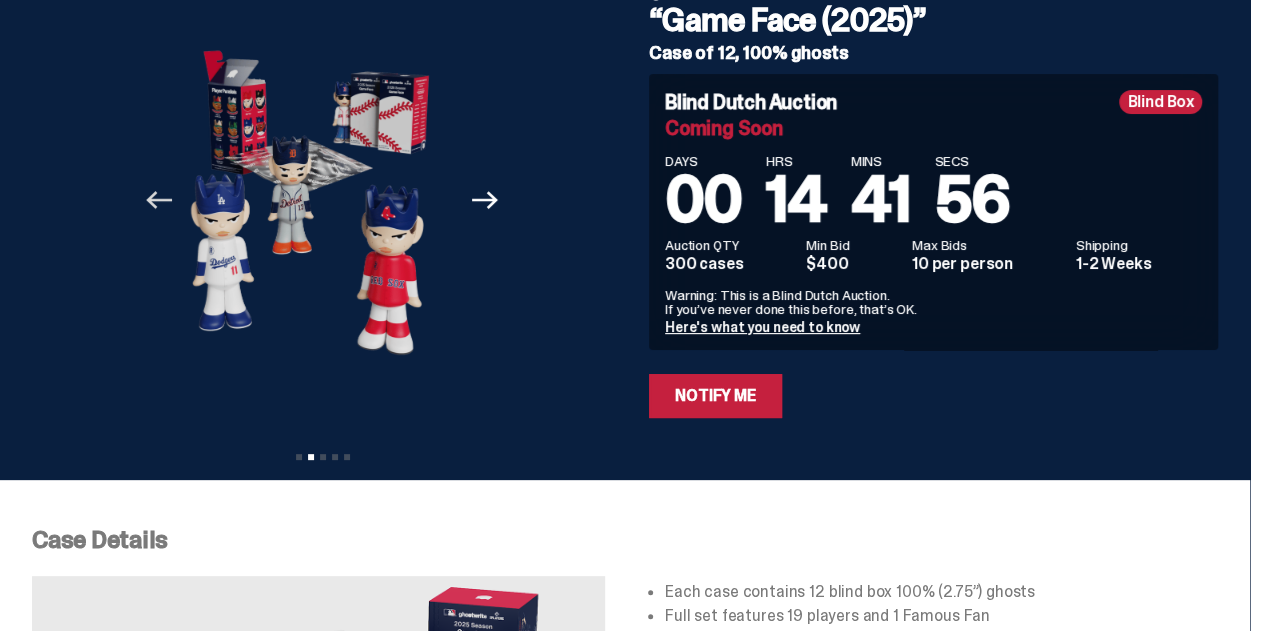 click on "Previous" 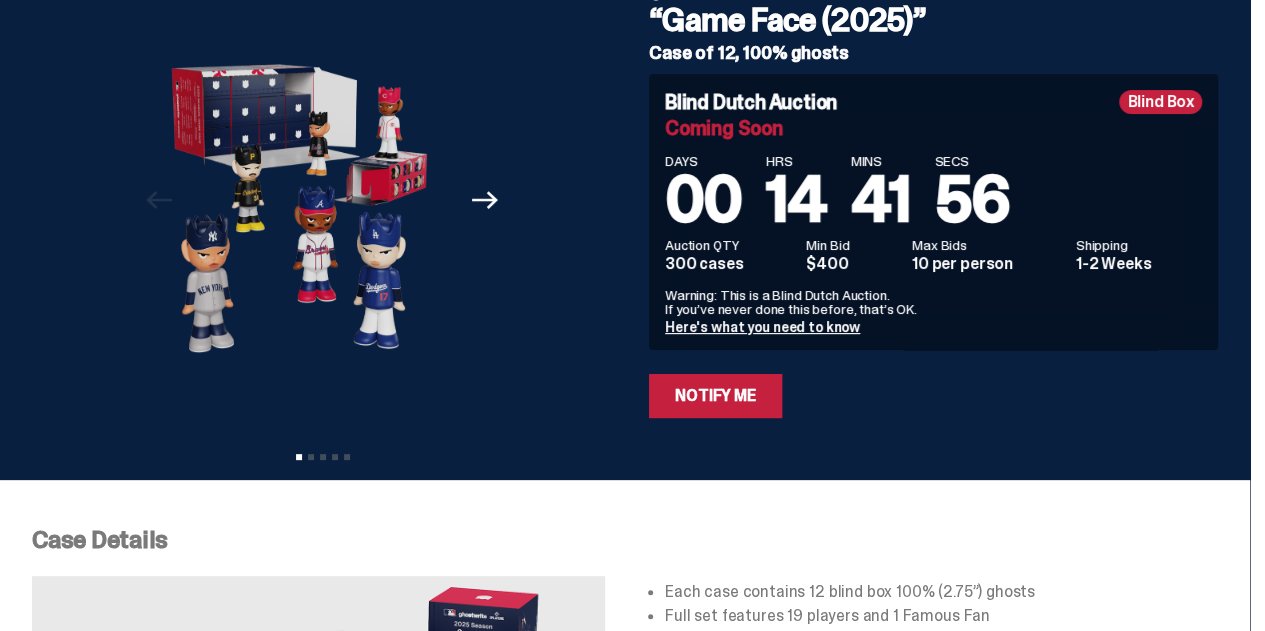 click at bounding box center [297, 200] 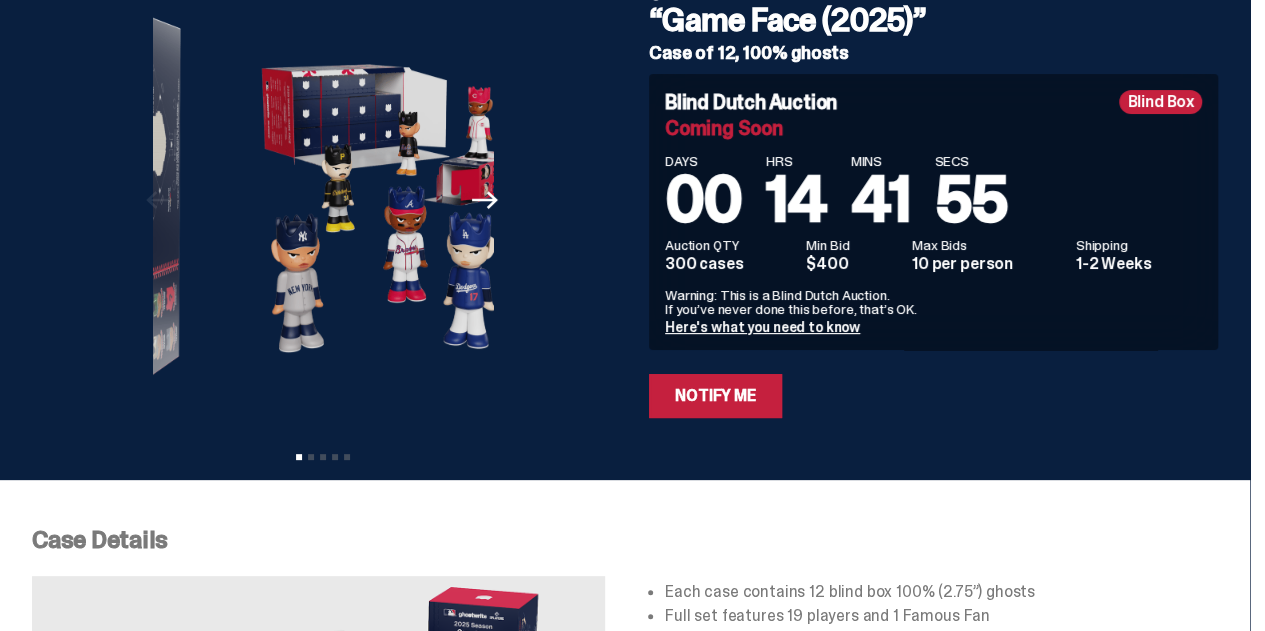 click at bounding box center (47, 200) 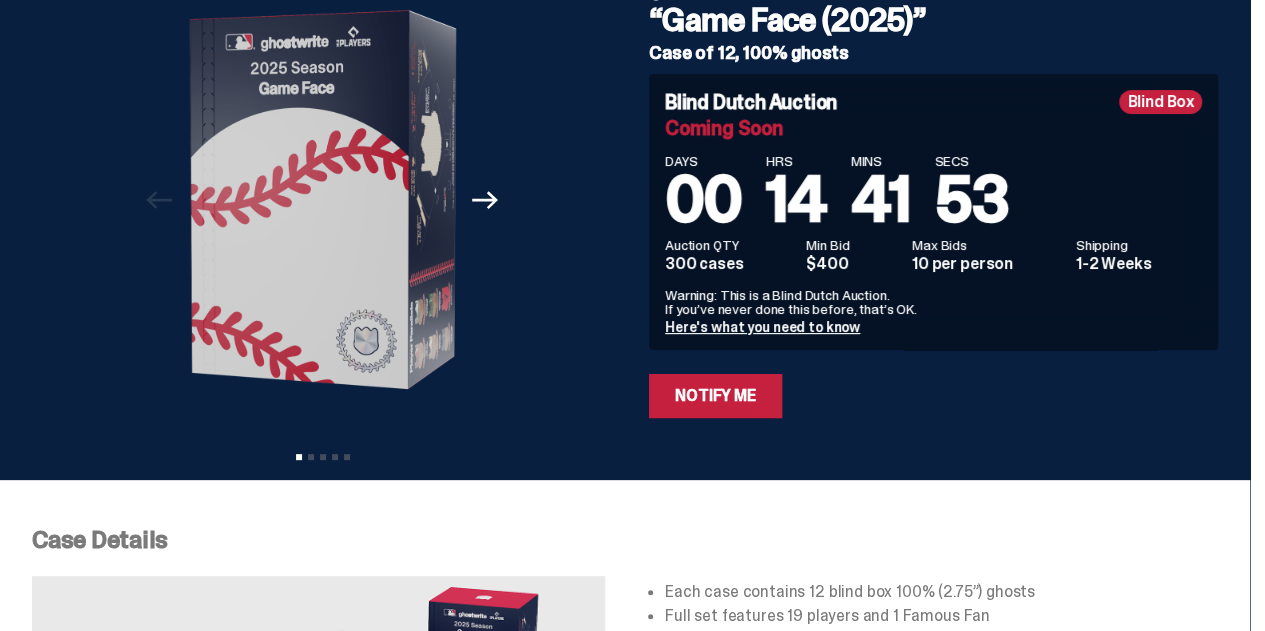 click on "Previous Next View slide 1 View slide 2 View slide 3 View slide 4 View slide 5" at bounding box center [328, 200] 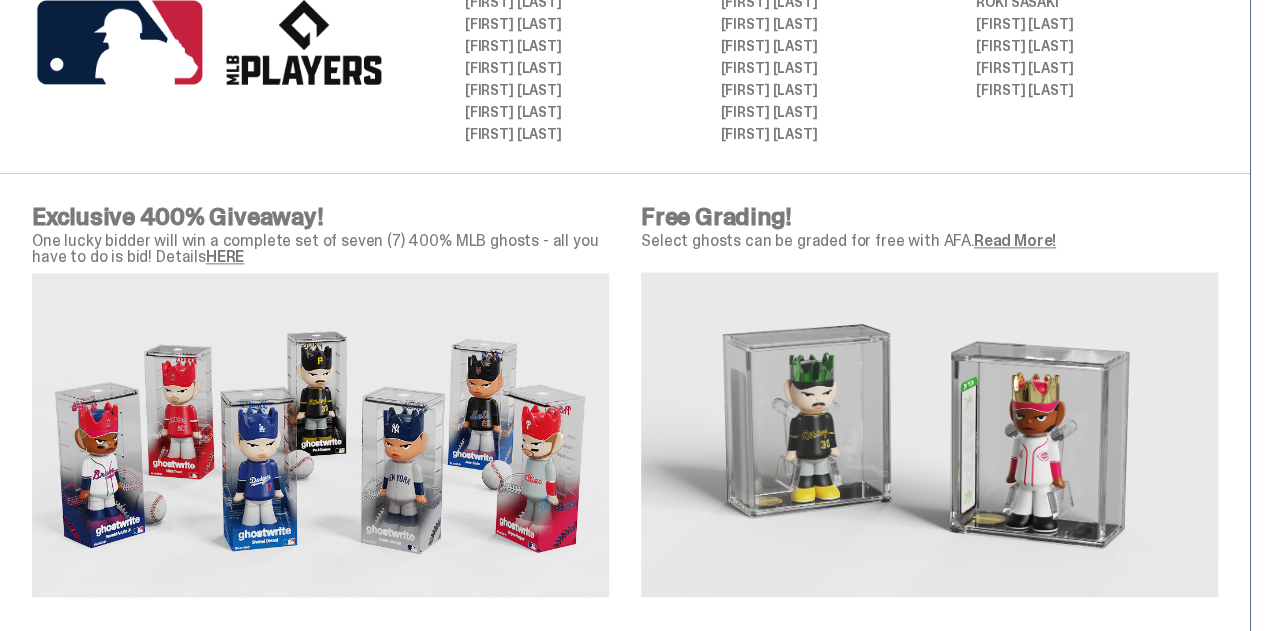 scroll, scrollTop: 1200, scrollLeft: 0, axis: vertical 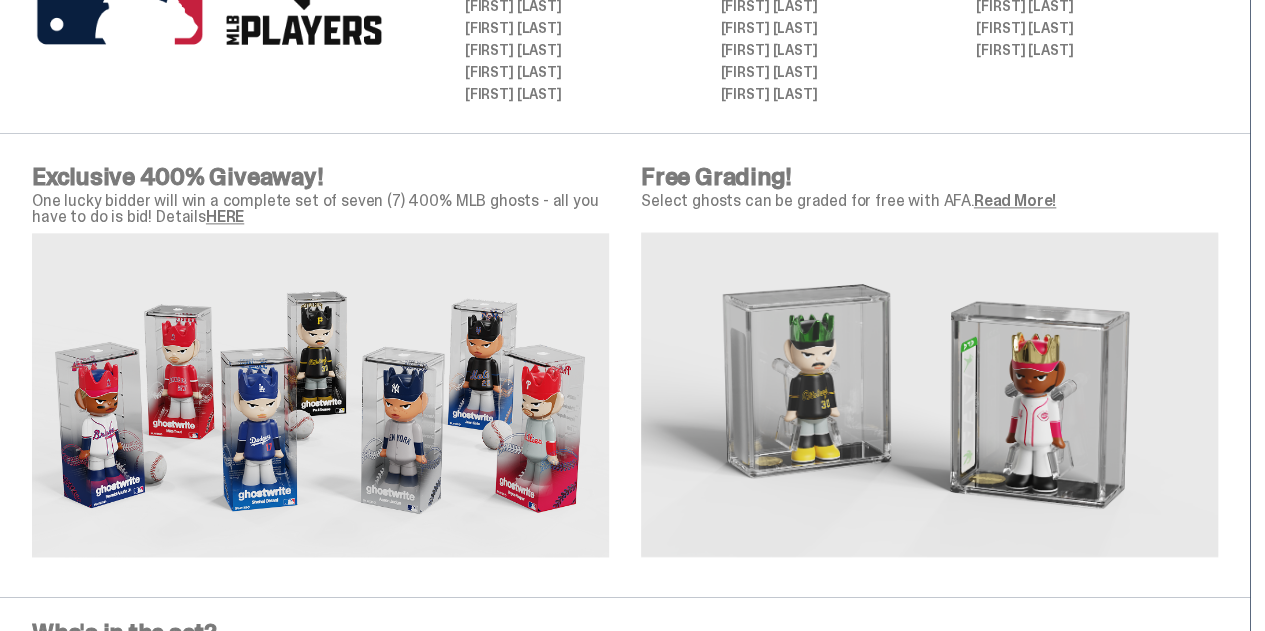 click on "Exclusive 400% Giveaway!
One lucky bidder will win a complete set of seven (7) 400% MLB ghosts - all you have to do is bid! Details  HERE
Free Grading!
Select ghosts can be graded for free with AFA.  Read More!" at bounding box center [625, 365] 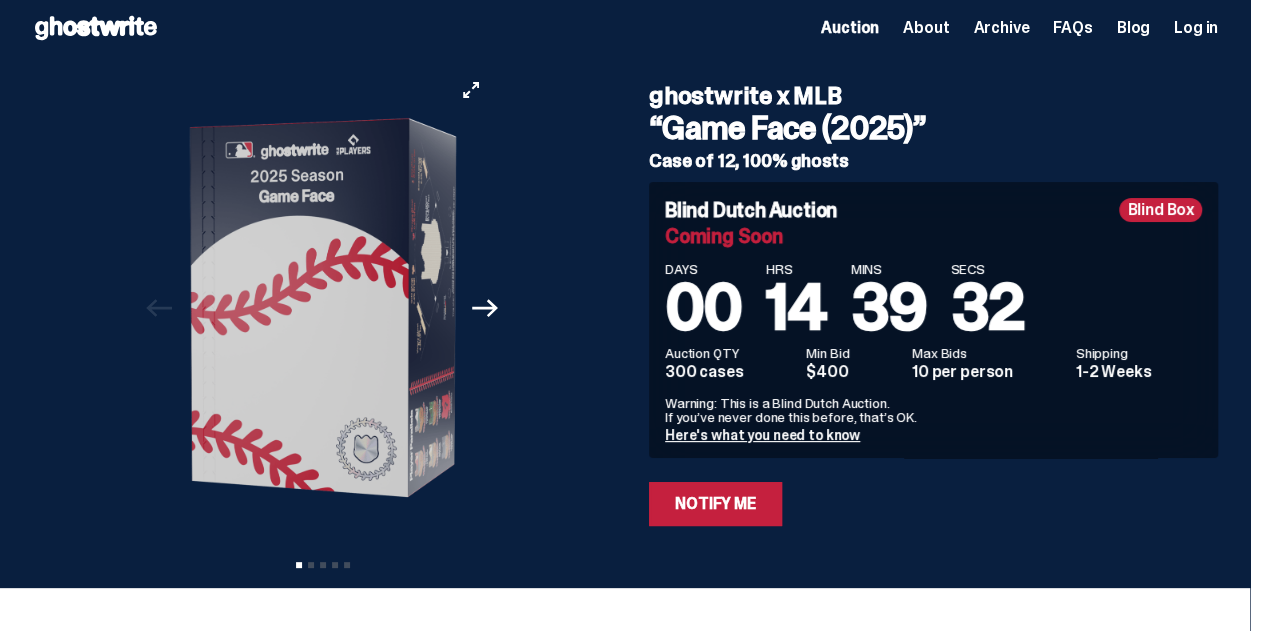 scroll, scrollTop: 0, scrollLeft: 0, axis: both 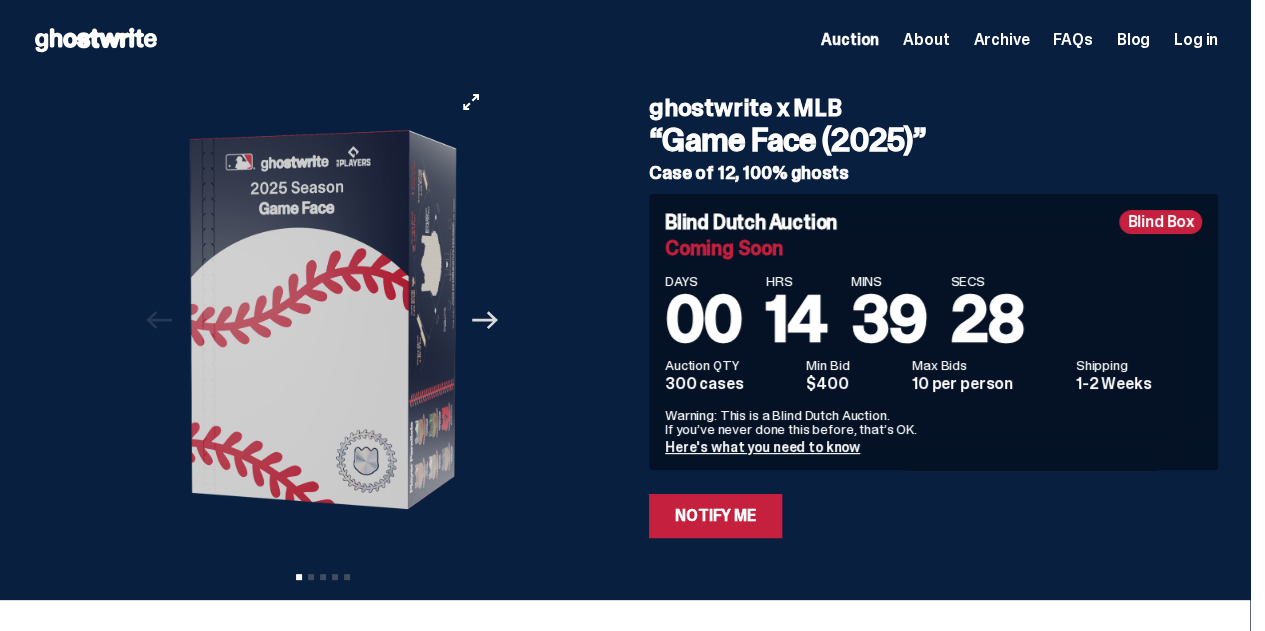 click on "Next" 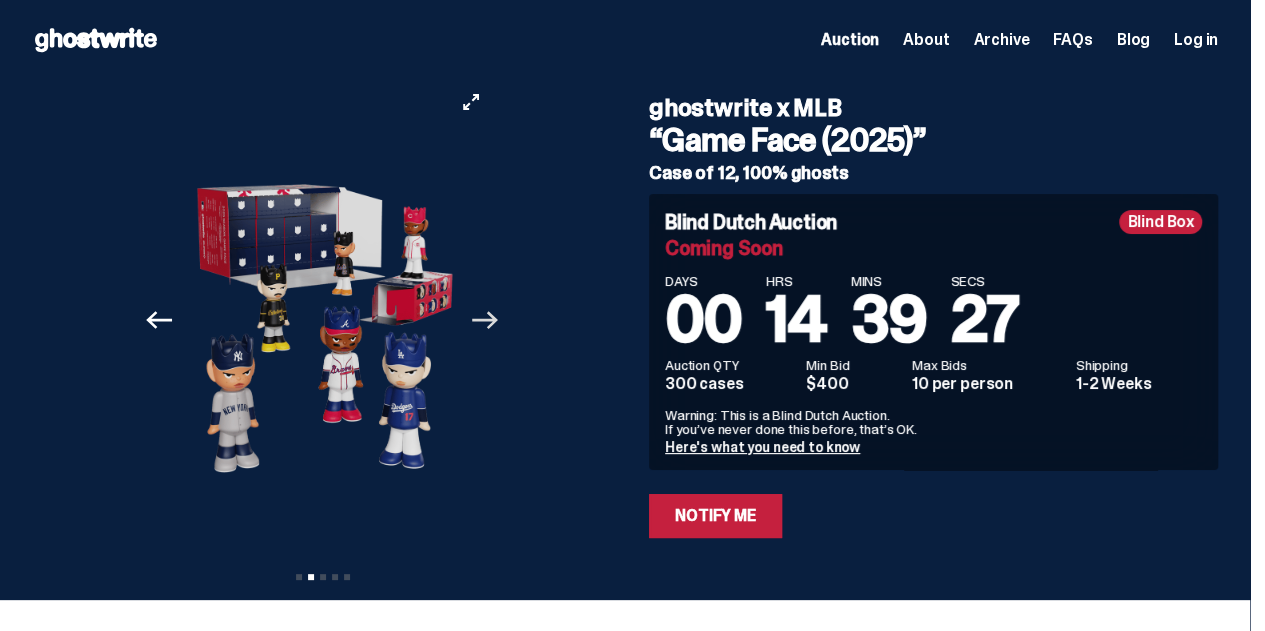 click on "Next" 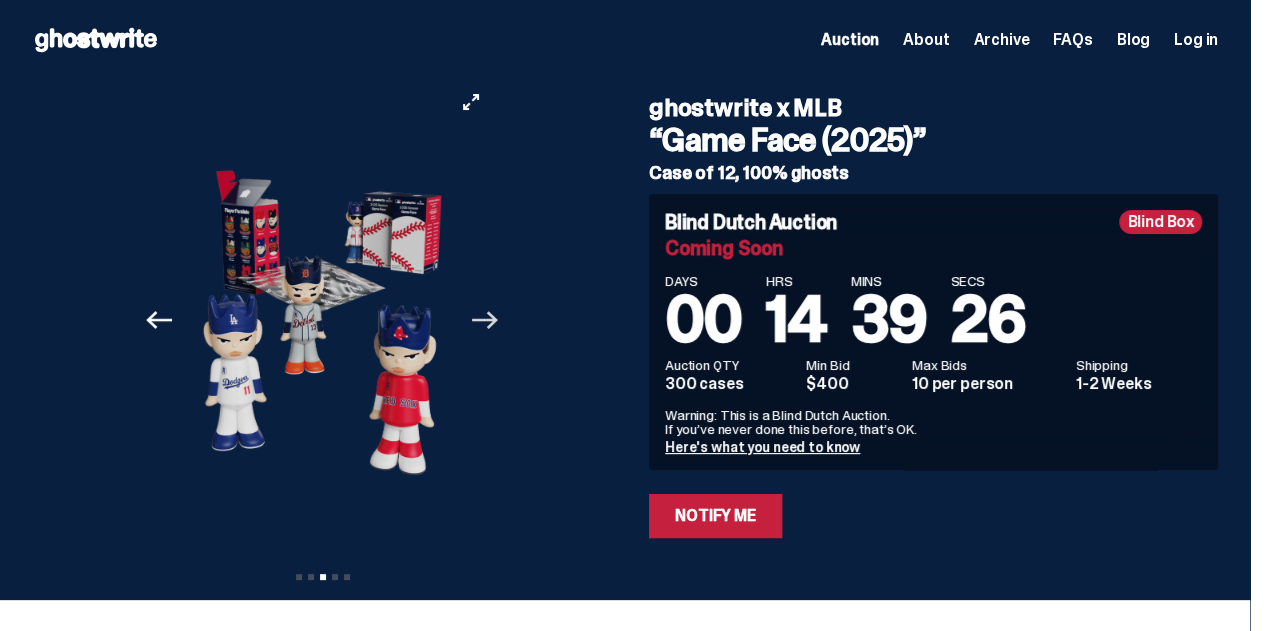 click on "Next" 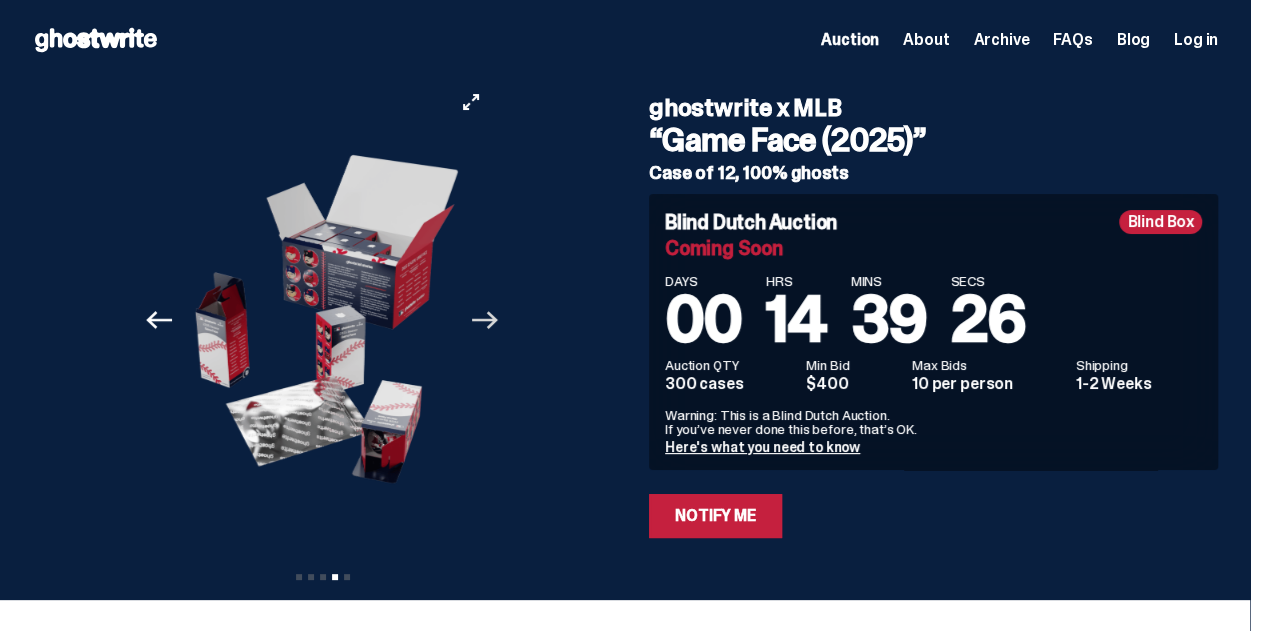 click on "Next" 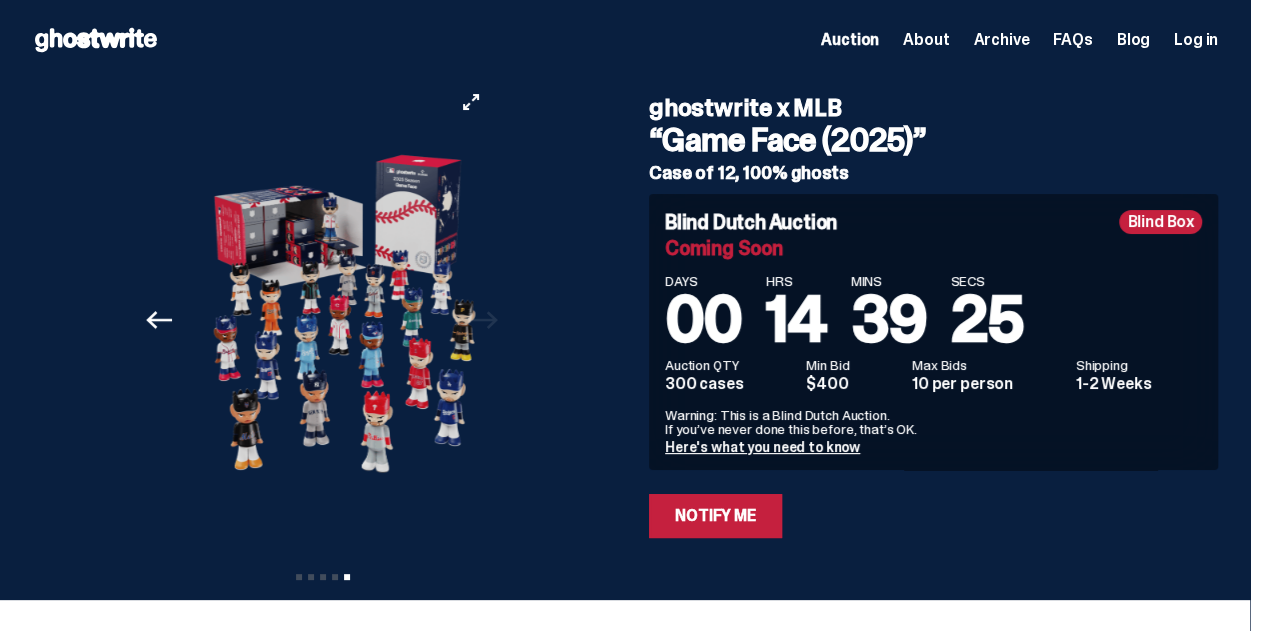 click at bounding box center [344, 320] 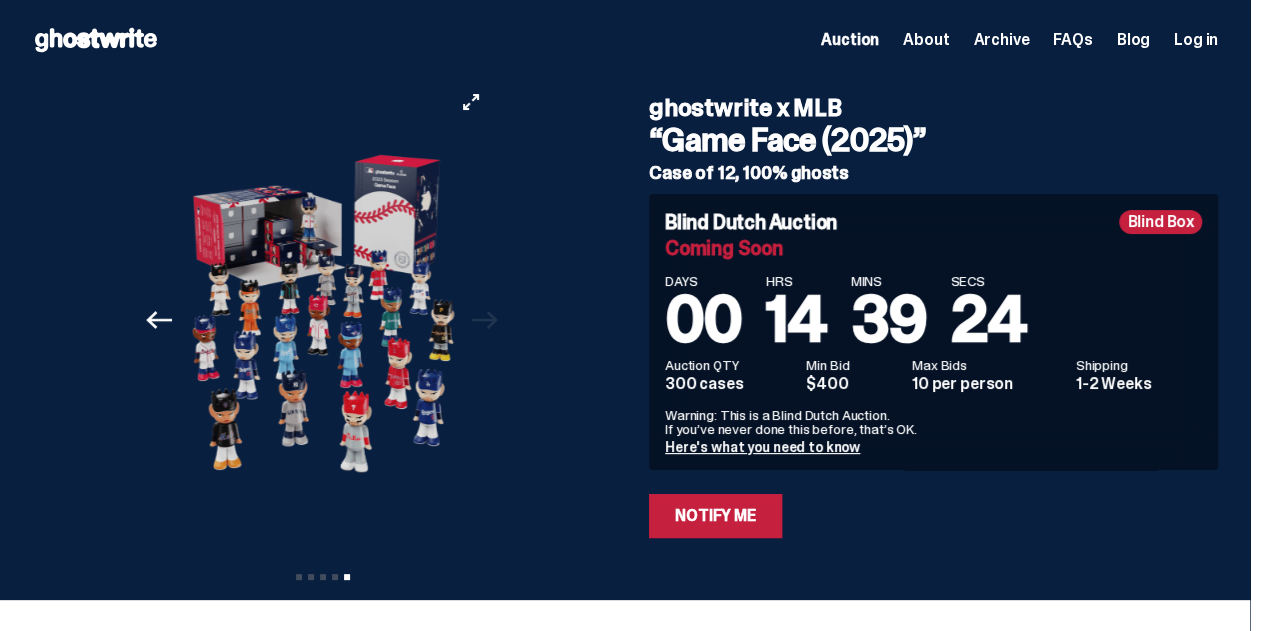 click at bounding box center (323, 320) 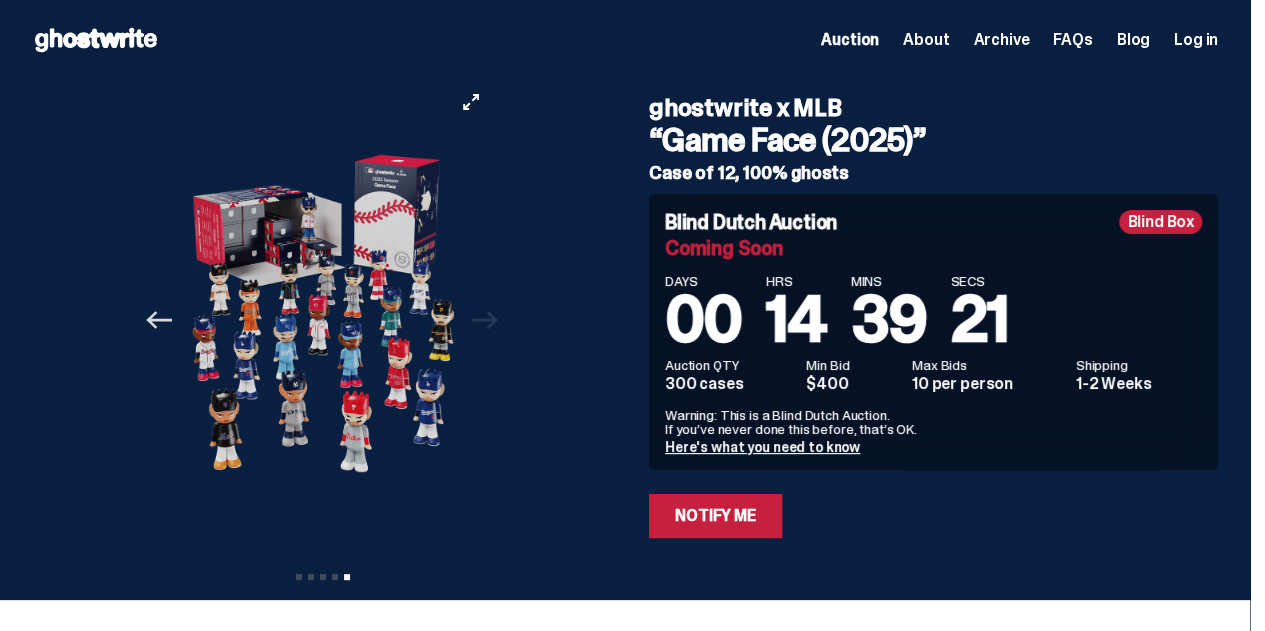 click on "Previous" 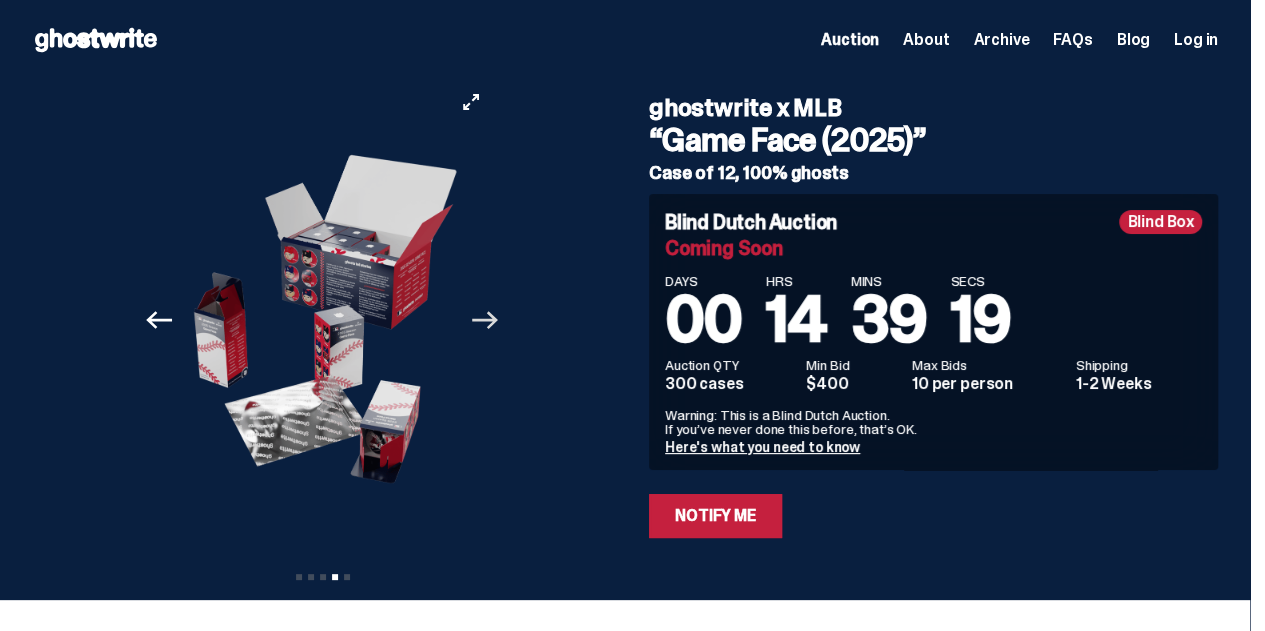 click on "Next" 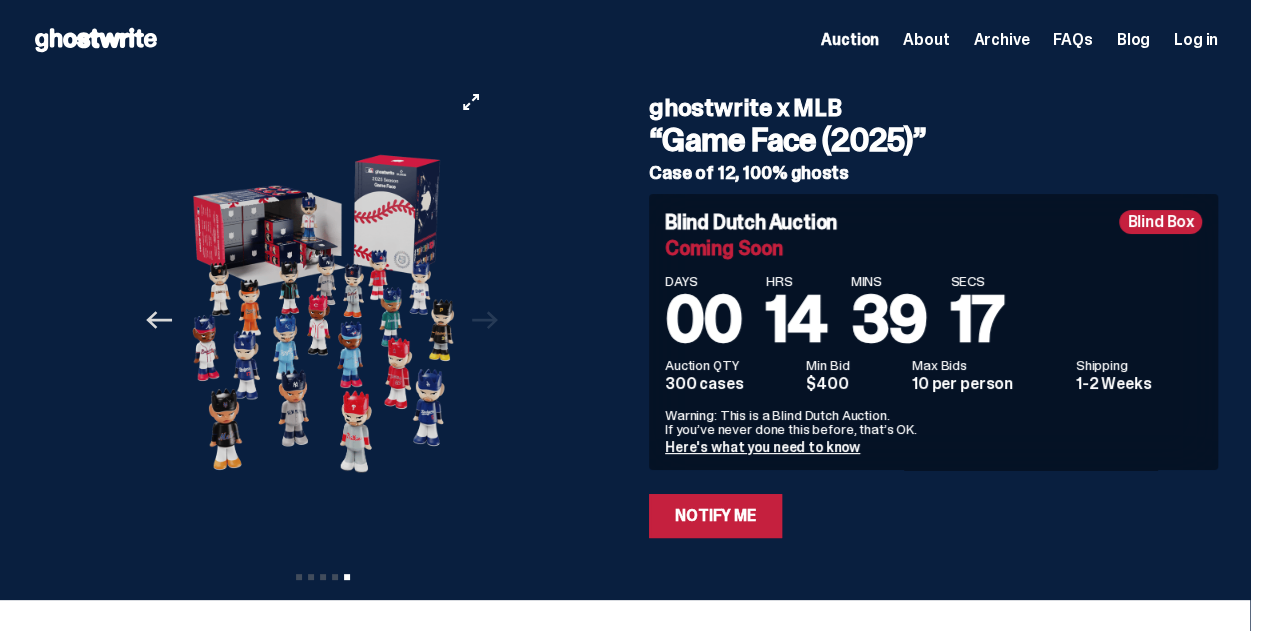 click 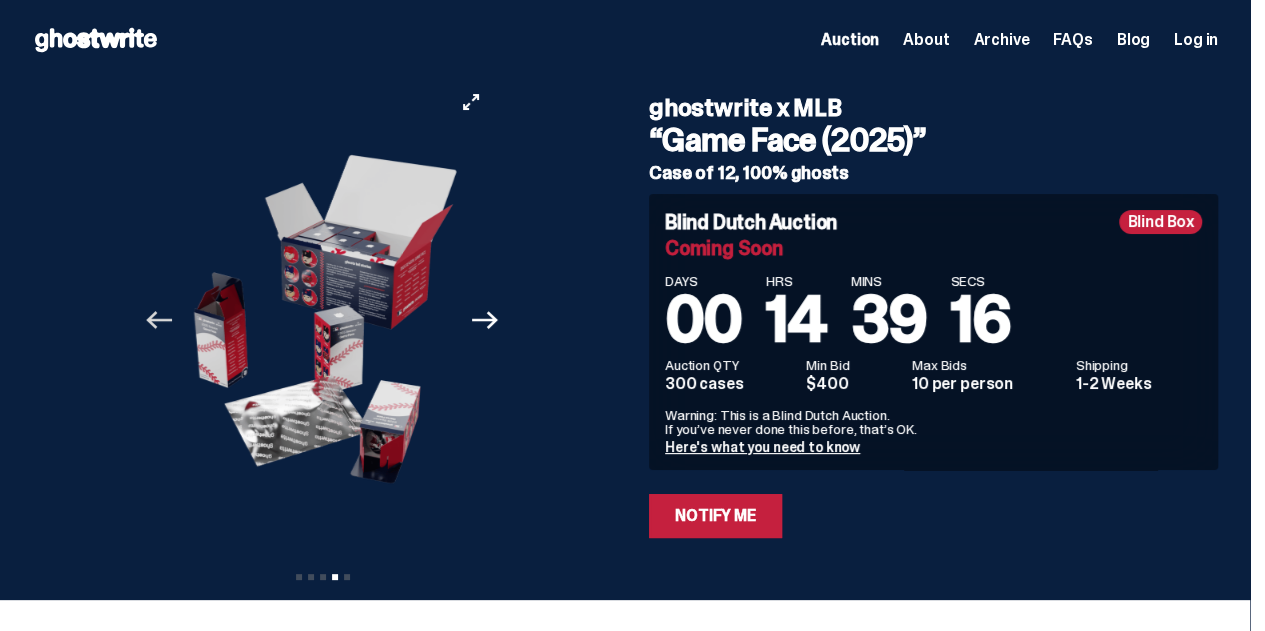 click 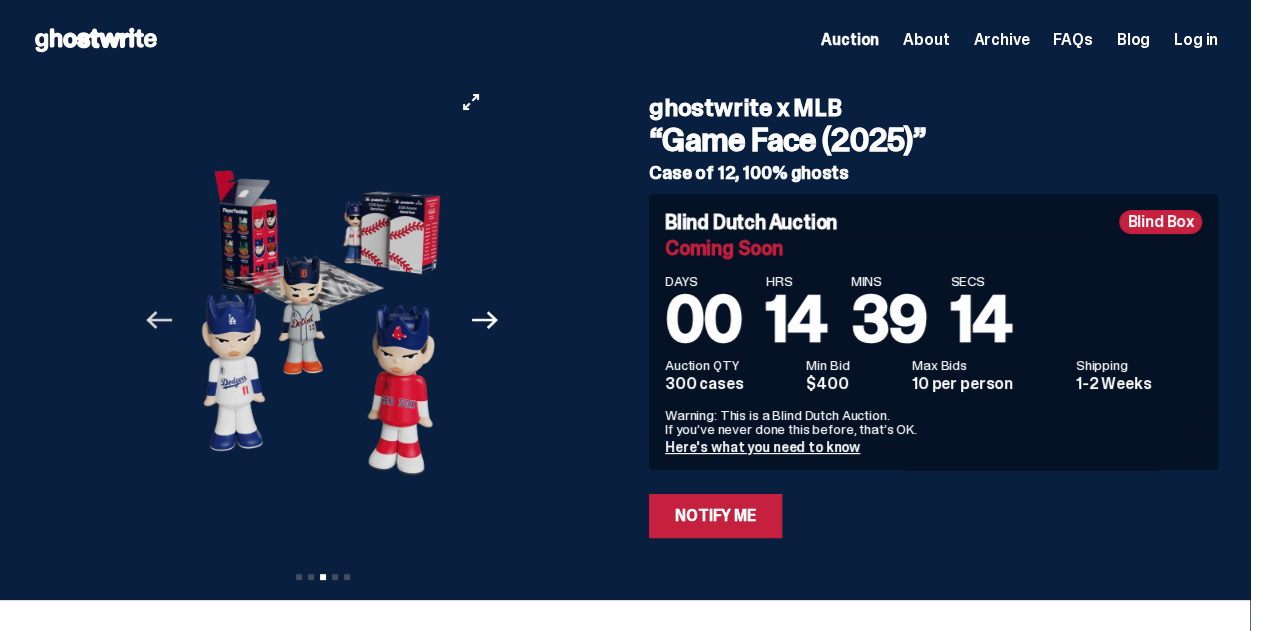 click 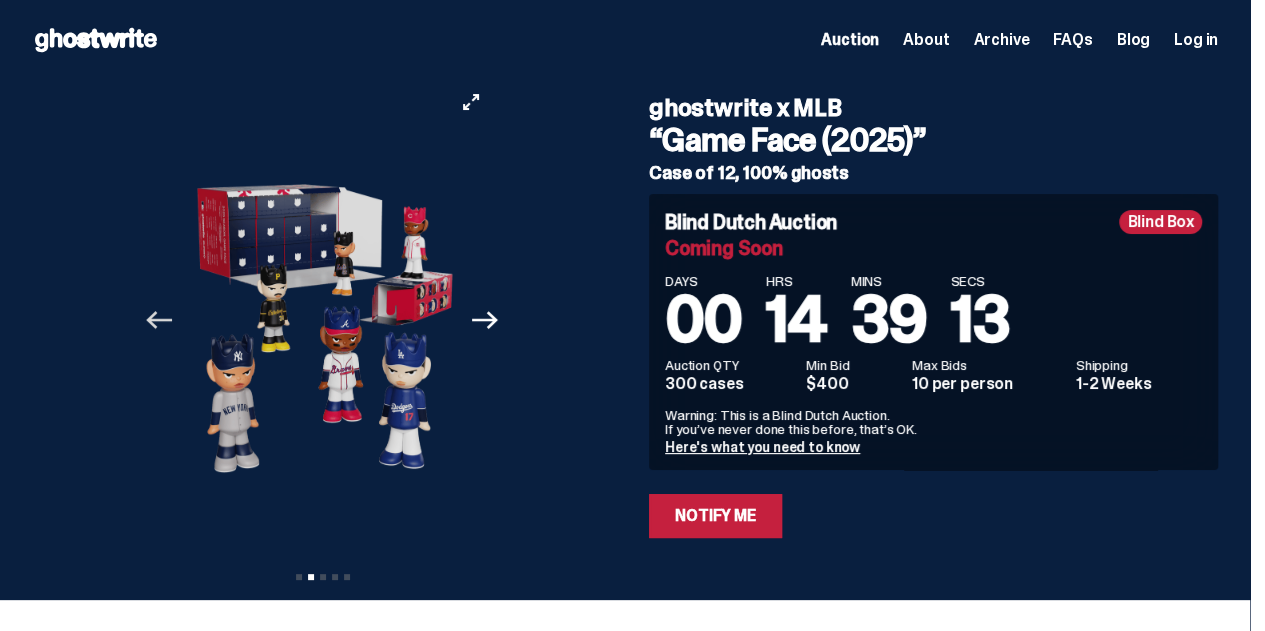 click 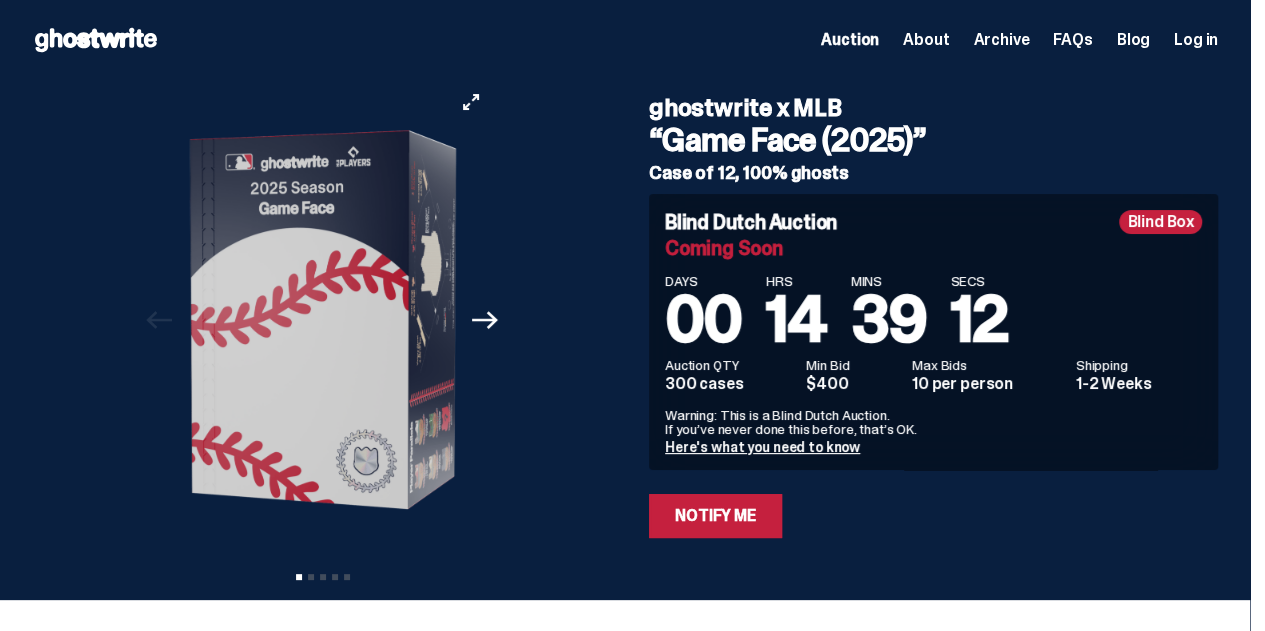 click on "Previous Next View slide 1 View slide 2 View slide 3 View slide 4 View slide 5" at bounding box center [328, 320] 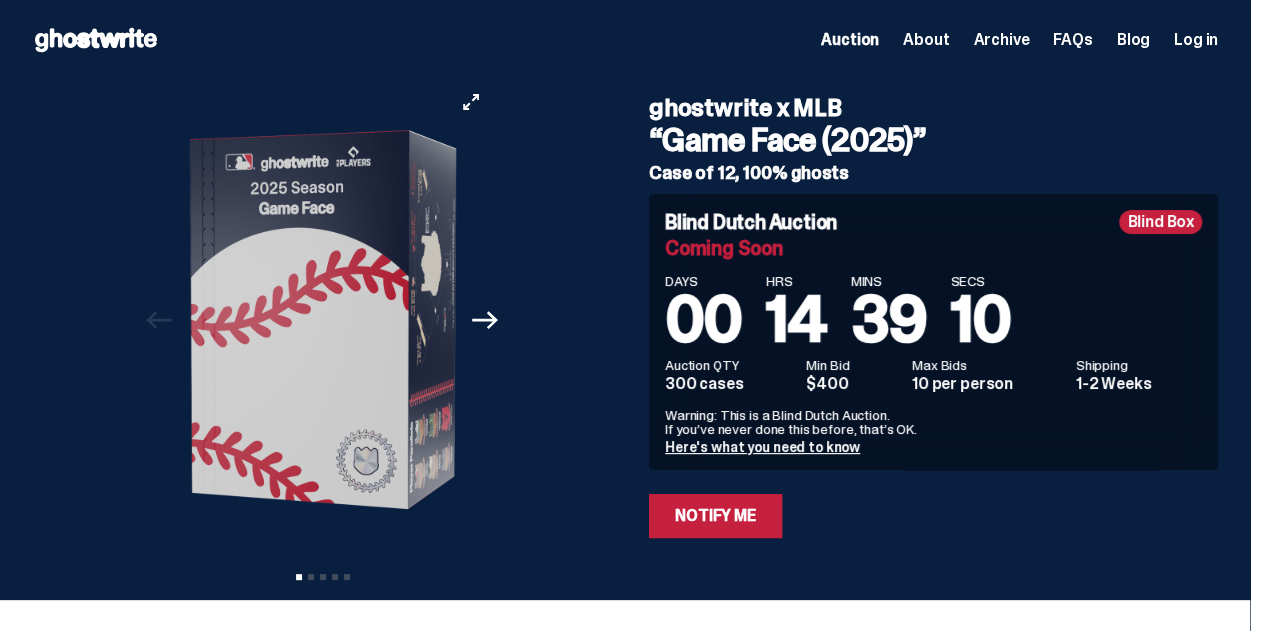 click on "Next" at bounding box center (486, 320) 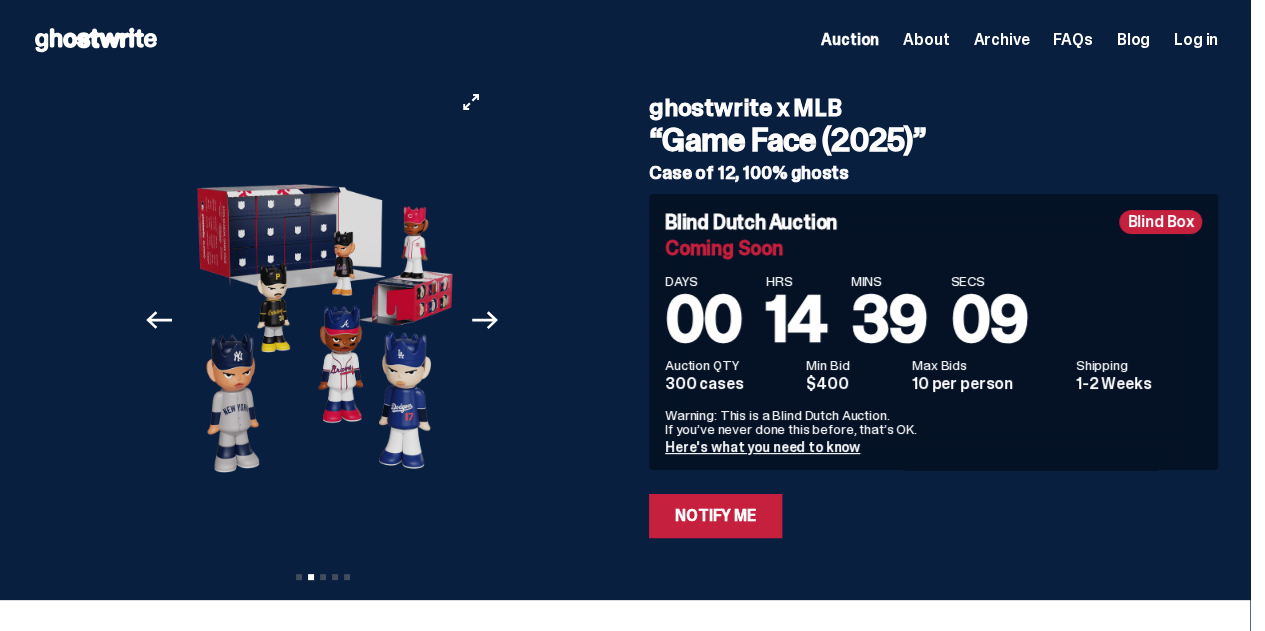 click on "Next" at bounding box center [486, 320] 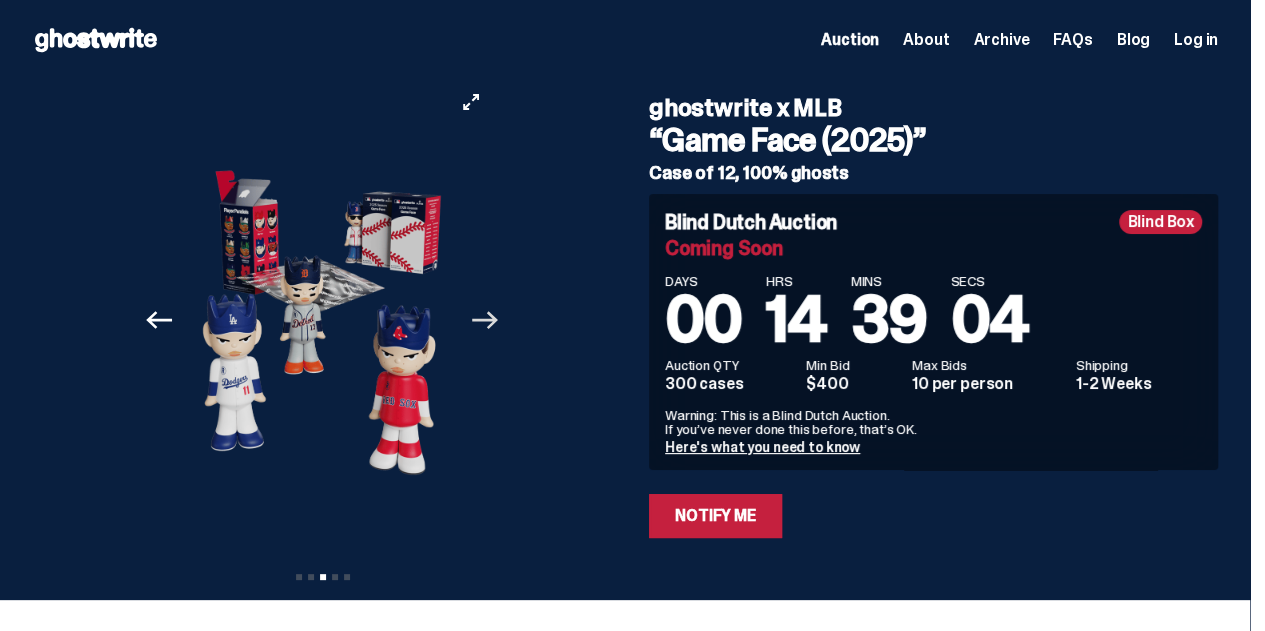 click on "Next" 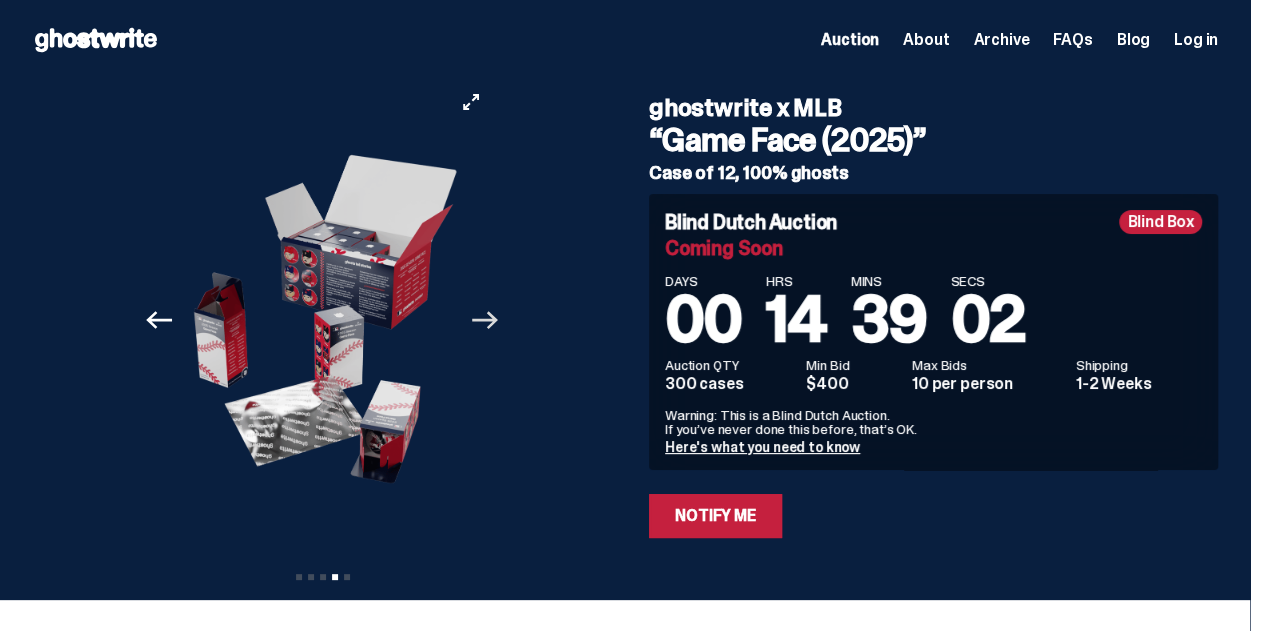 click on "Next" 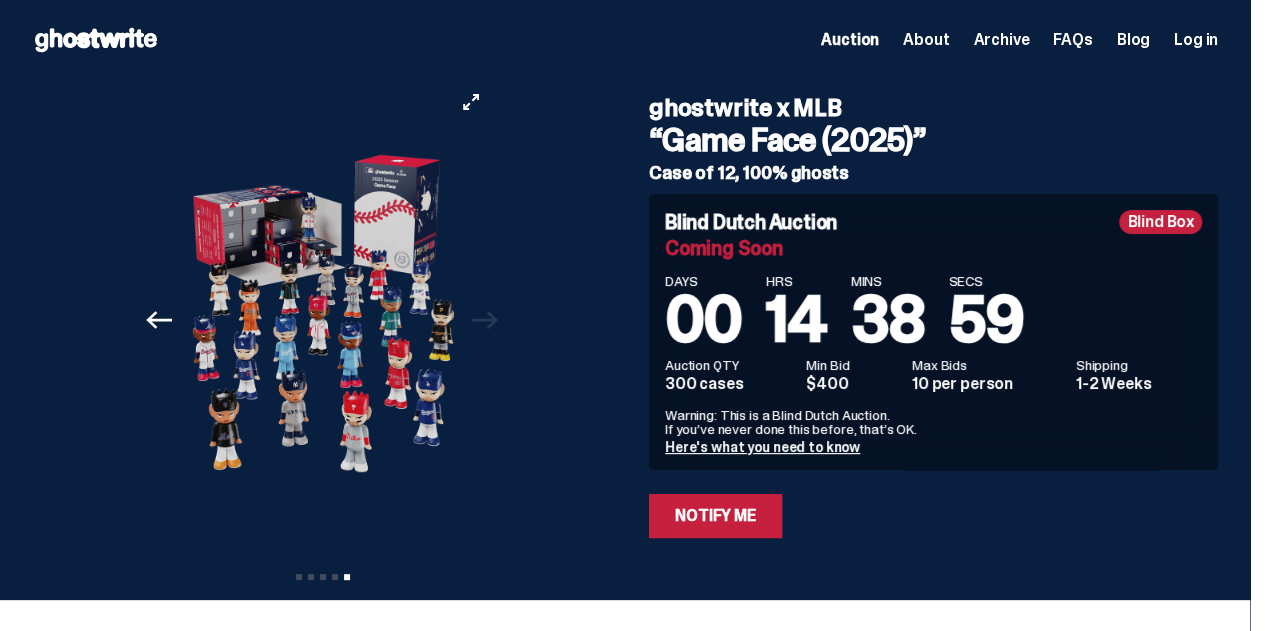 click on "Previous" at bounding box center (160, 320) 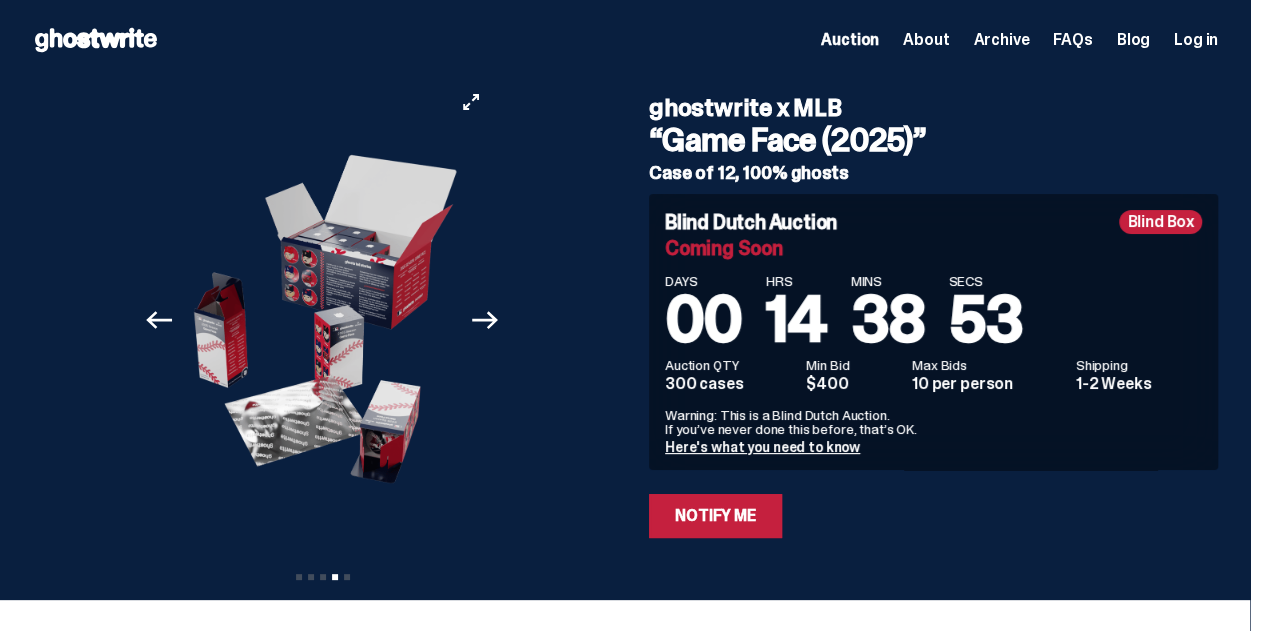 click on "Previous" at bounding box center [160, 320] 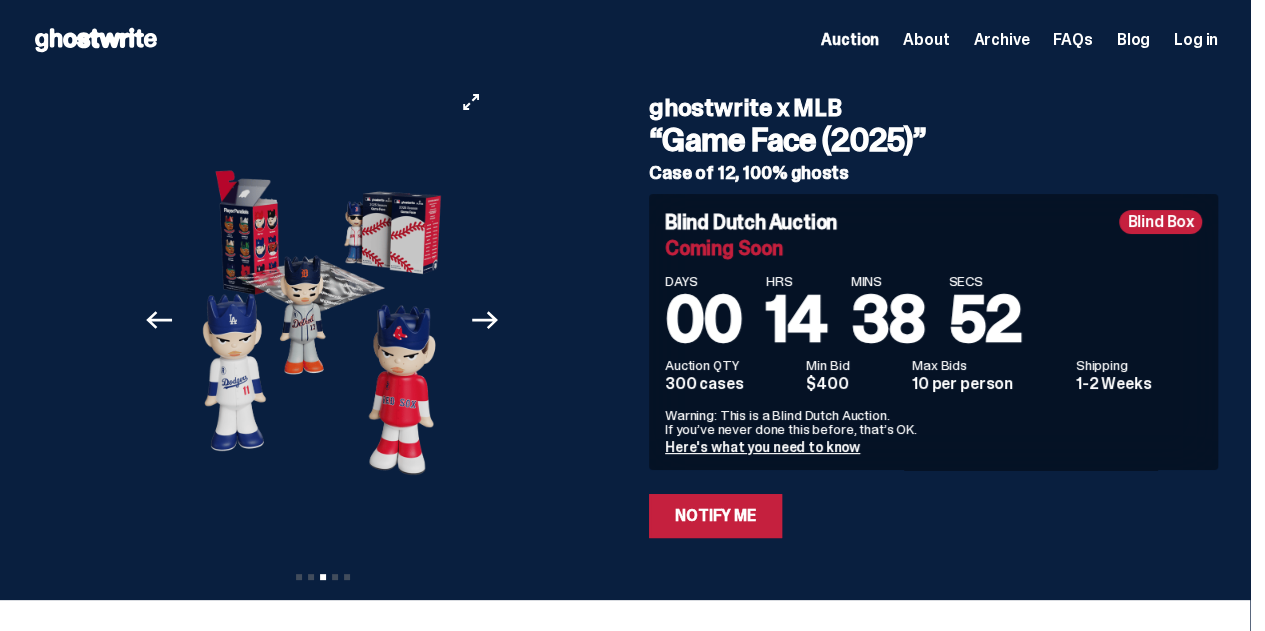 click on "Previous" at bounding box center [160, 320] 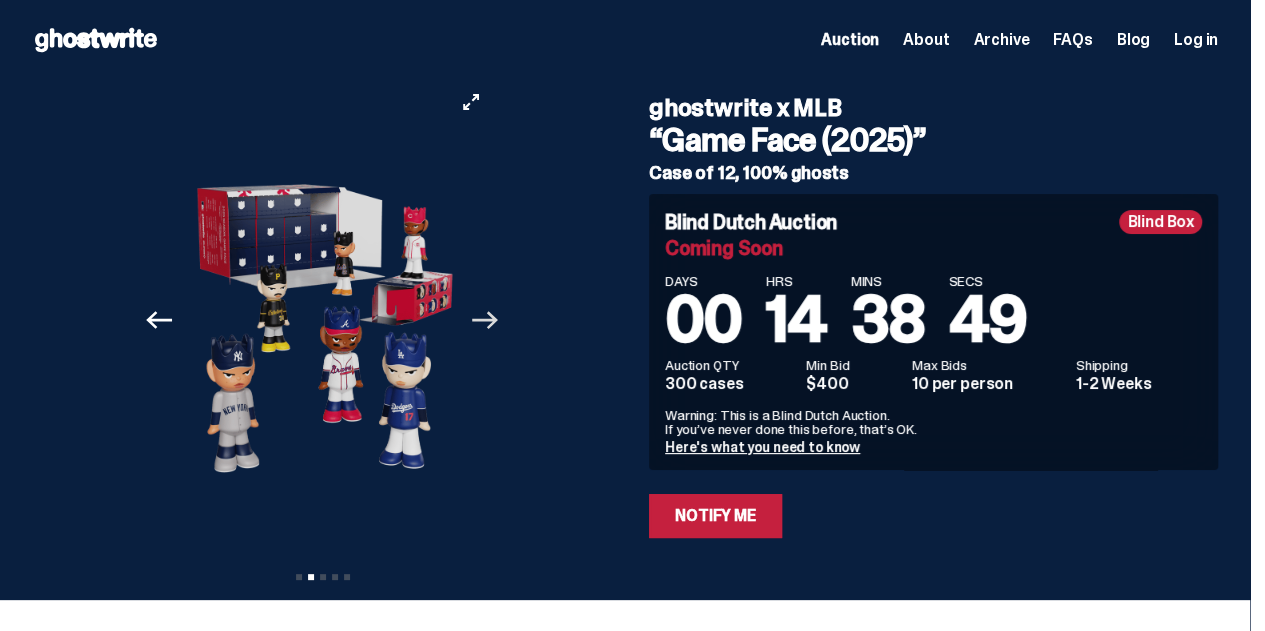 click on "Next" 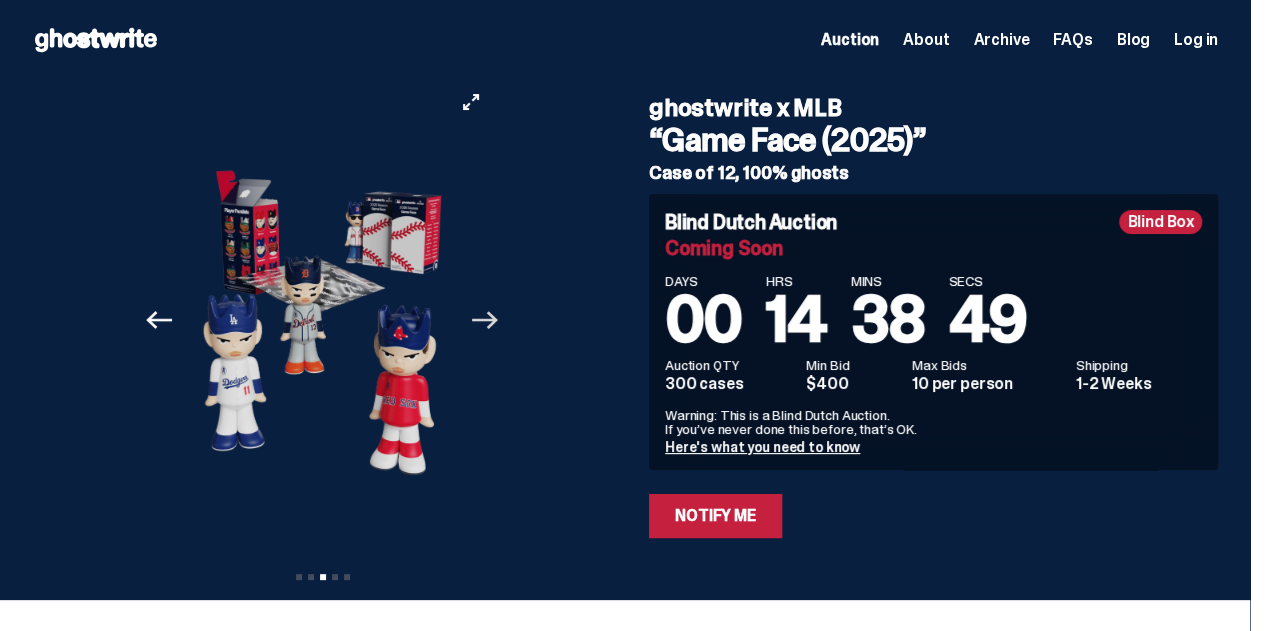click on "Next" 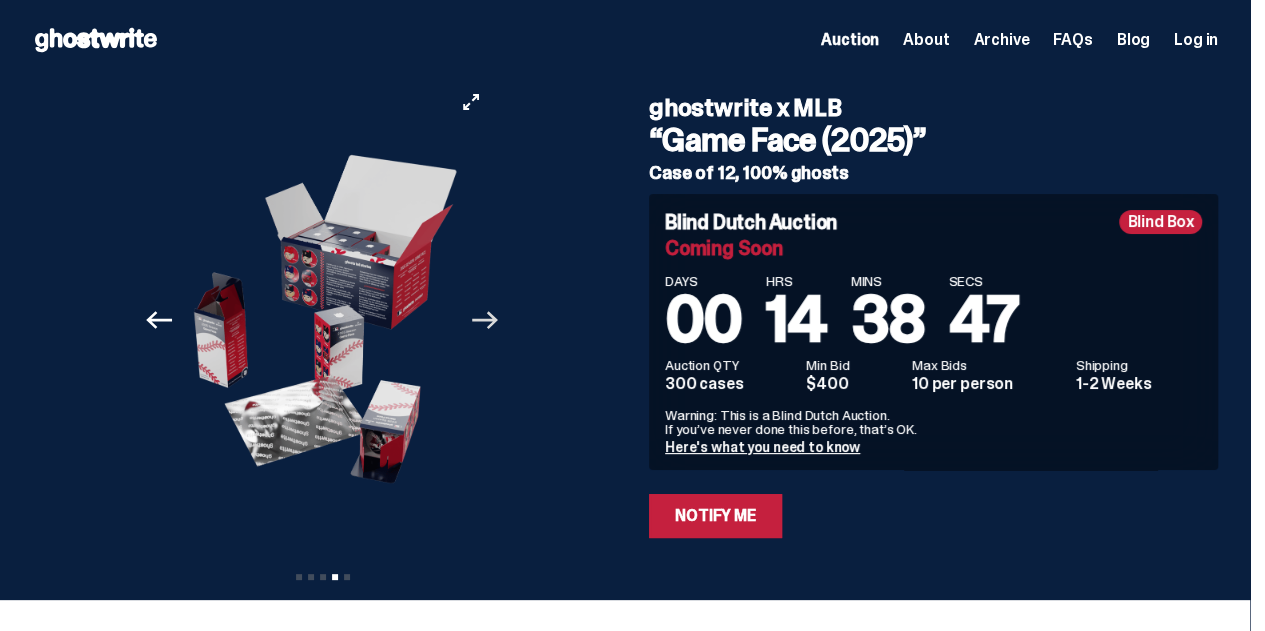click on "Next" 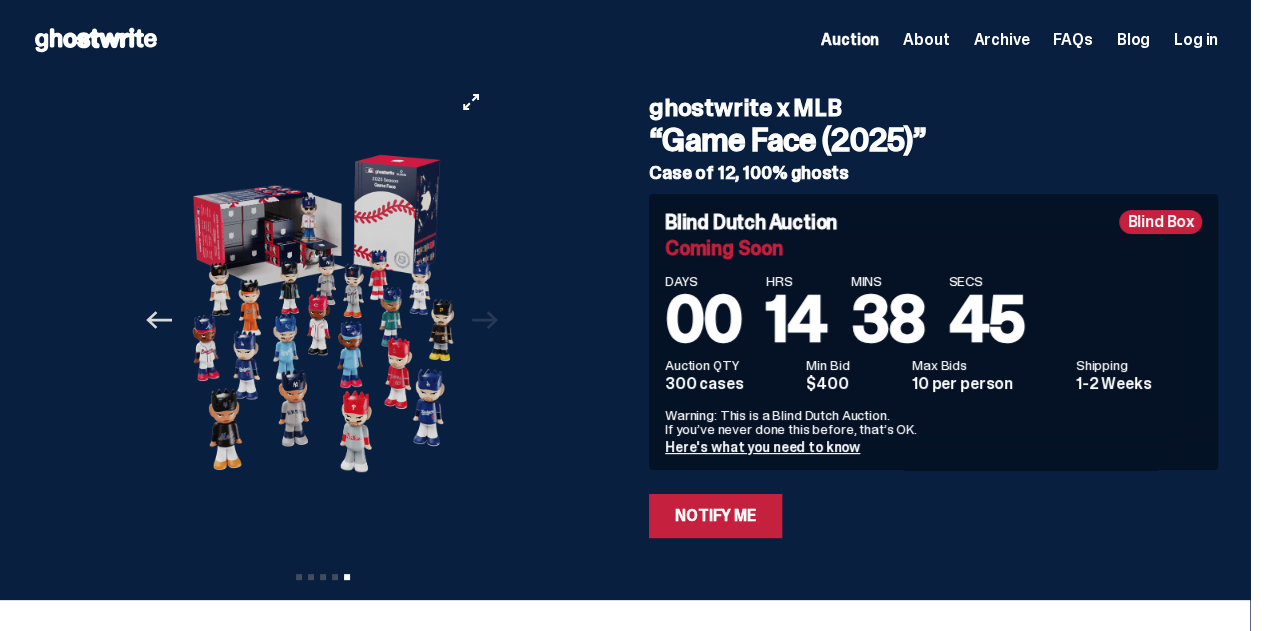 click on "Previous" 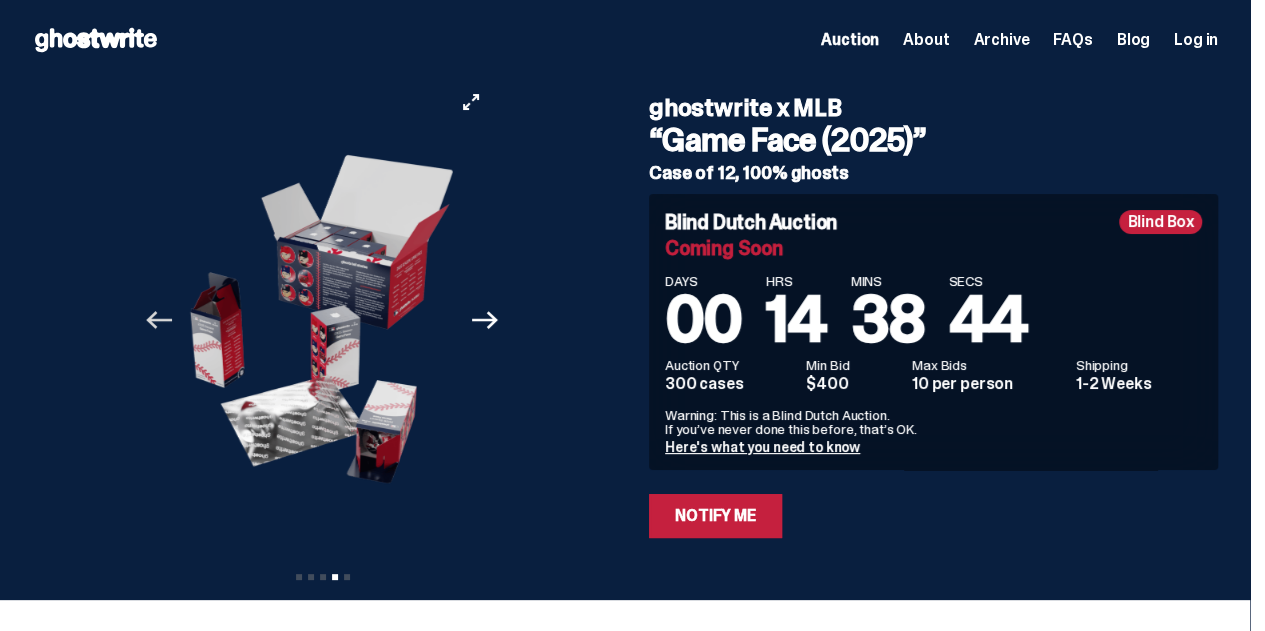 click on "Previous" 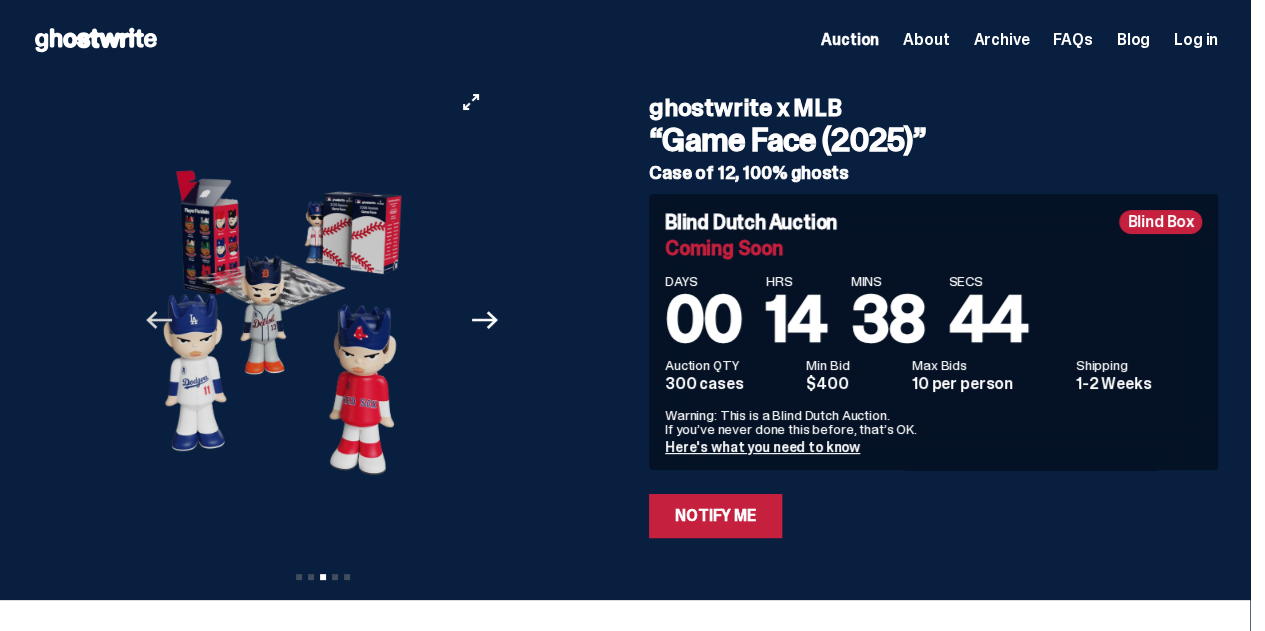 click on "Previous" 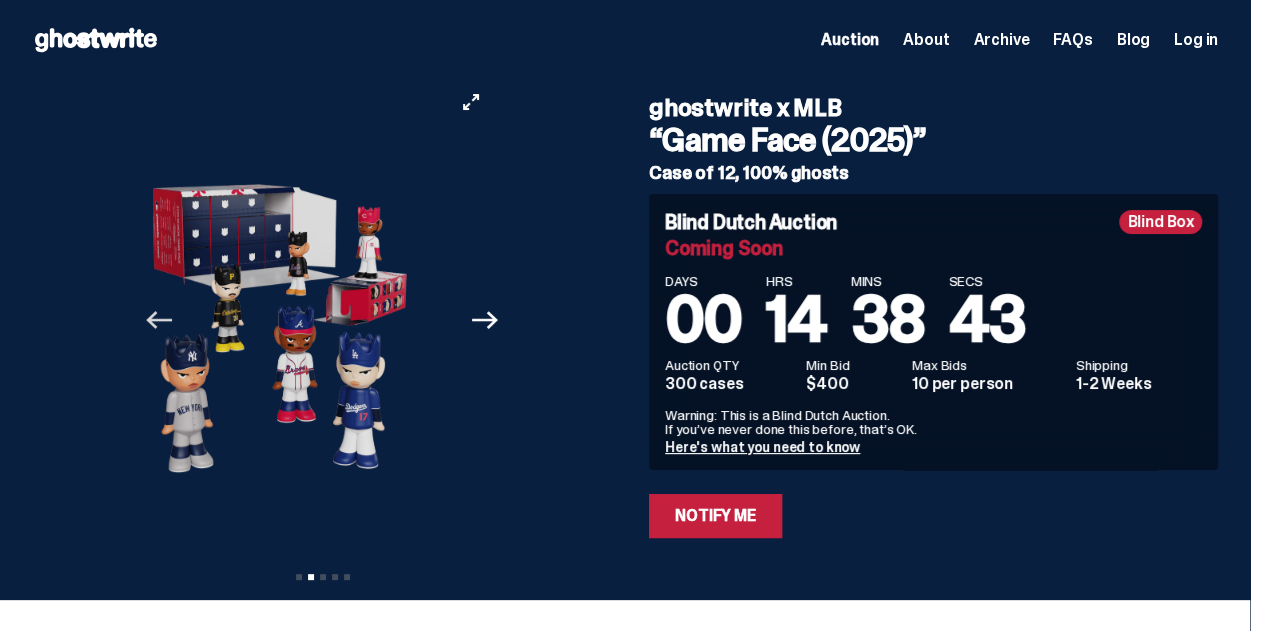 click on "Previous" 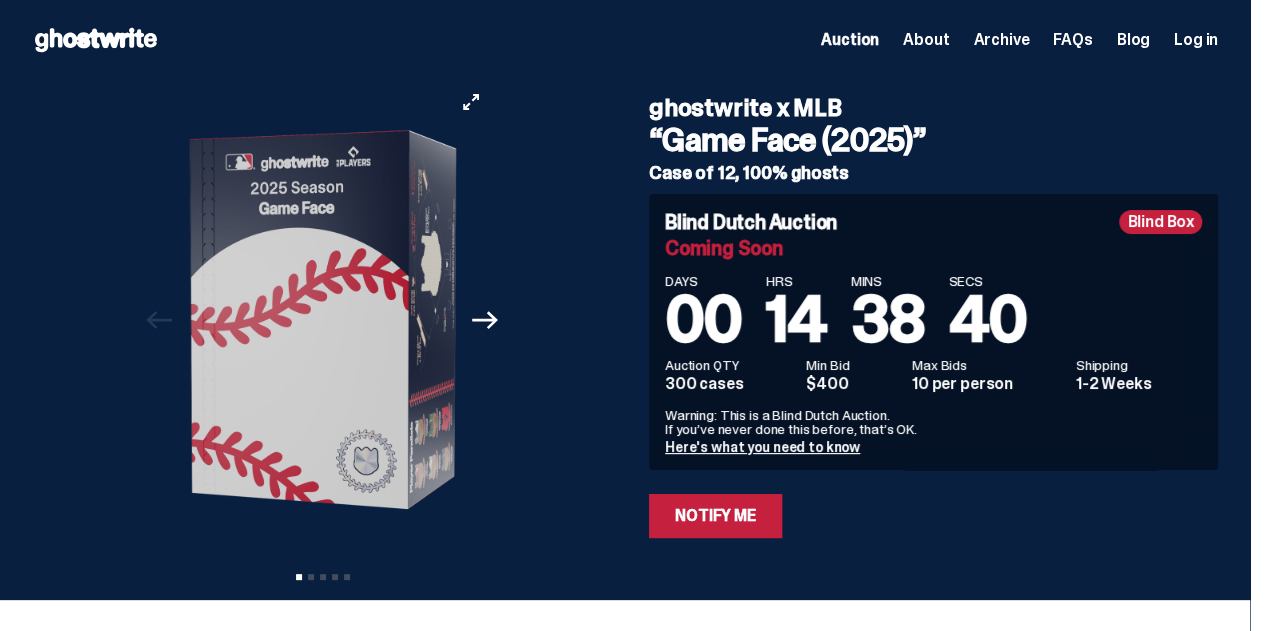 click on "Next" at bounding box center (486, 320) 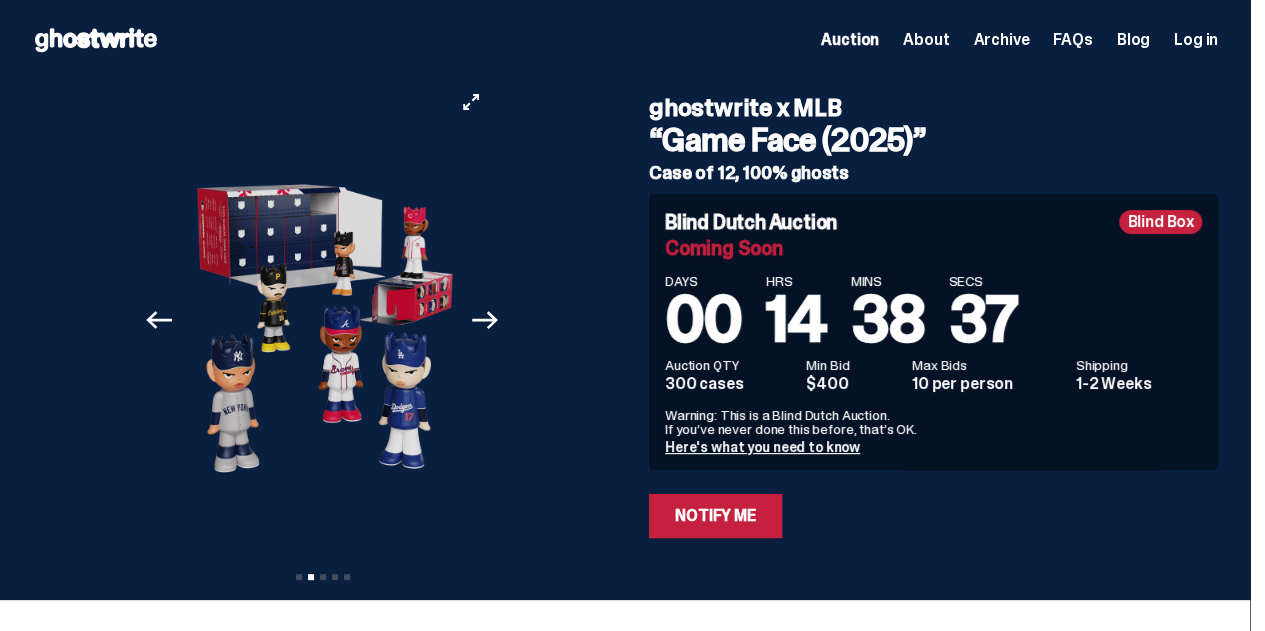 click on "Next" at bounding box center (486, 320) 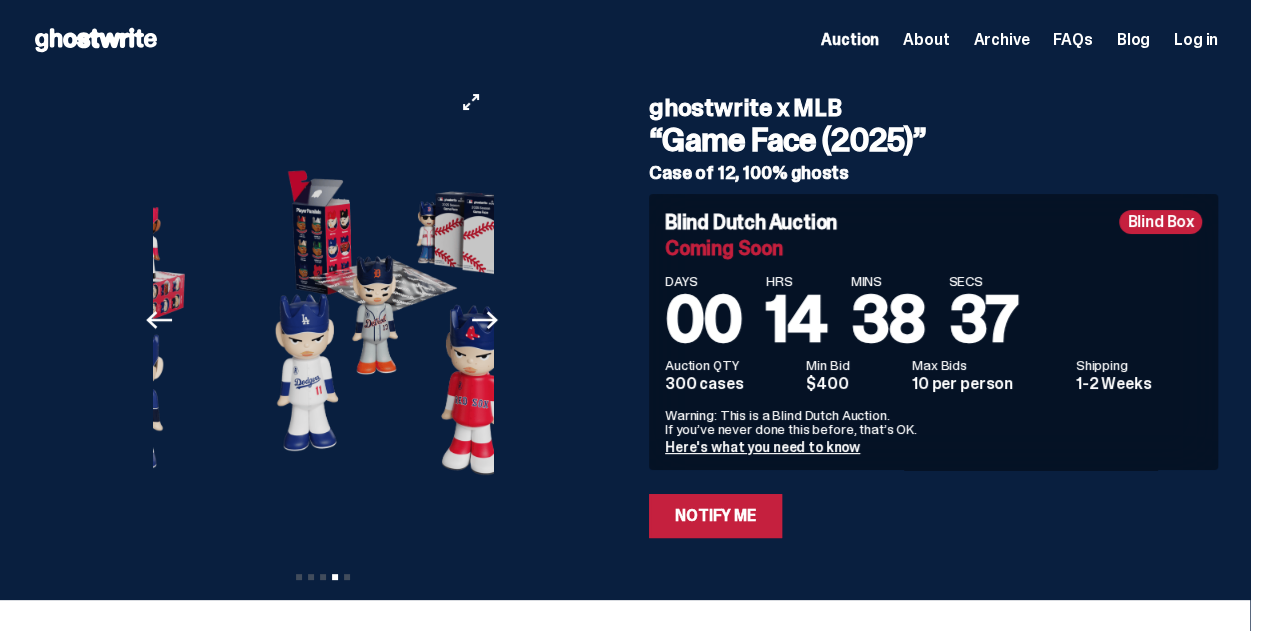 click on "Next" at bounding box center (486, 320) 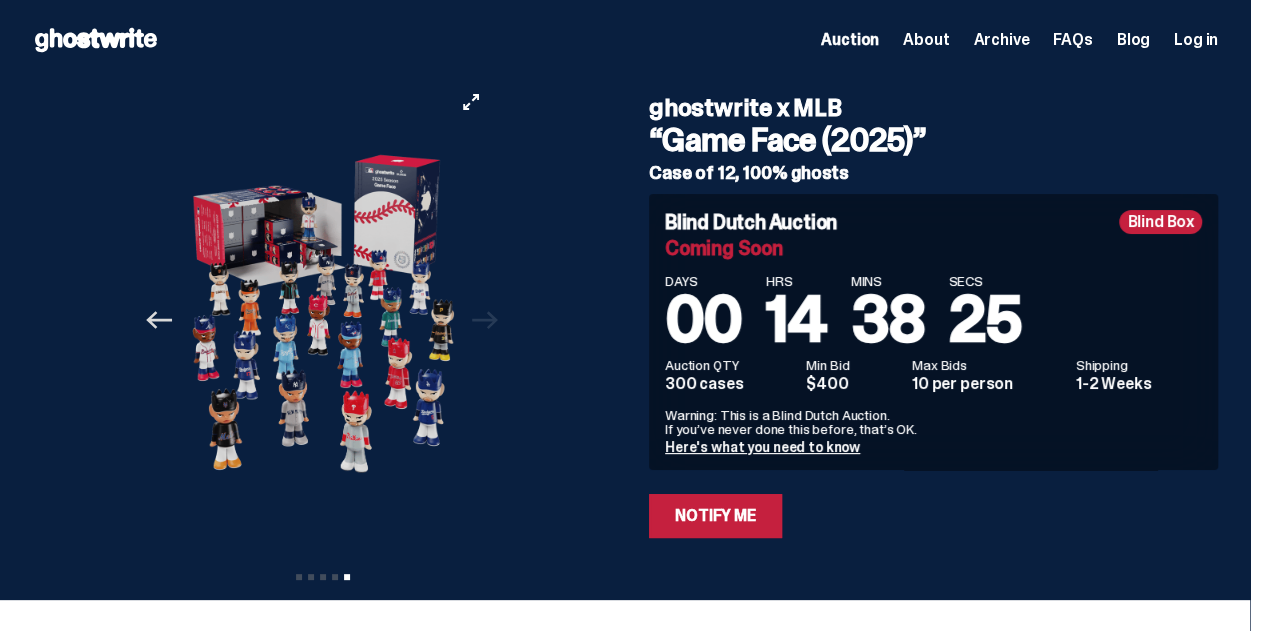 click on "Previous" 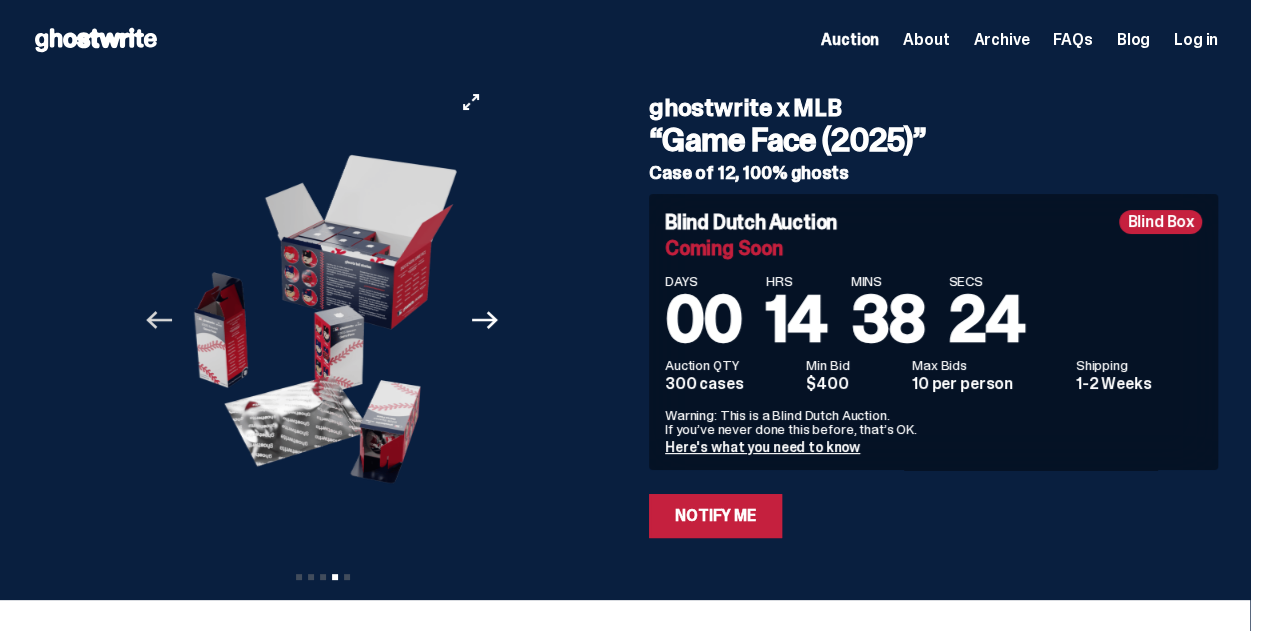 click on "Previous" 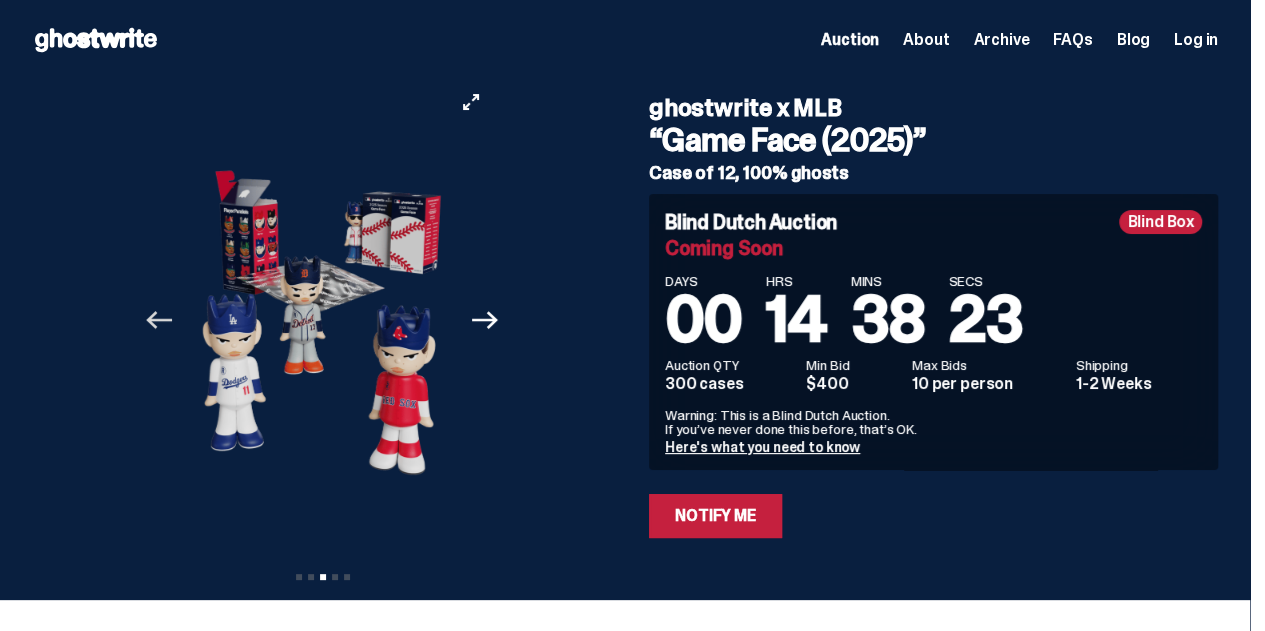 click on "Previous" 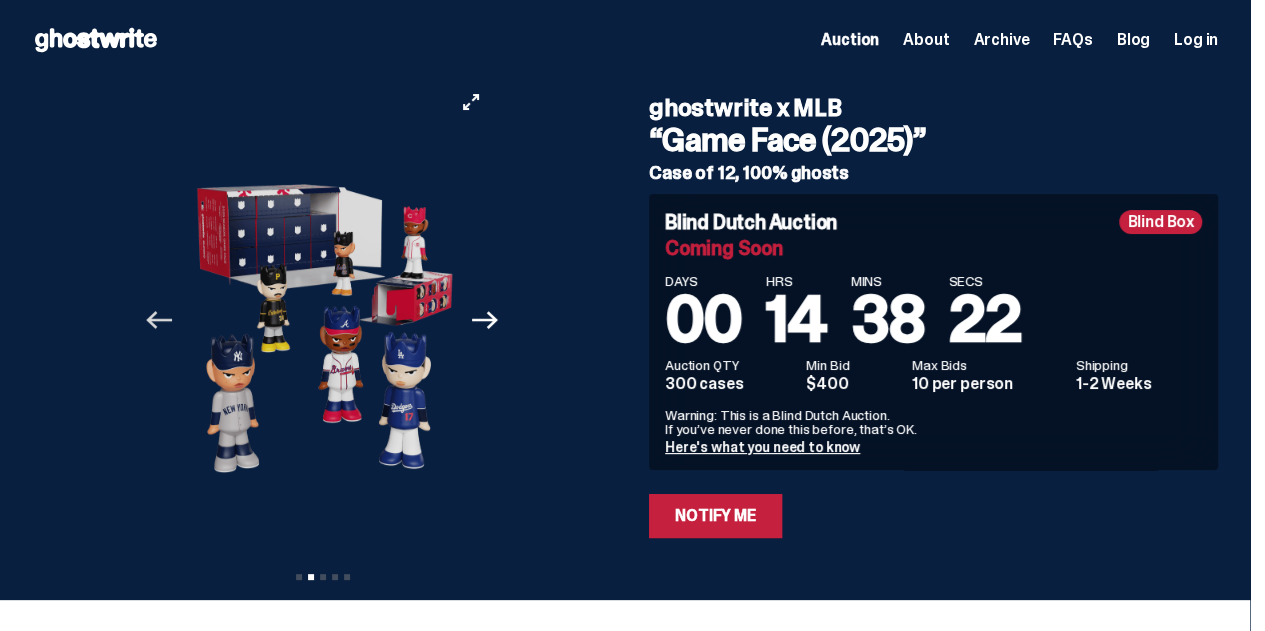 click on "Previous" 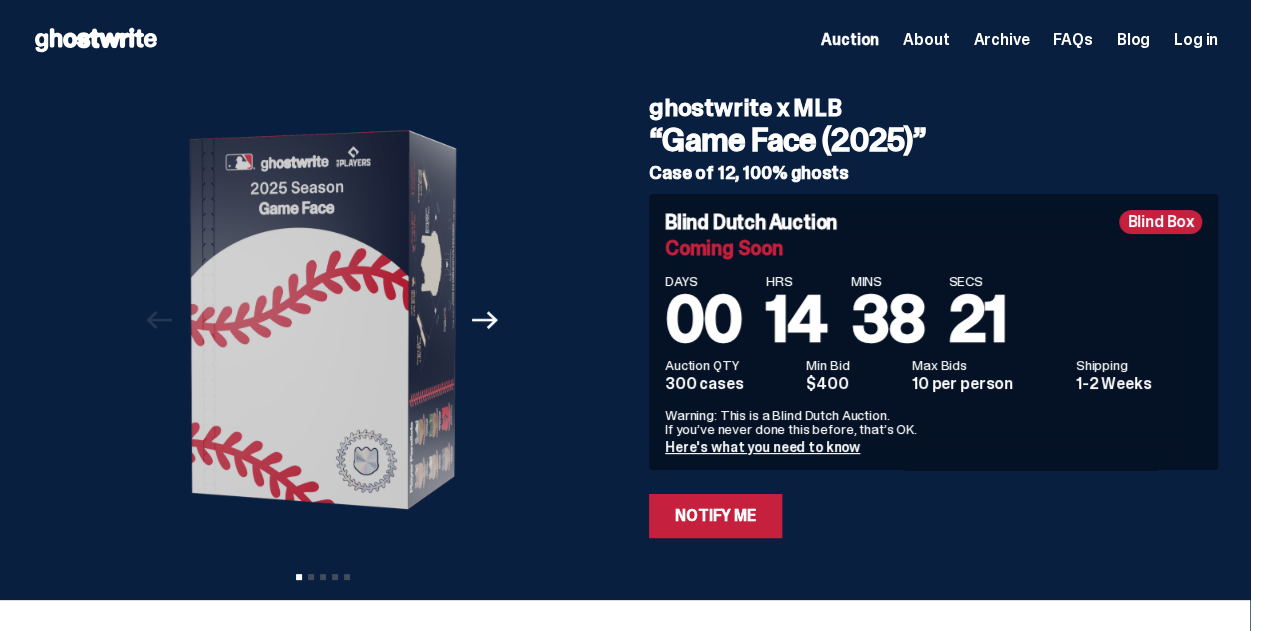 click on "Previous Next View slide 1 View slide 2 View slide 3 View slide 4 View slide 5" at bounding box center (328, 320) 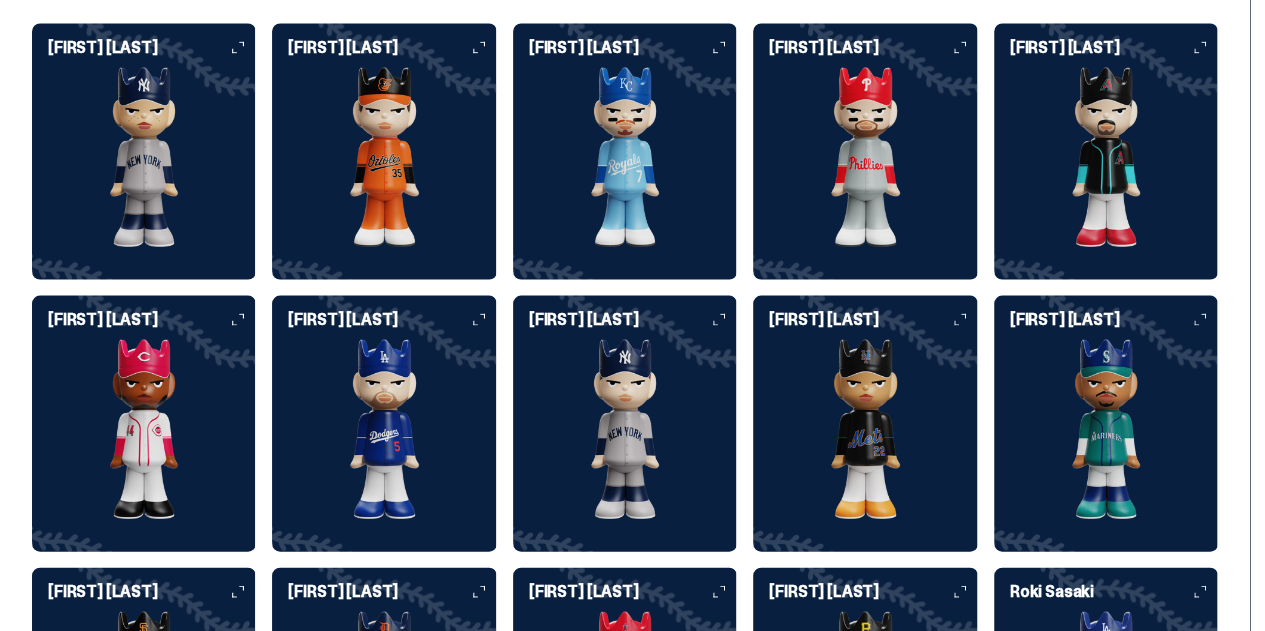 scroll, scrollTop: 1880, scrollLeft: 0, axis: vertical 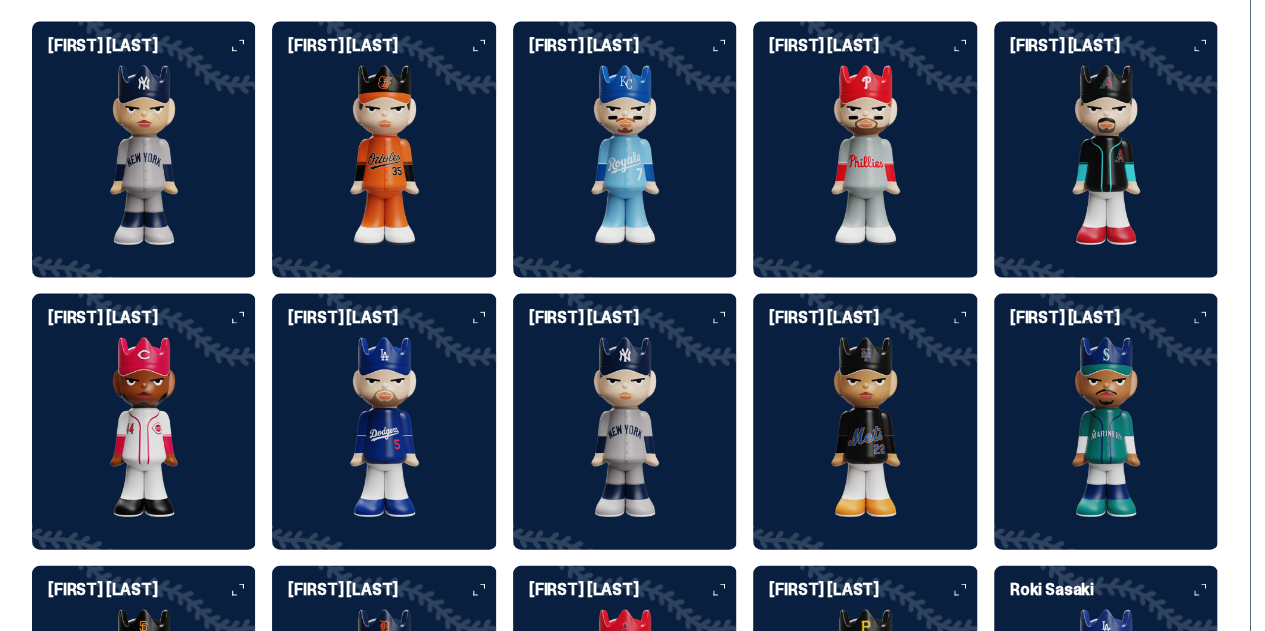 click at bounding box center [384, 155] 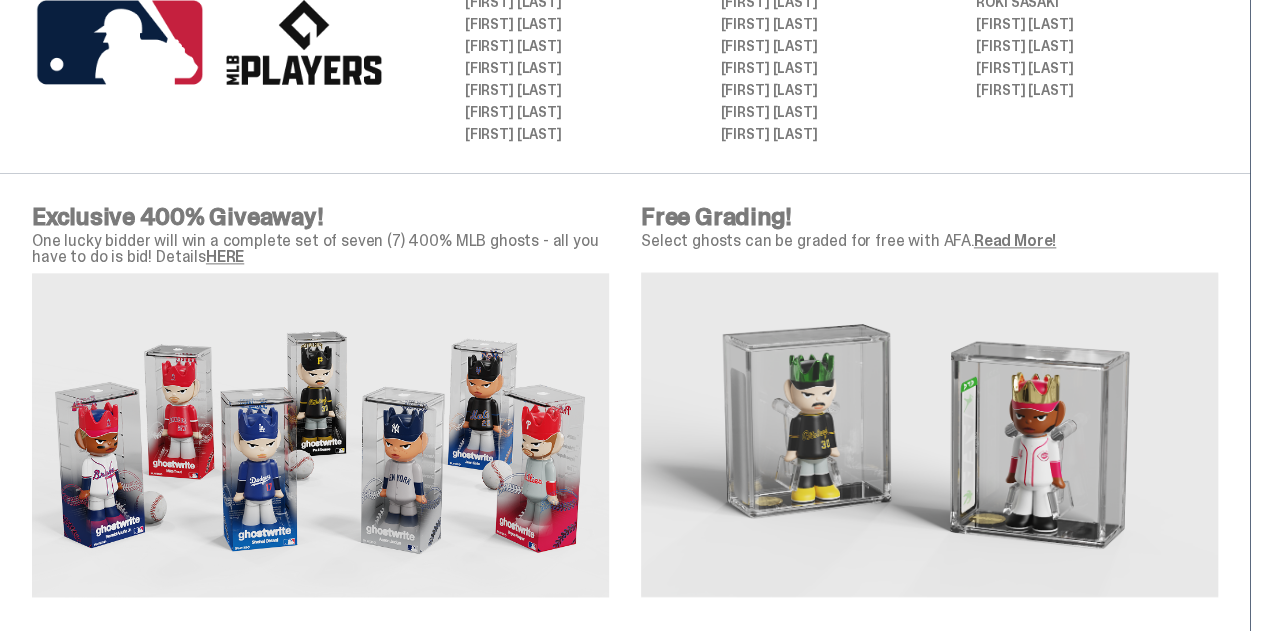 scroll, scrollTop: 1120, scrollLeft: 0, axis: vertical 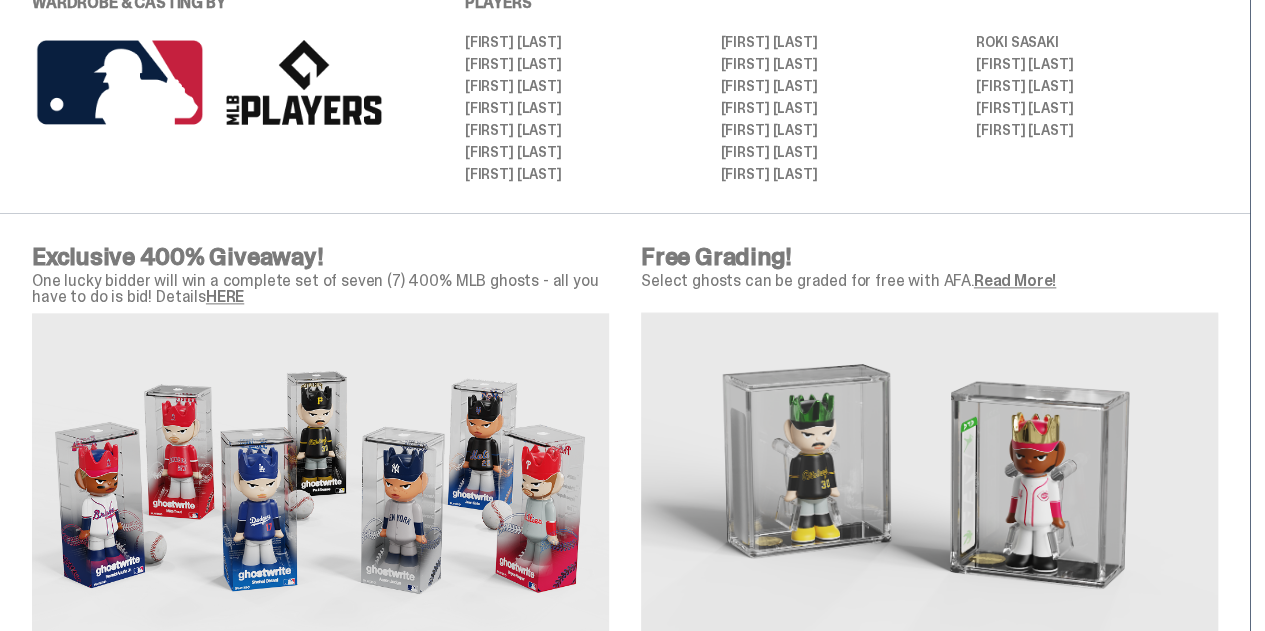 click on "Cast and Crew
WARDROBE & CASTING BY
PLAYERS
[FIRST] [LAST]
[FIRST] [LAST]
[FIRST] [LAST]
[FIRST] [LAST]
[FIRST] [LAST]
[FIRST] [LAST]
[FIRST] [LAST]
[FIRST] [LAST]
[FIRST] [LAST]
[FIRST] [LAST]
[FIRST] [LAST]
[FIRST] [LAST]
[FIRST] [LAST]
[FIRST] [LAST]
[FIRST] [LAST]
[FIRST] [LAST]
[FIRST] [LAST]
[FIRST] [LAST]
[FIRST] [LAST]" at bounding box center [625, 80] 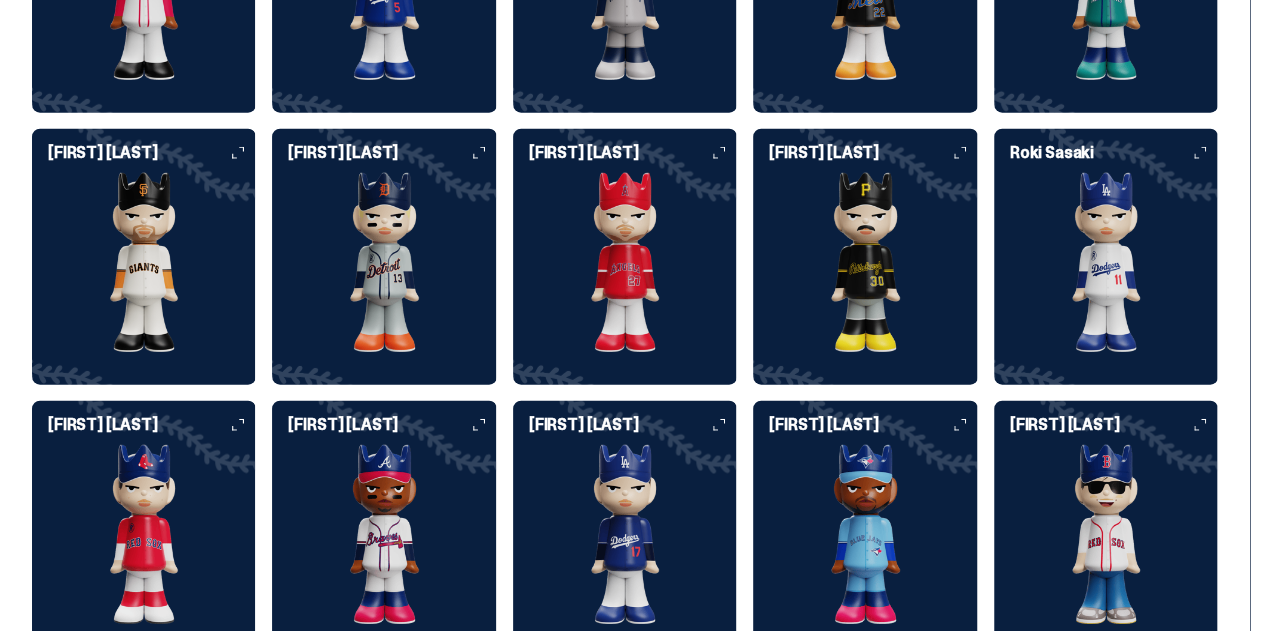 scroll, scrollTop: 2320, scrollLeft: 0, axis: vertical 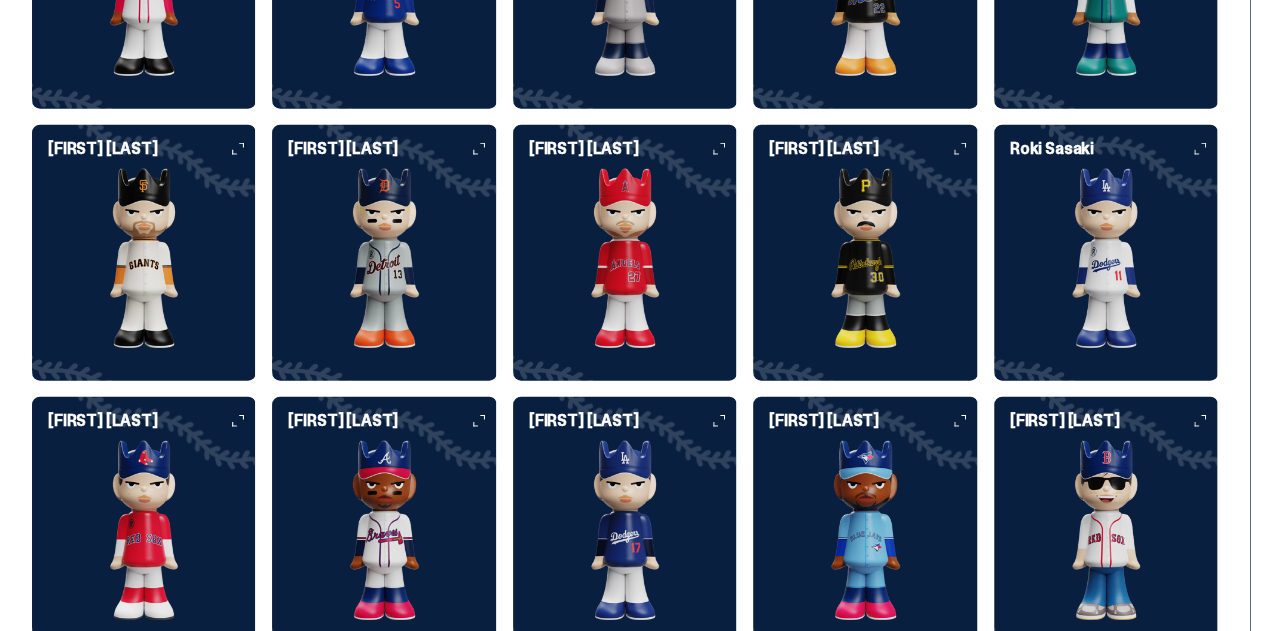 click on "[FIRST] [LAST]" at bounding box center [873, 149] 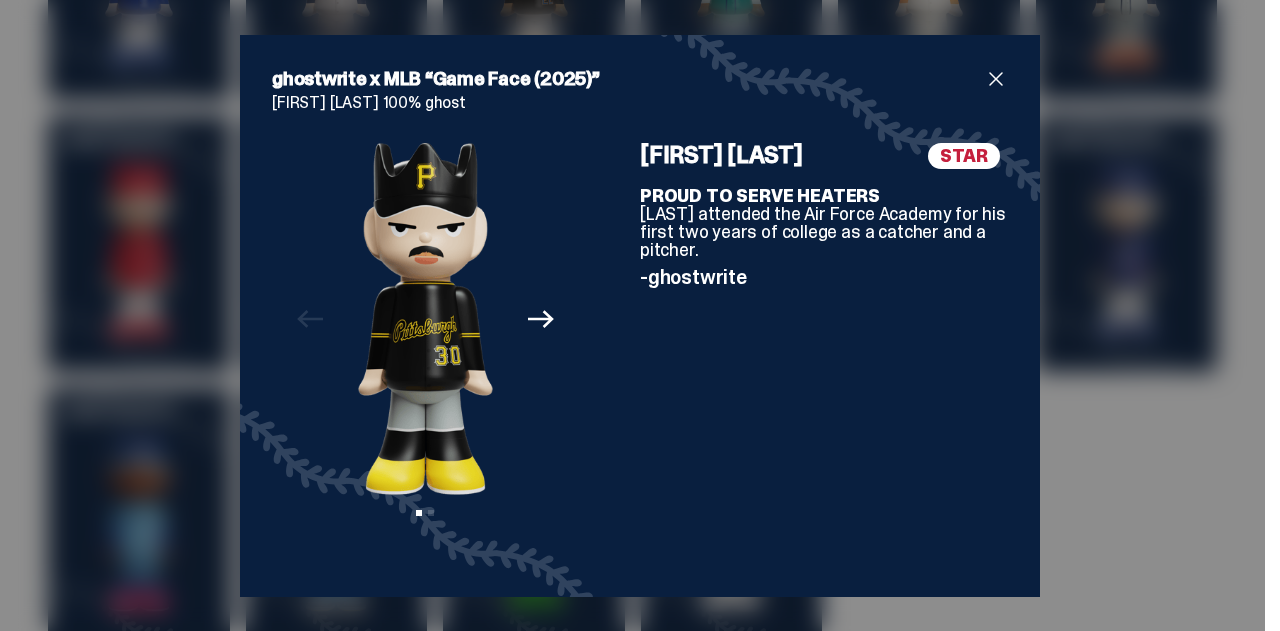 click on "Previous Next View slide 1 View slide 2" at bounding box center [425, 354] 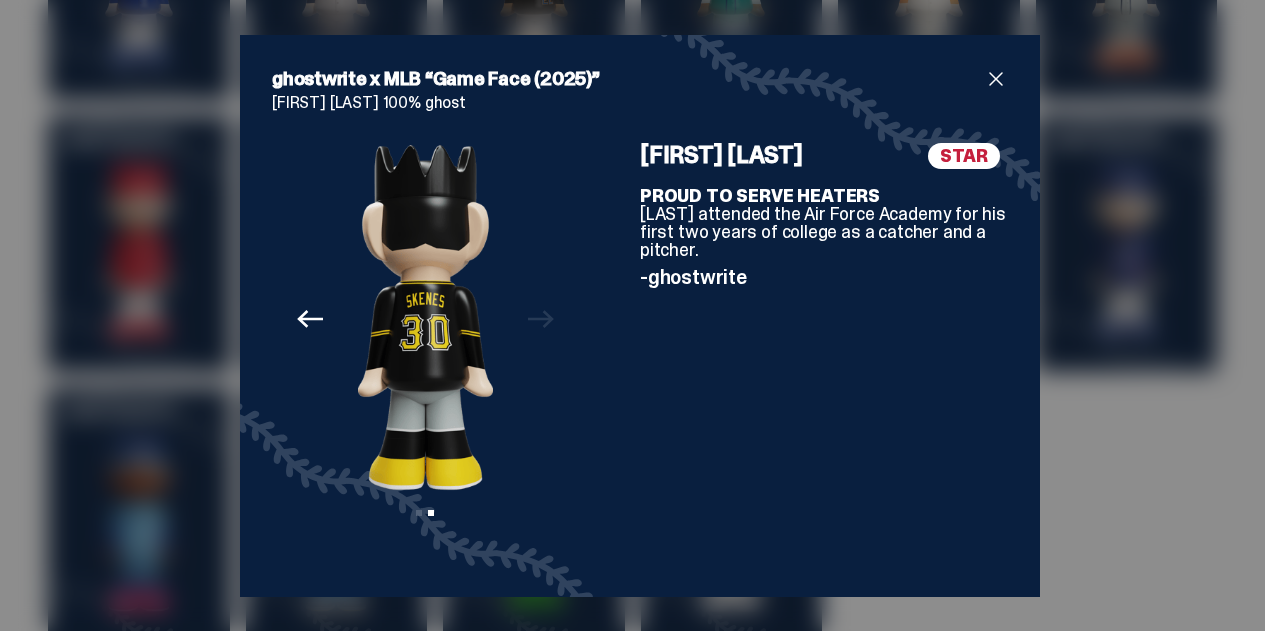 click on "Previous" 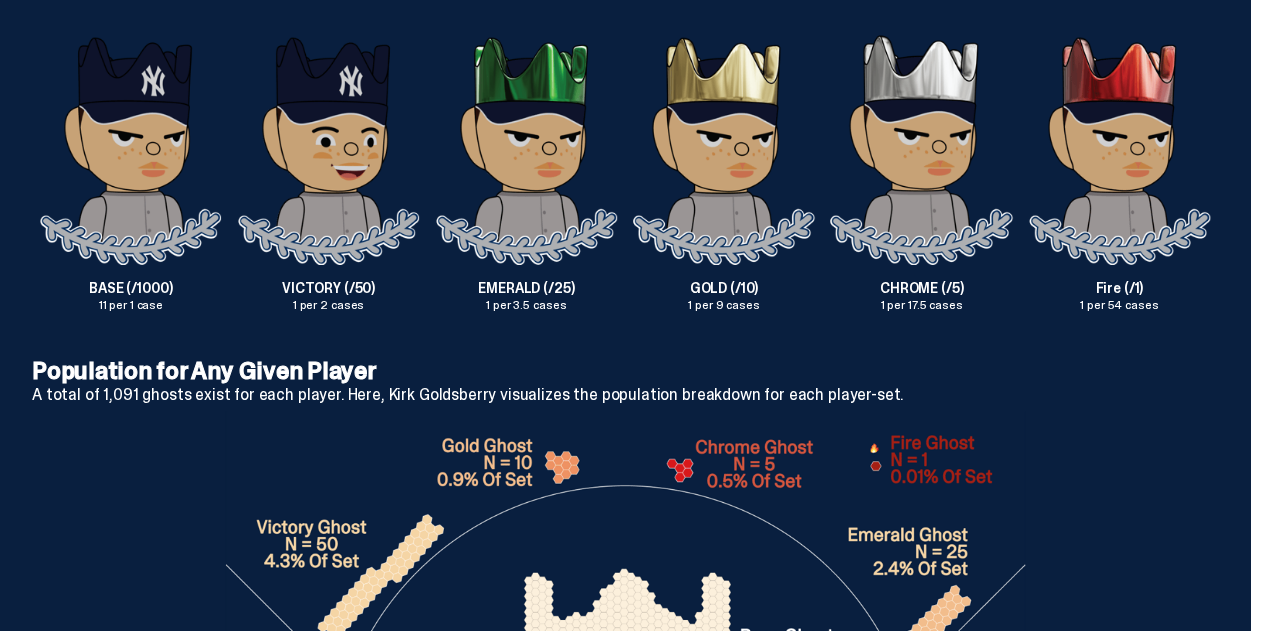 scroll, scrollTop: 3424, scrollLeft: 0, axis: vertical 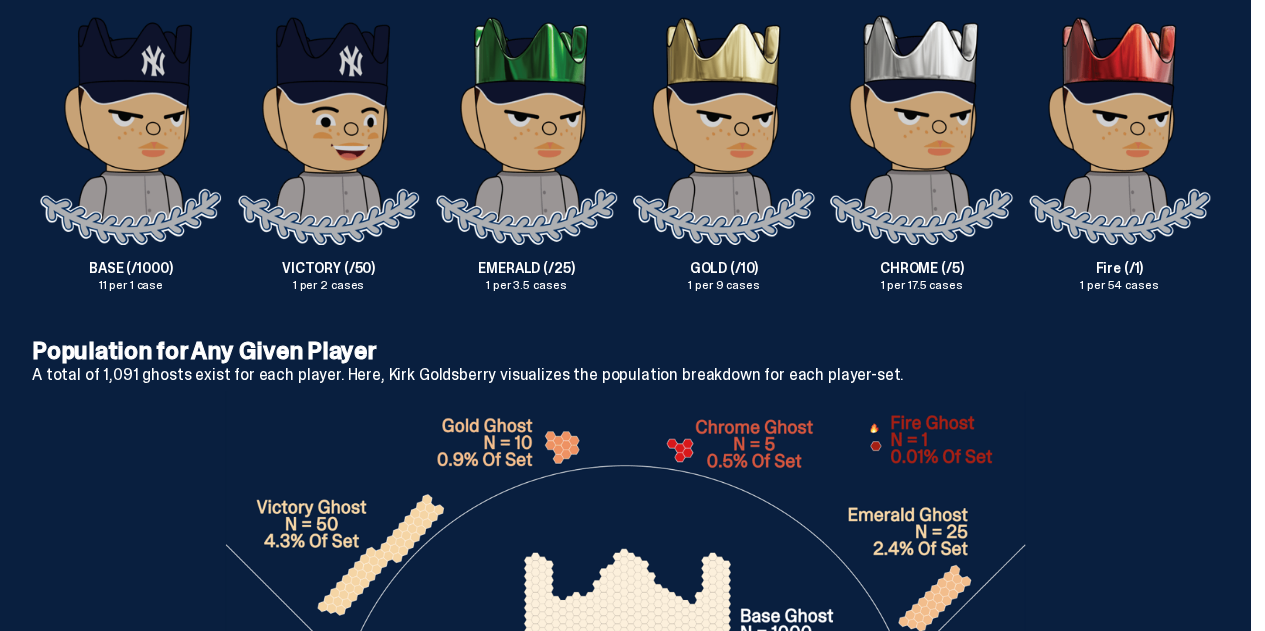 click on "Population for Any Given Player
A total of 1,091 ghosts exist for each player. Here, [PERSON] visualizes the population breakdown for each player-set." at bounding box center (625, 730) 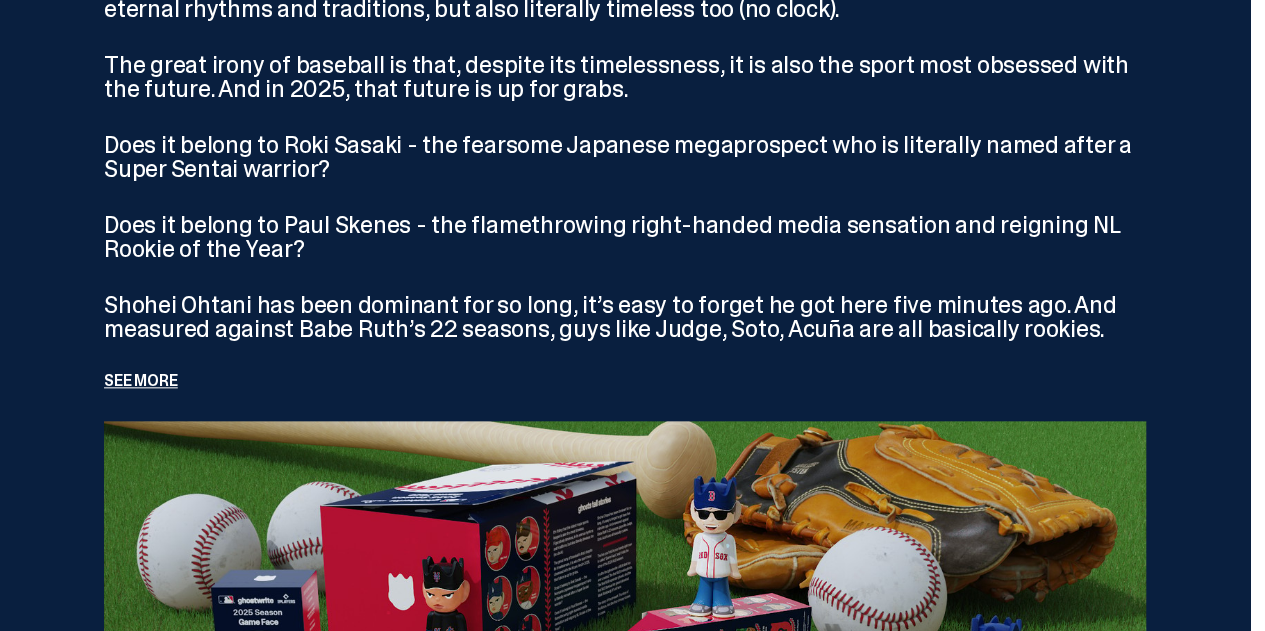 scroll, scrollTop: 4720, scrollLeft: 0, axis: vertical 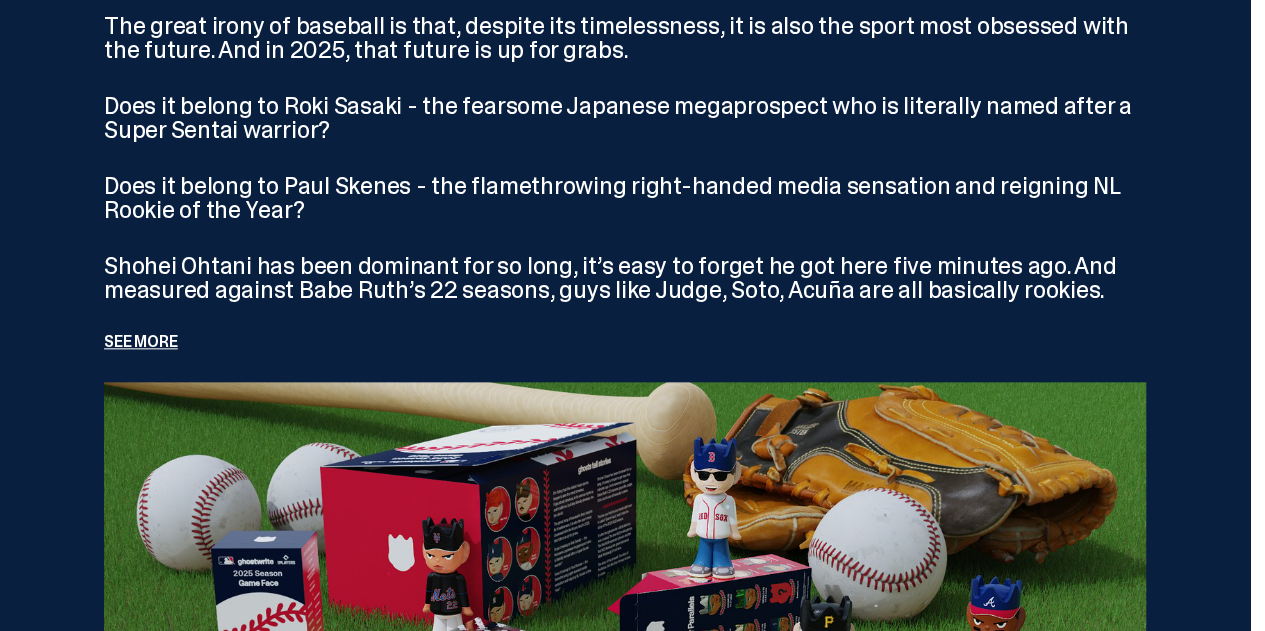 click on "ghosts tell stories
It’s fitting that the oldest major sports league is also the most timeless. Figuratively timeless, in its eternal rhythms and traditions, but also literally timeless too (no clock).
The great irony of baseball is that, despite its timelessness, it is also the sport most obsessed with the future. And in 2025, that future is up for grabs.
Does it belong to Roki Sasaki - the fearsome Japanese megaprospect who is literally named after a Super Sentai warrior?
Does it belong to Paul Skenes - the flamethrowing right-handed media sensation and reigning NL Rookie of the Year?
Shohei Ohtani has been dominant for so long, it’s easy to forget he got here five minutes ago. And measured against Babe Ruth’s 22 seasons, guys like Judge, Soto, Acuña are all basically rookies.
See more
This collection is called “Game Face”, and it tells the story of the 2025 MLB season." at bounding box center (625, 425) 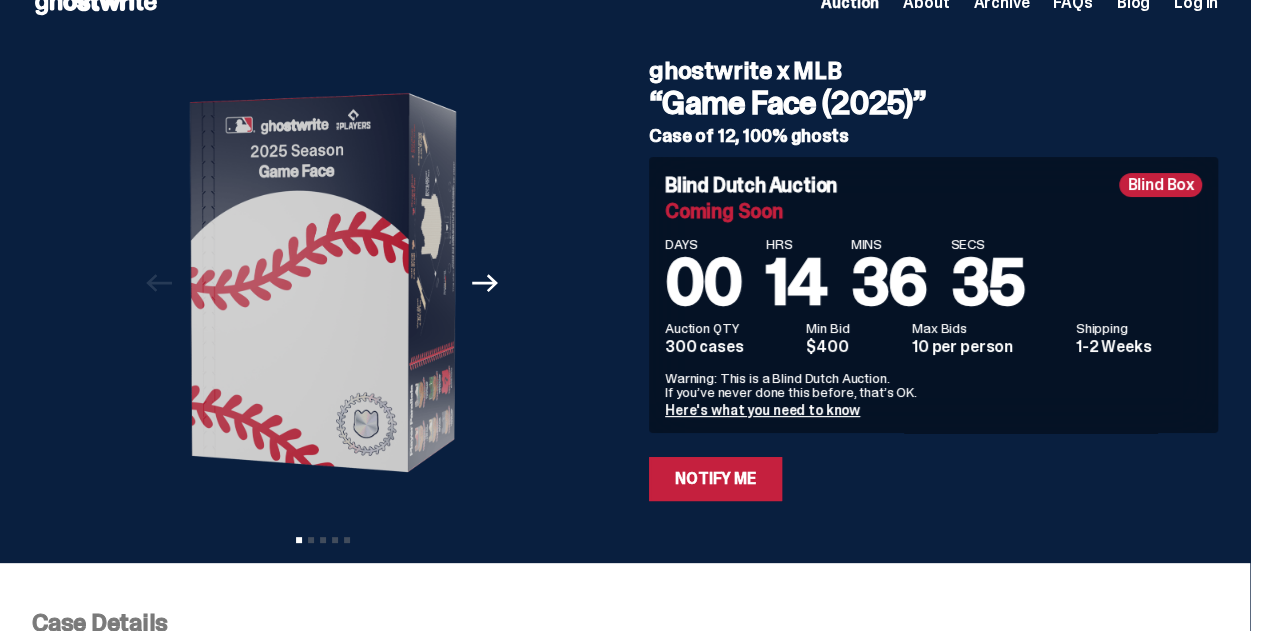 scroll, scrollTop: 0, scrollLeft: 0, axis: both 